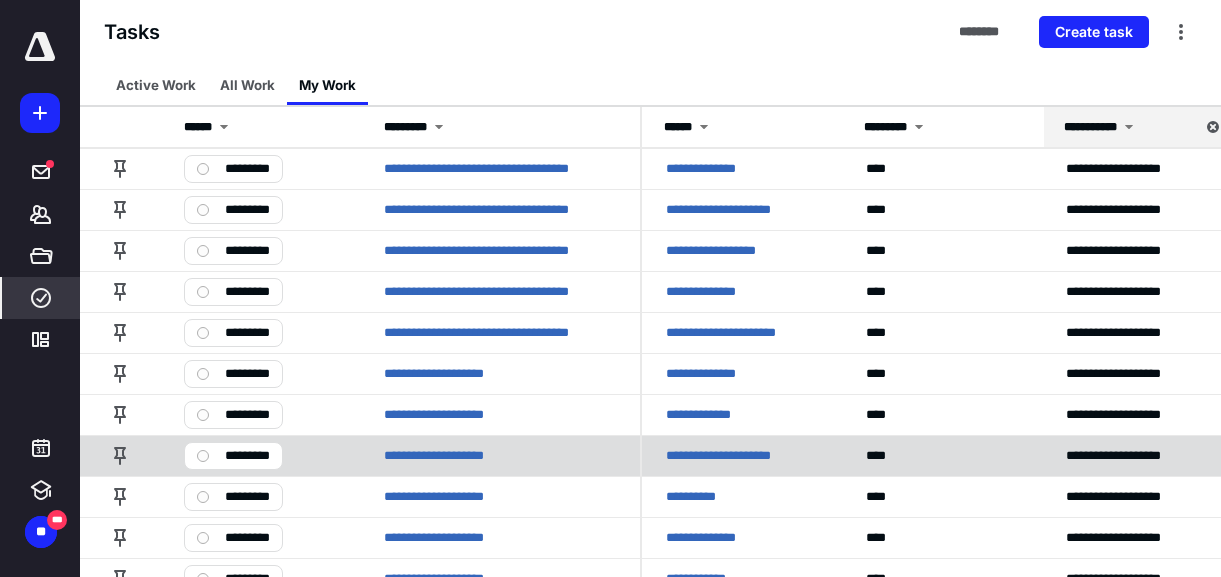 click on "**********" at bounding box center [718, 456] 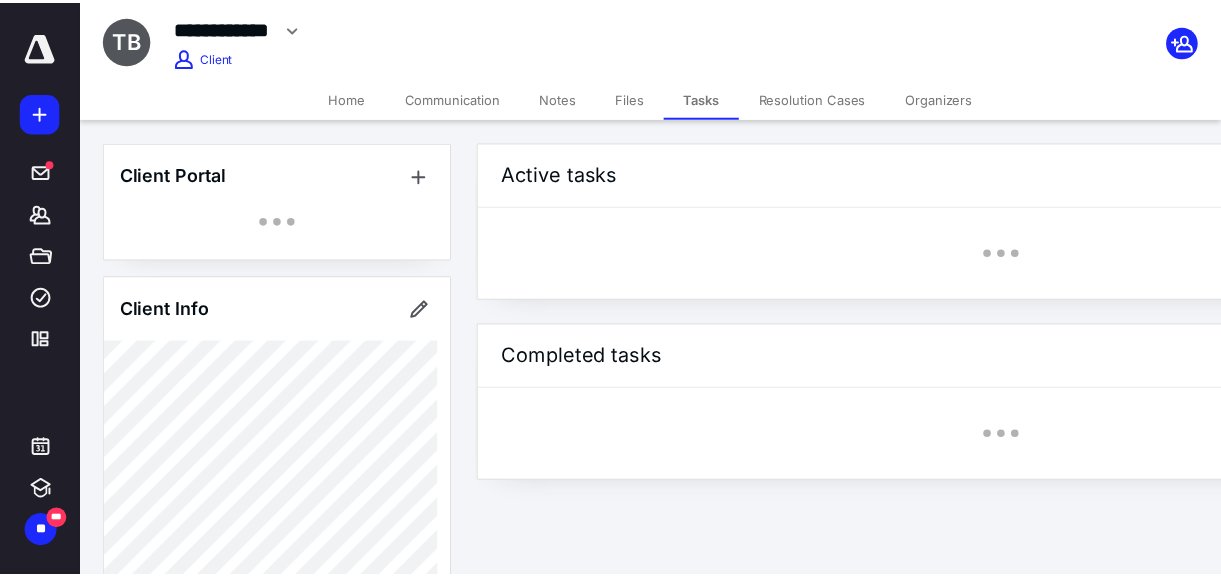 scroll, scrollTop: 0, scrollLeft: 0, axis: both 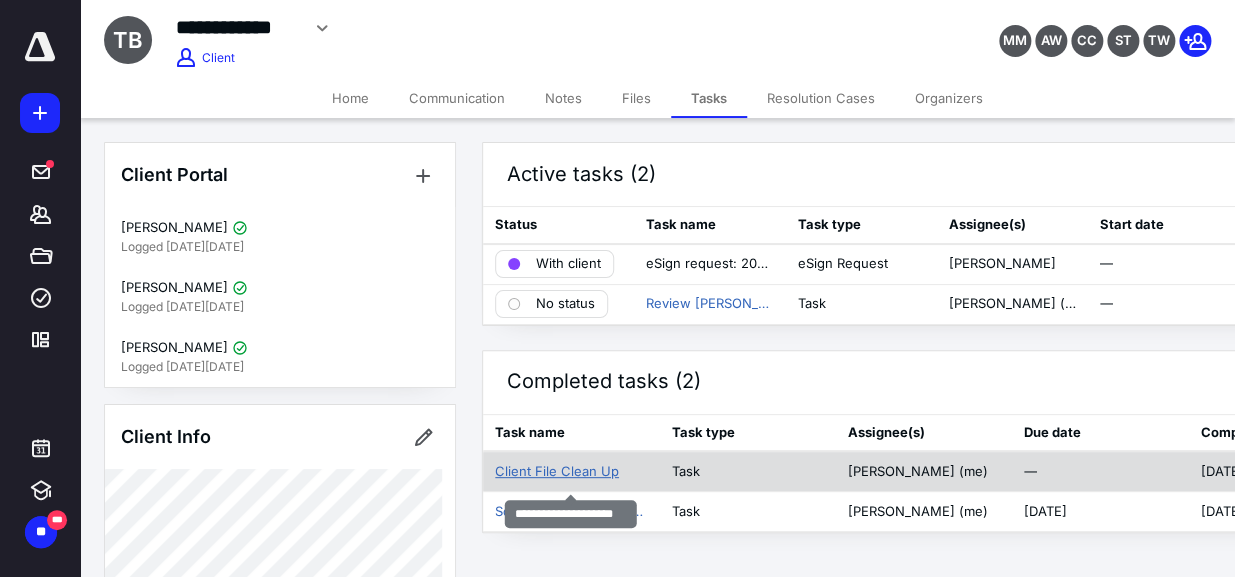 click on "Client File Clean Up" at bounding box center [557, 472] 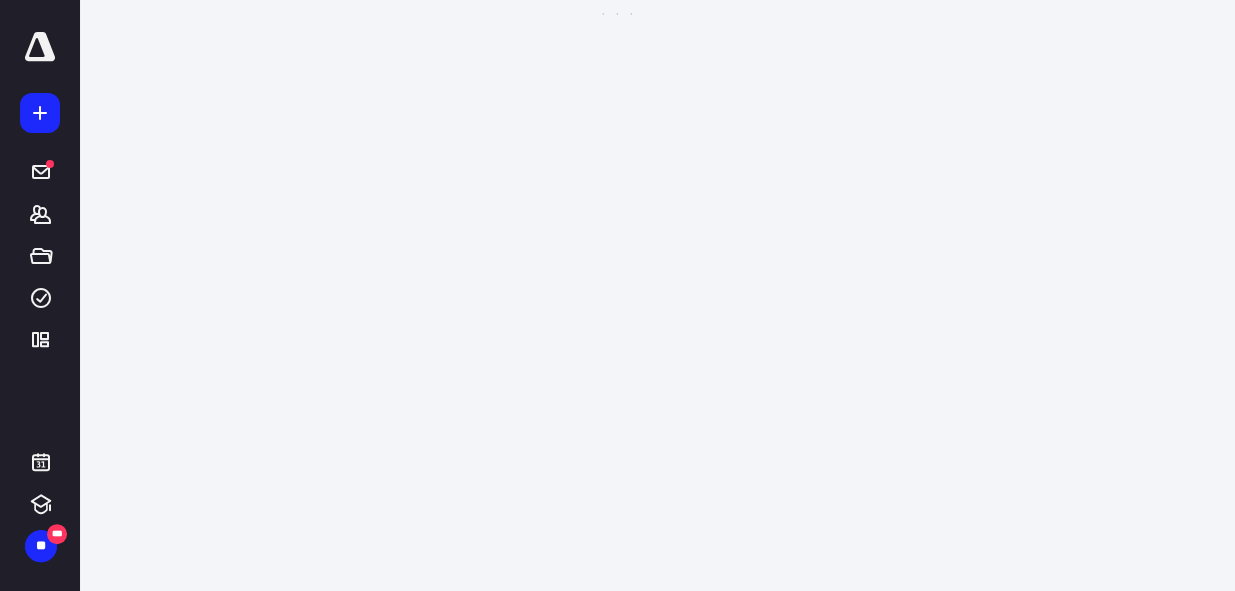 click on "**********" at bounding box center [617, 288] 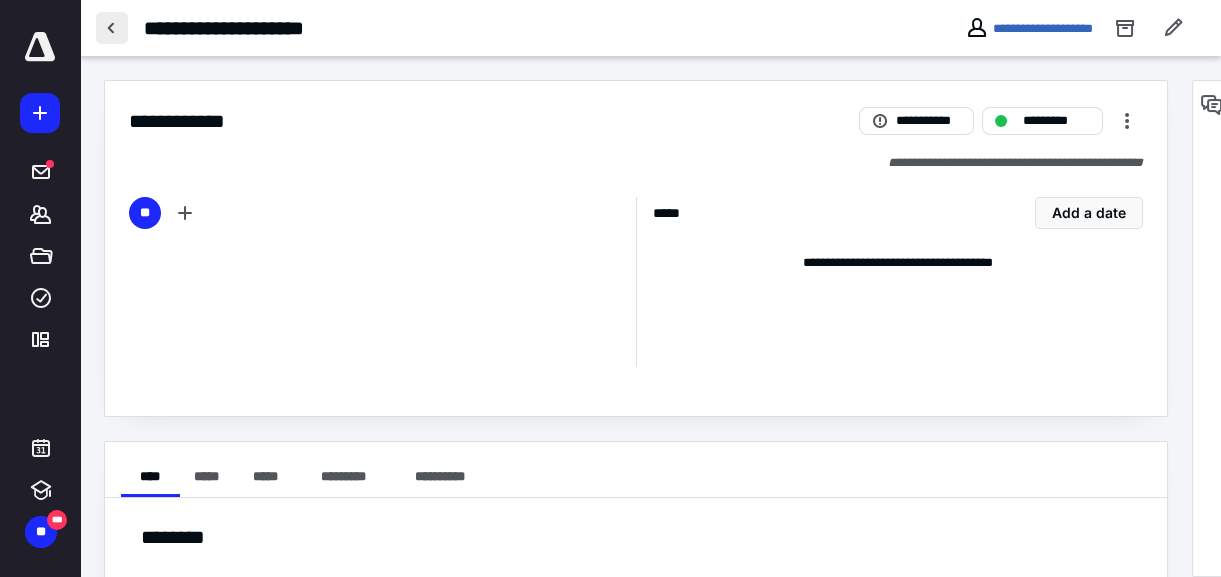 click at bounding box center (112, 28) 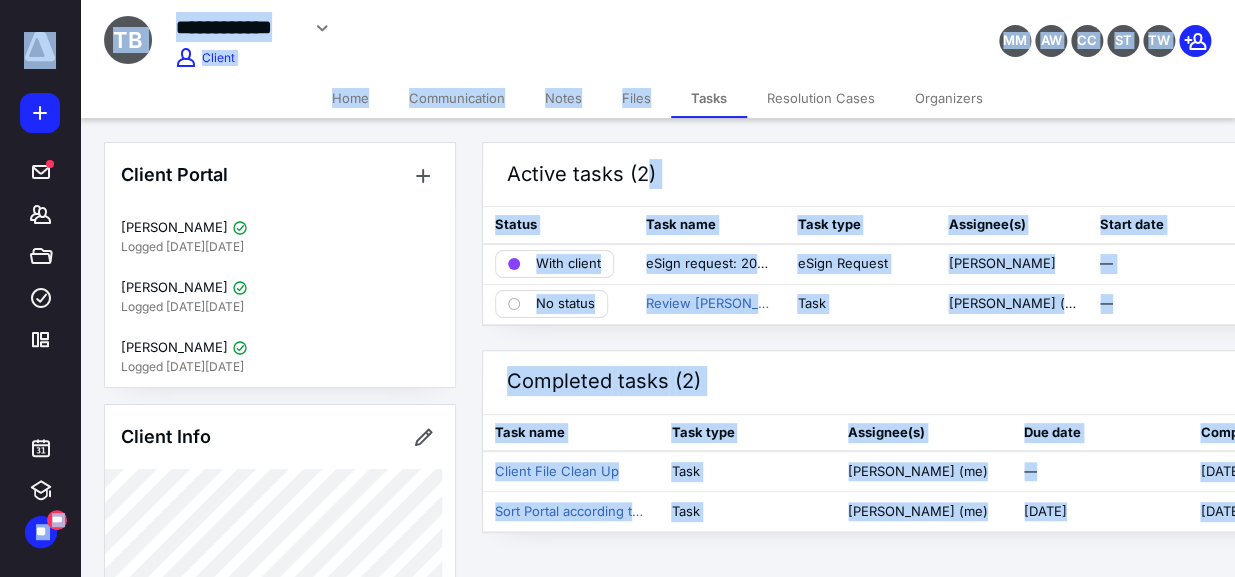drag, startPoint x: 645, startPoint y: 118, endPoint x: 657, endPoint y: 100, distance: 21.633308 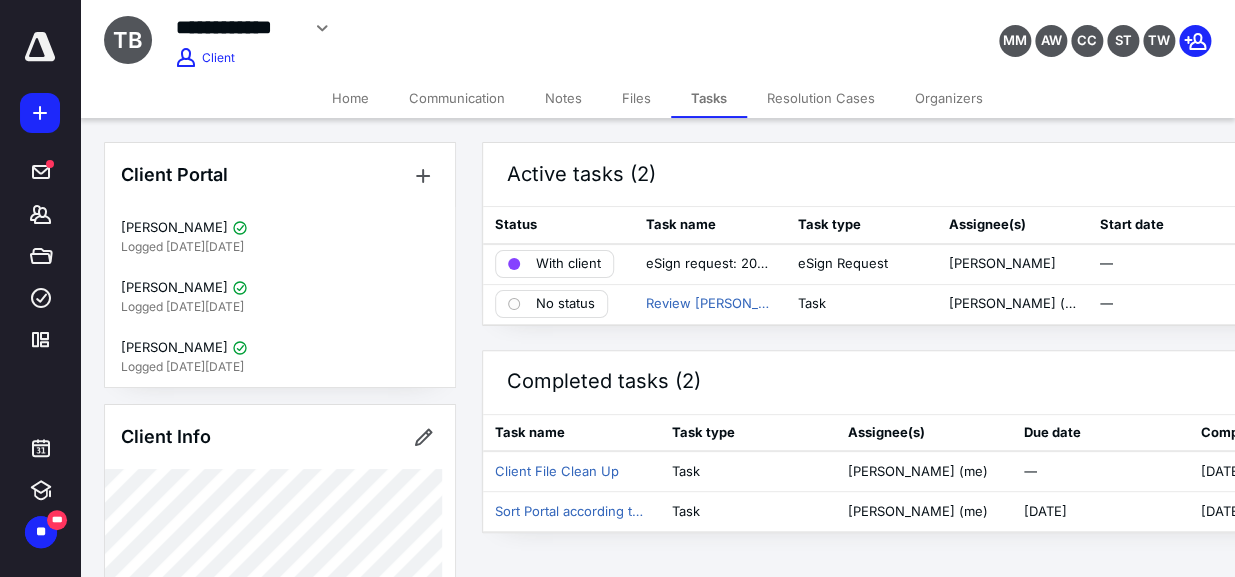click on "**********" at bounding box center [470, 35] 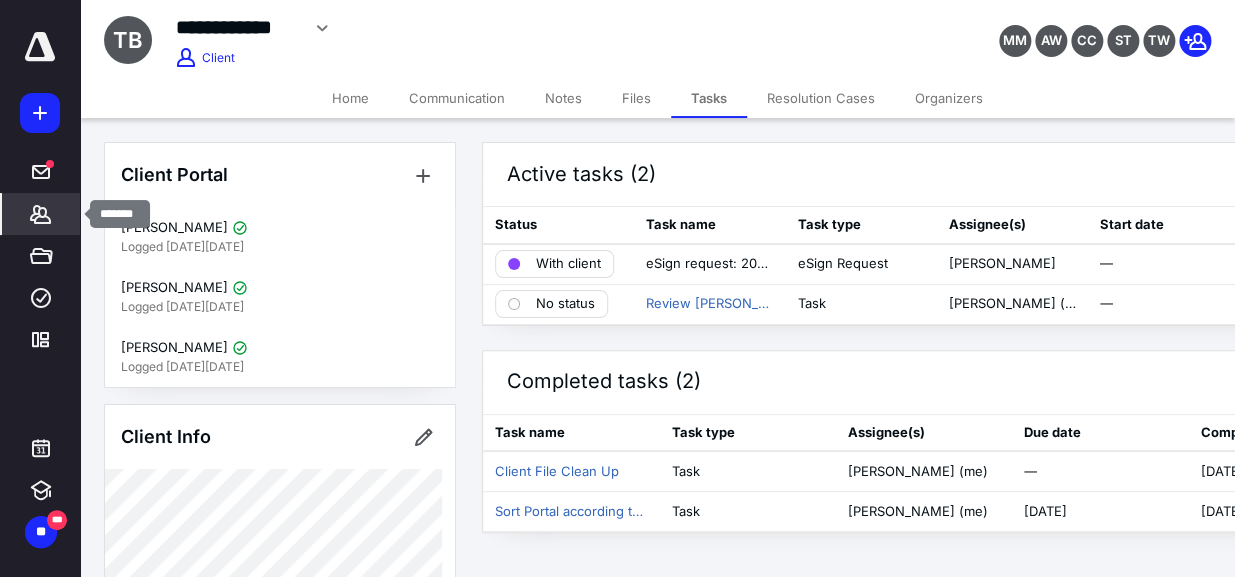 click 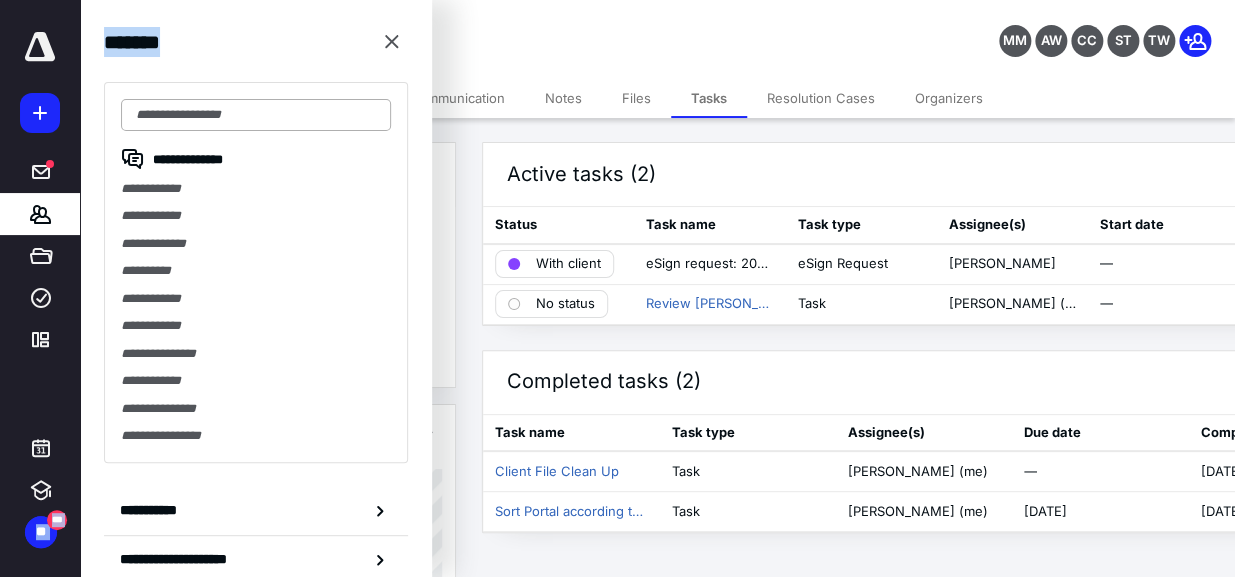 drag, startPoint x: 35, startPoint y: 213, endPoint x: 225, endPoint y: 106, distance: 218.05733 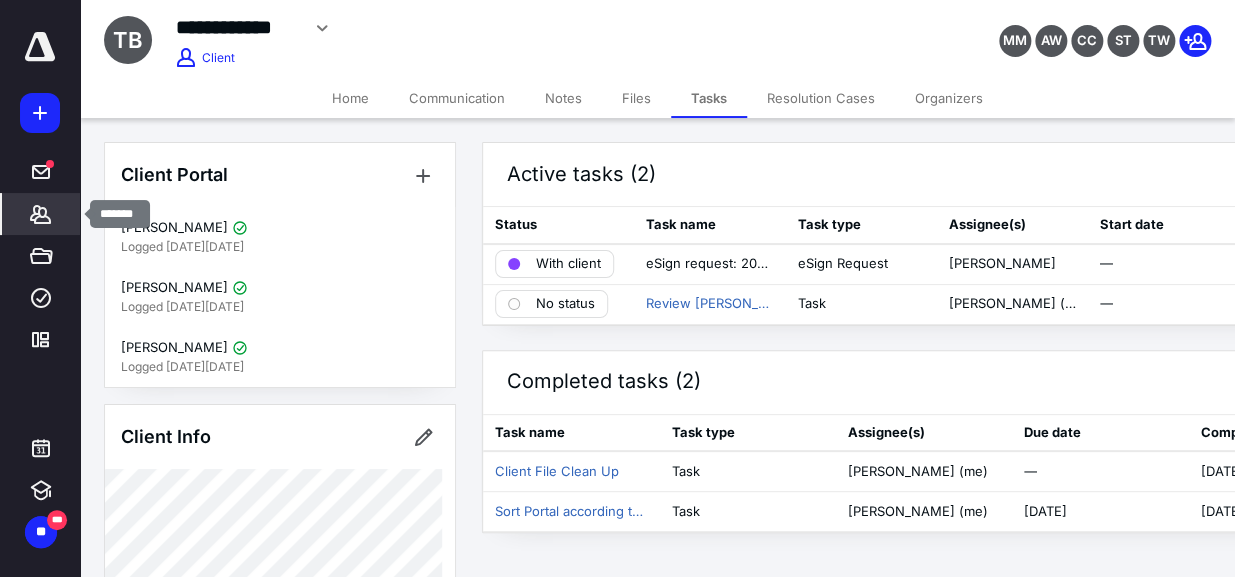 click 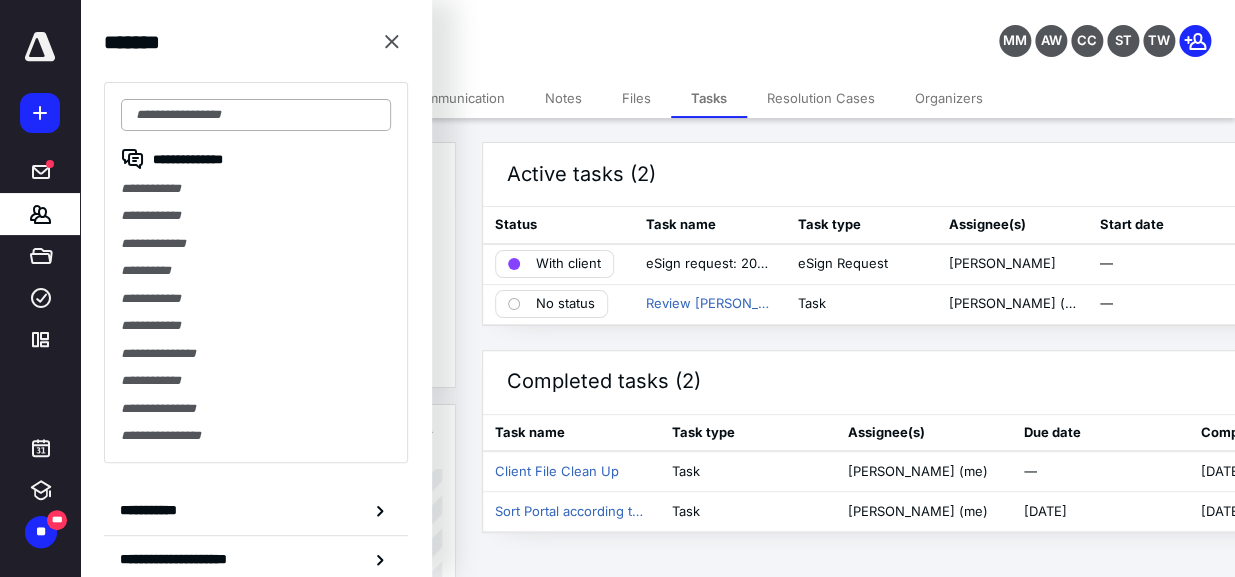 click at bounding box center [256, 115] 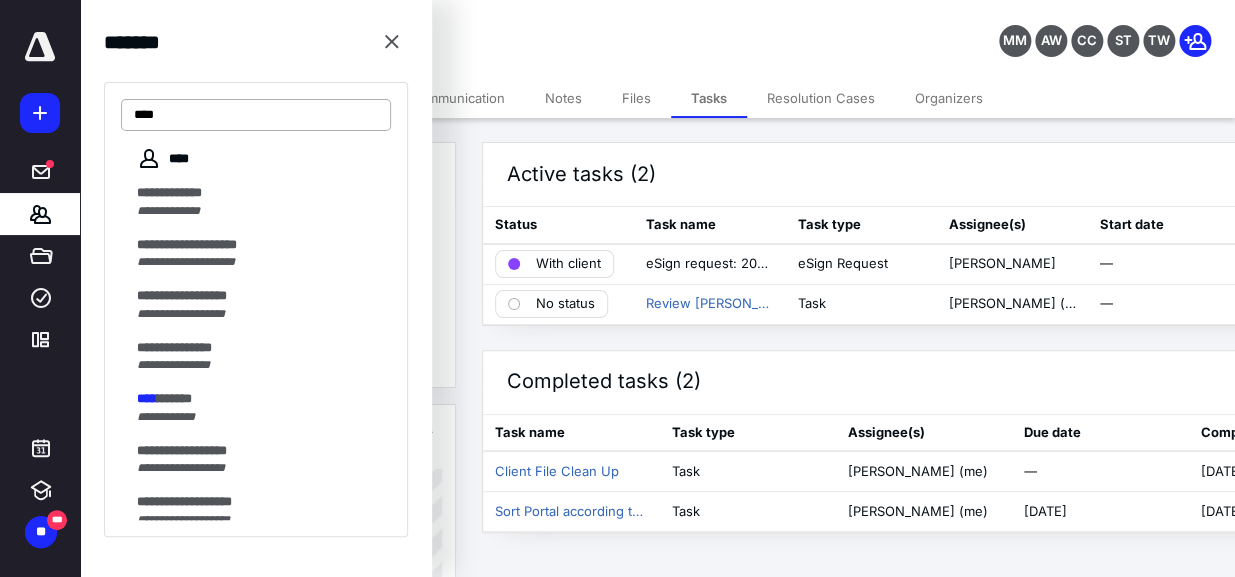 click on "****" at bounding box center [256, 115] 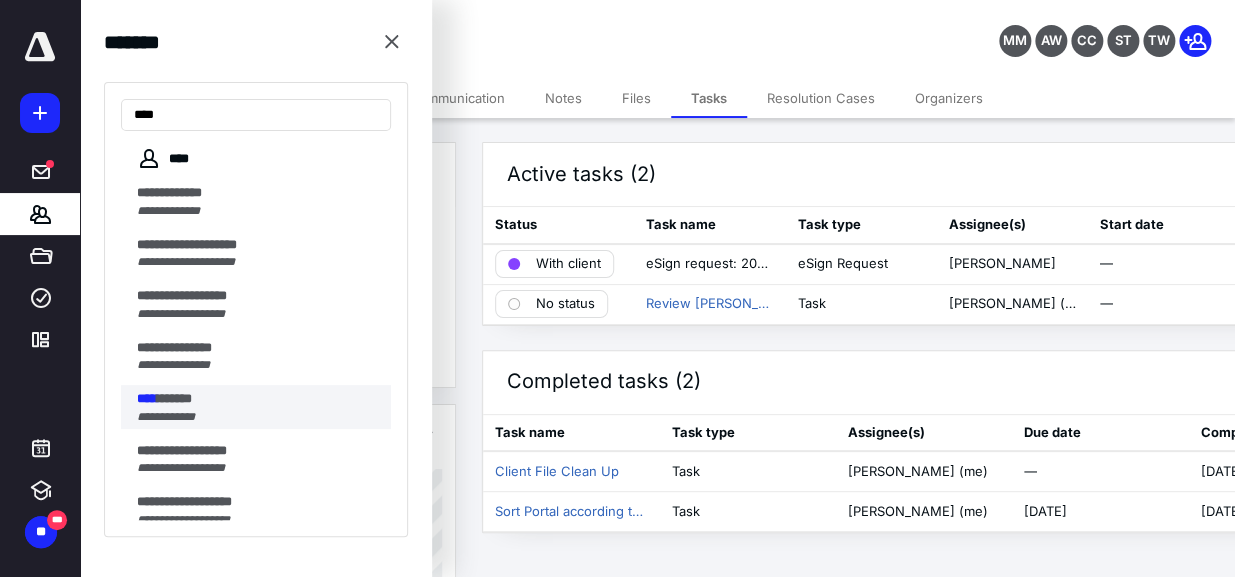 type on "****" 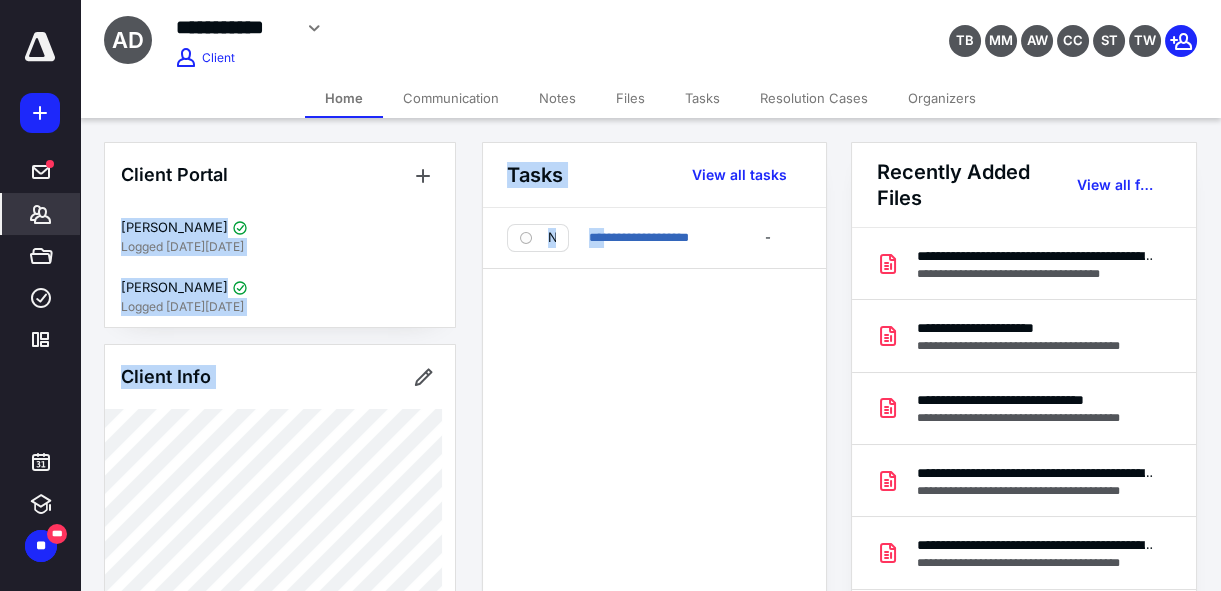 drag, startPoint x: 462, startPoint y: 206, endPoint x: 607, endPoint y: 385, distance: 230.36058 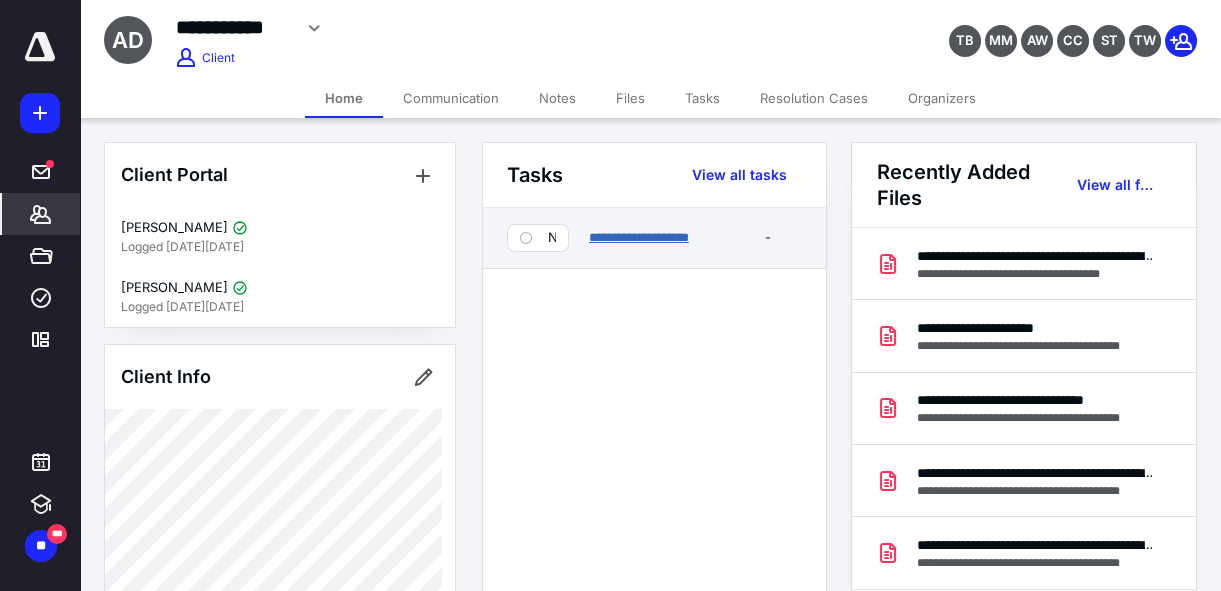 click on "**********" at bounding box center (639, 237) 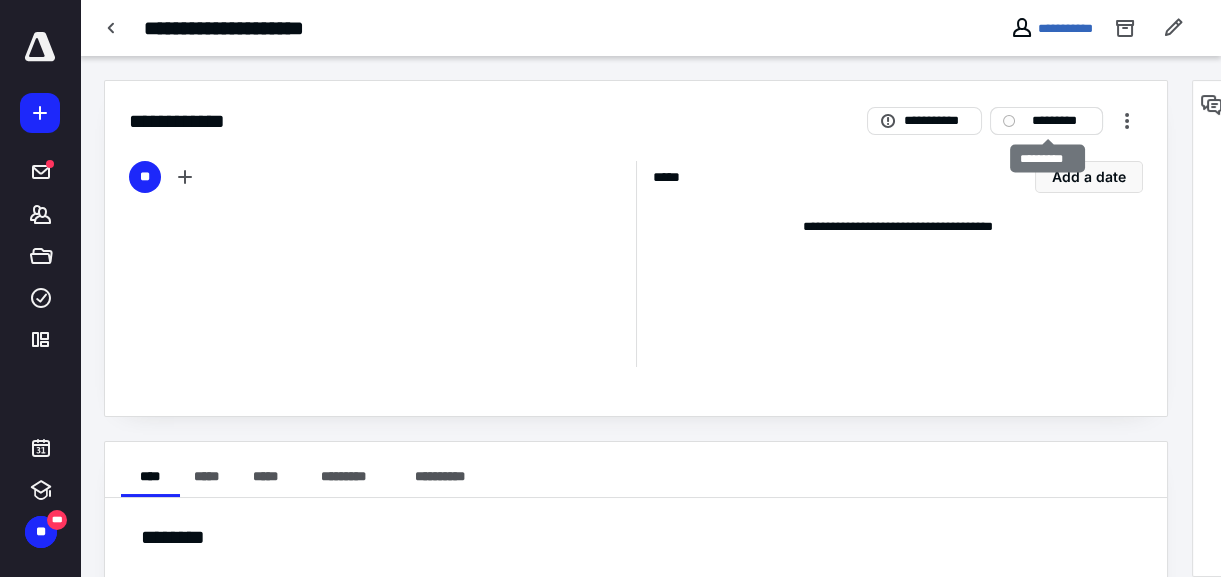 click on "*********" at bounding box center [1060, 121] 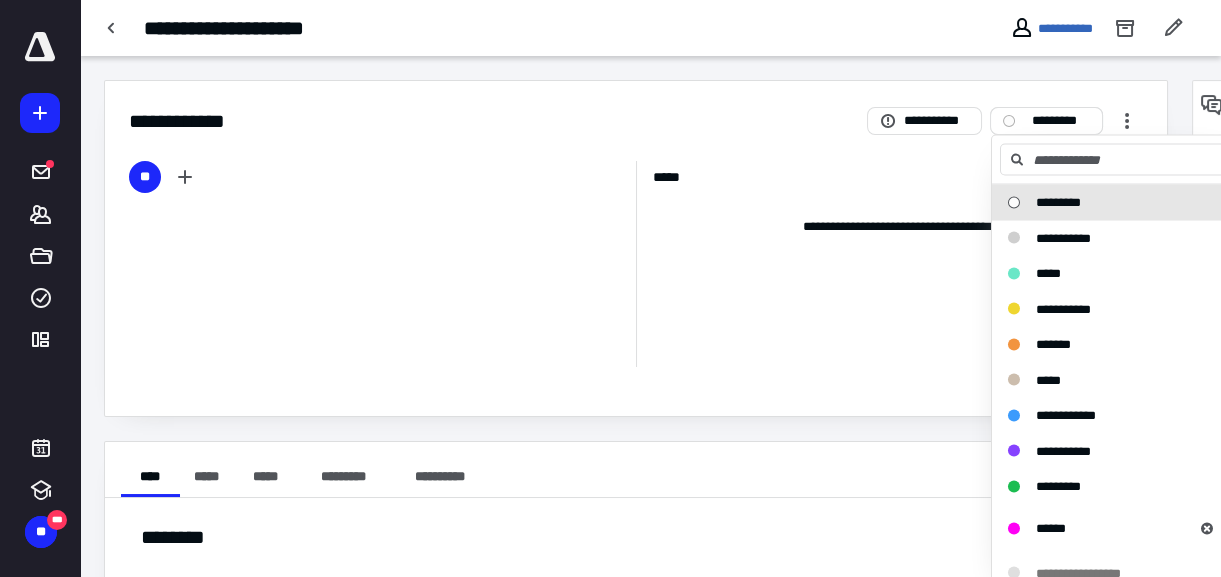 click on "*********" at bounding box center [1060, 121] 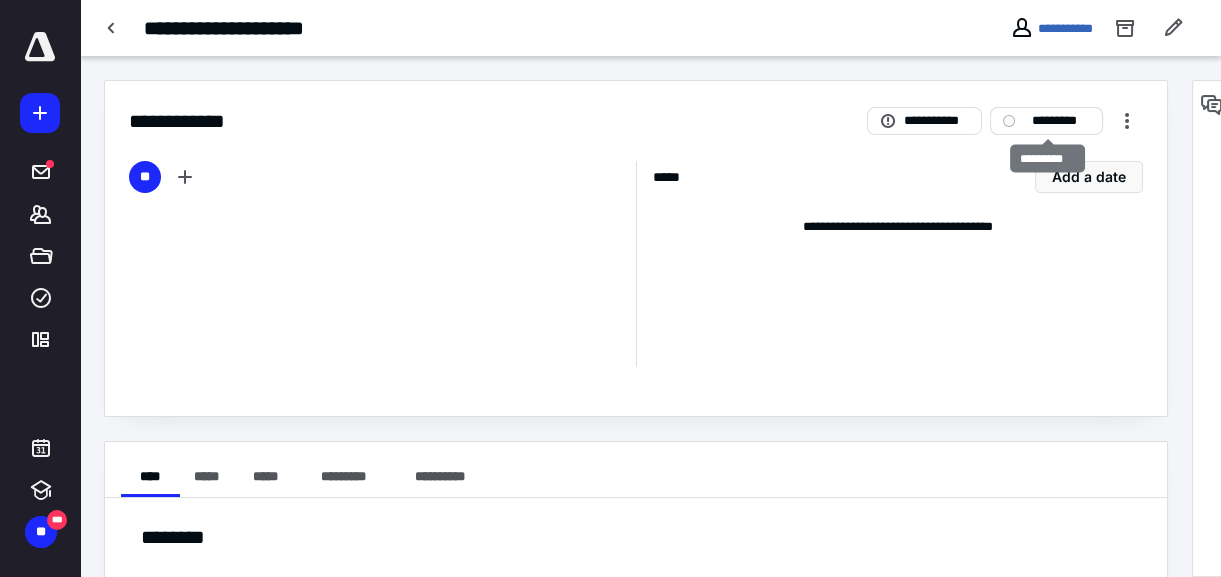 click on "*********" at bounding box center [1060, 121] 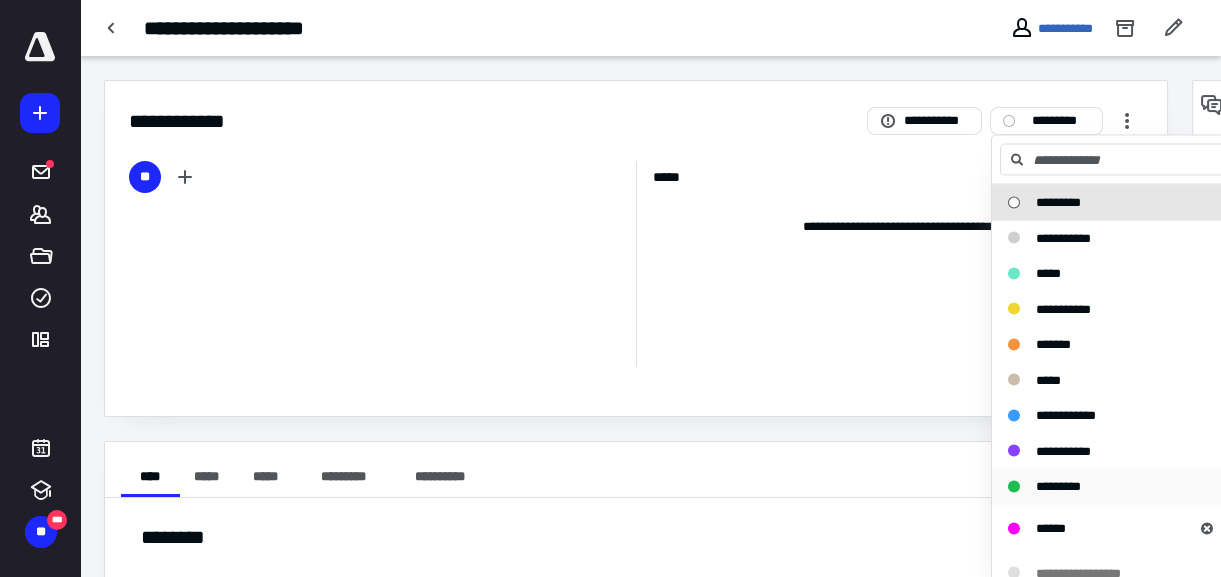click on "*********" at bounding box center (1058, 486) 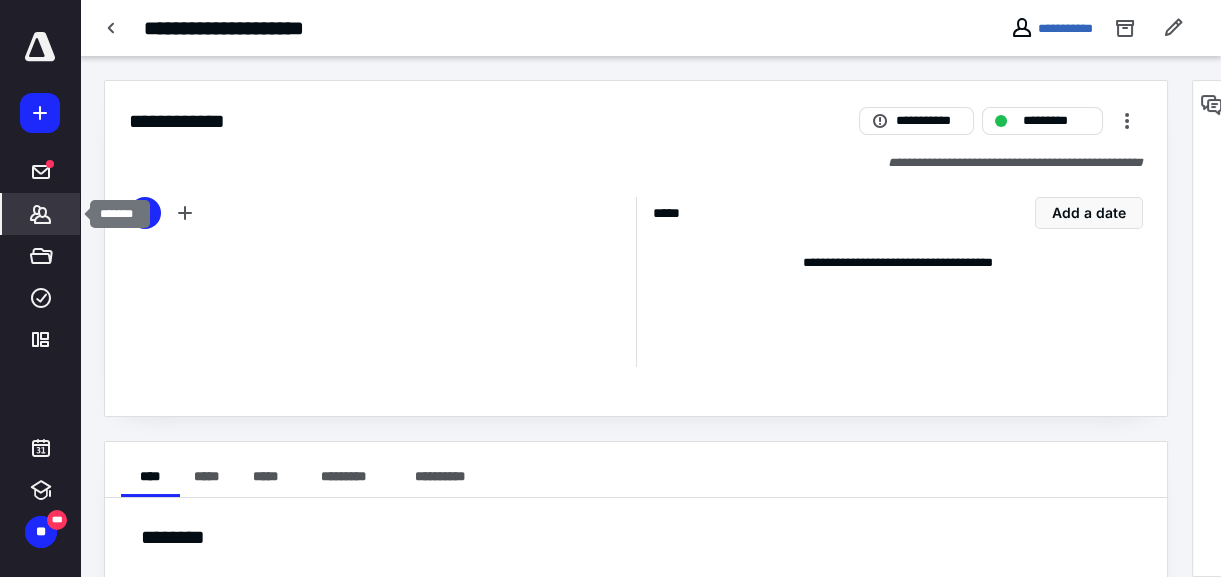 click 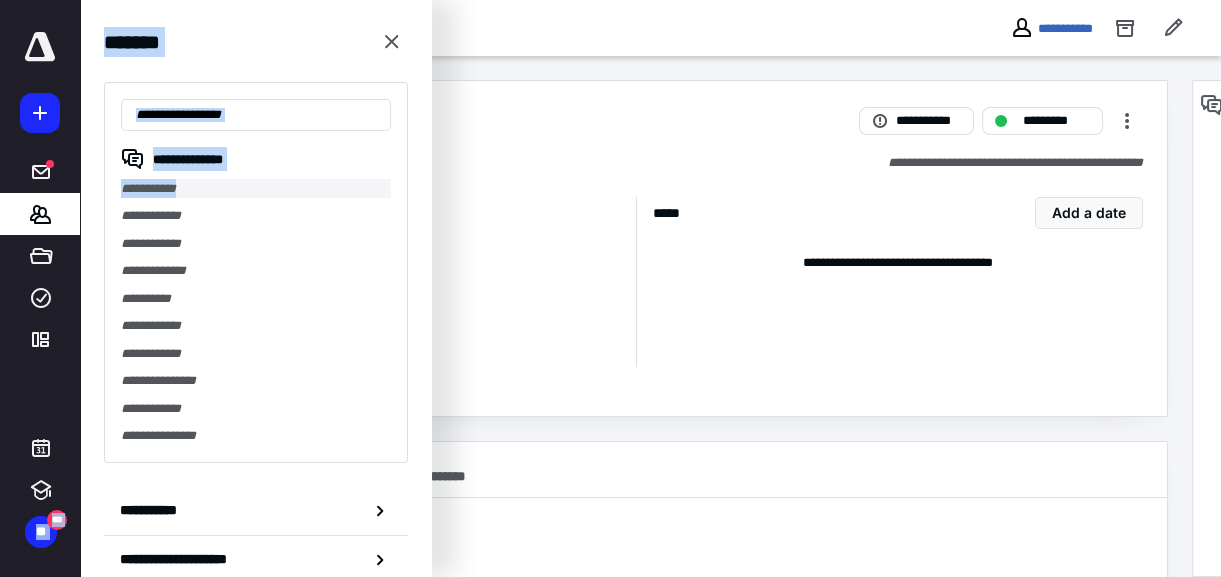 drag, startPoint x: 44, startPoint y: 210, endPoint x: 196, endPoint y: 192, distance: 153.06207 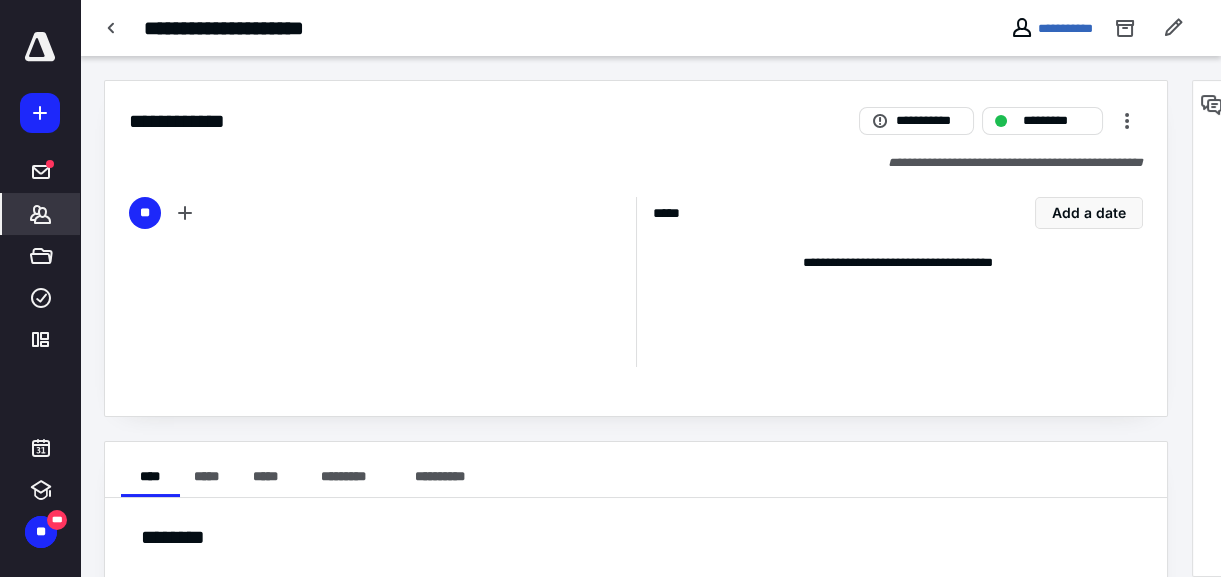click 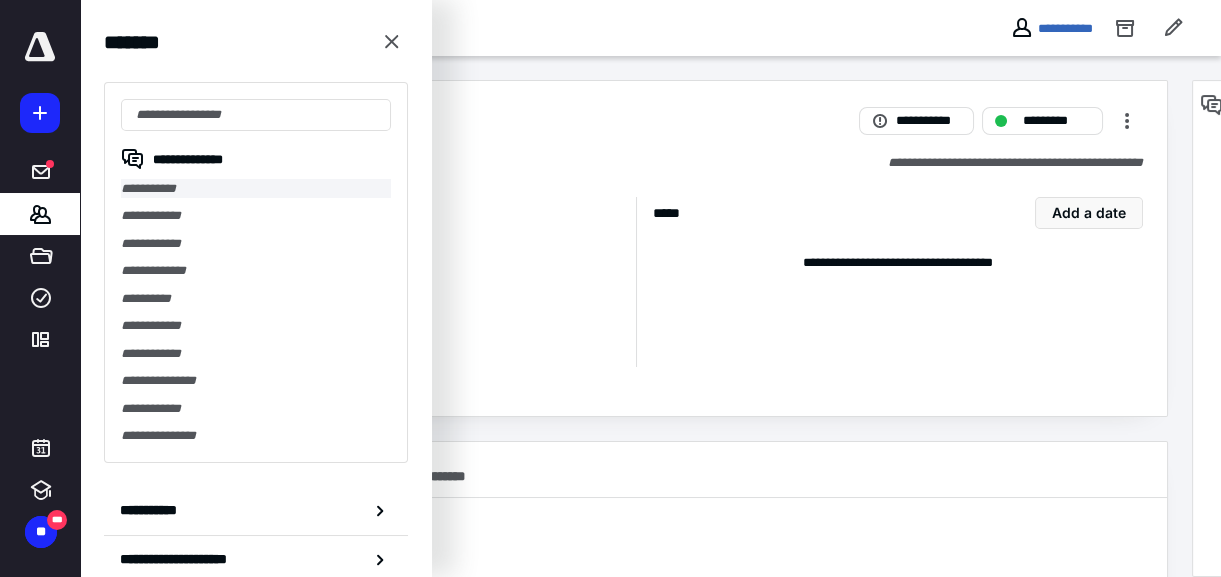 click on "**********" at bounding box center [256, 188] 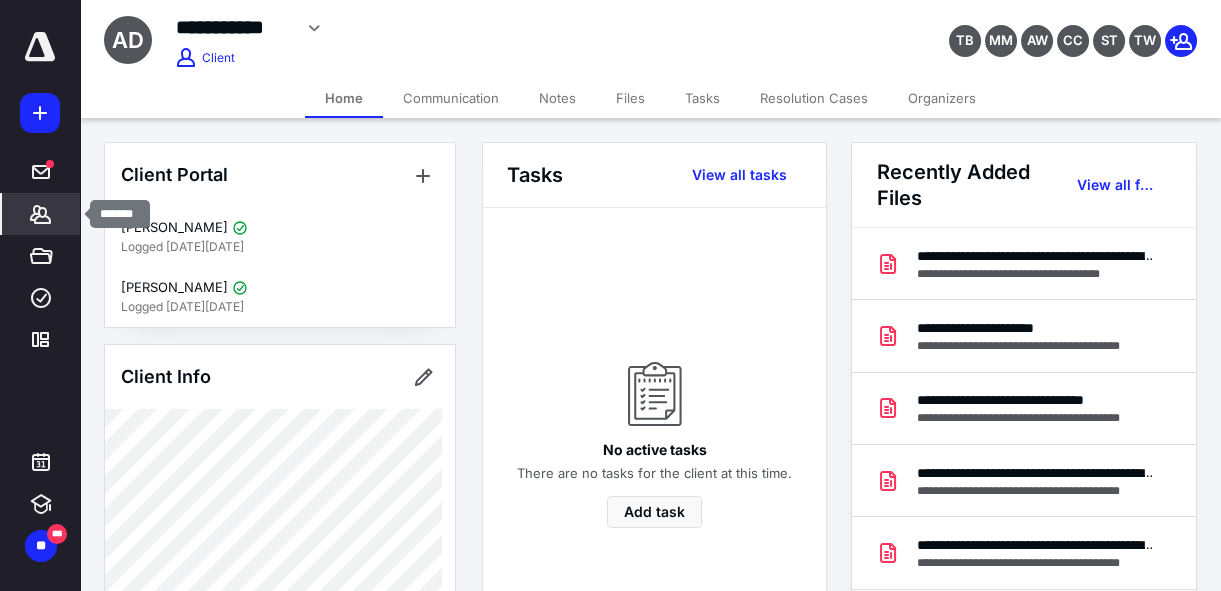 click 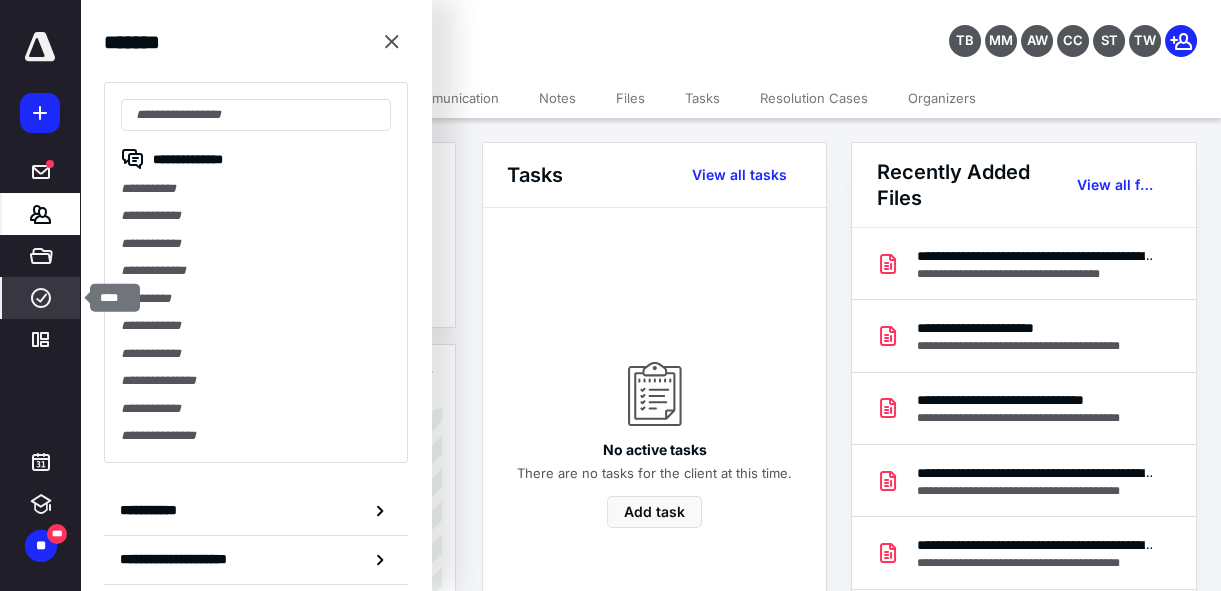 click on "****" at bounding box center [41, 298] 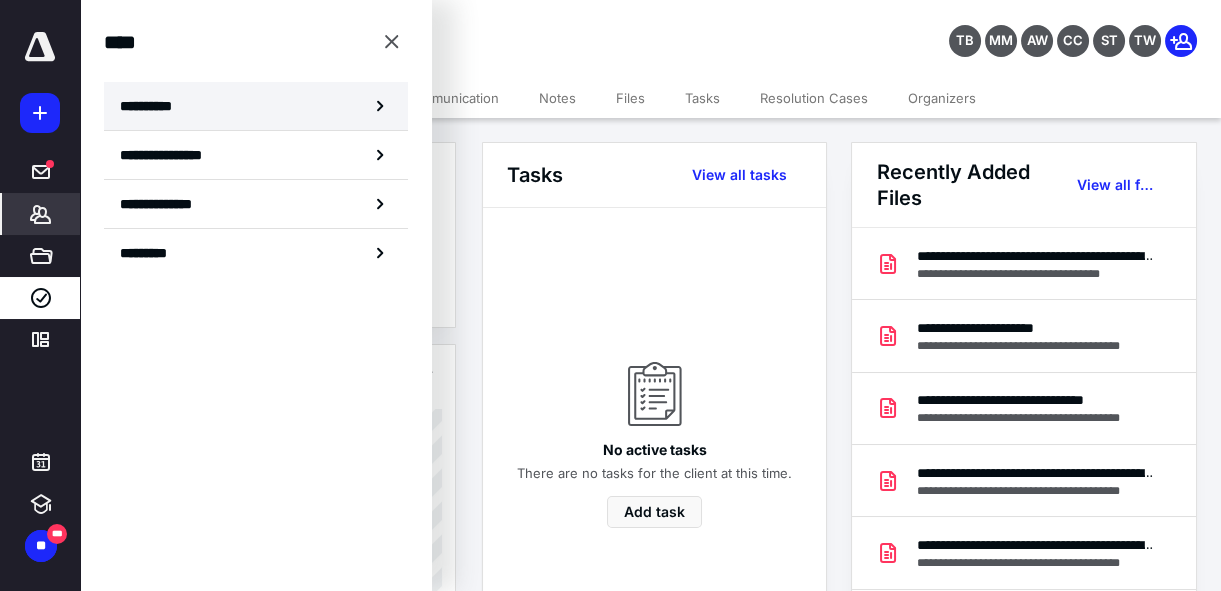 click 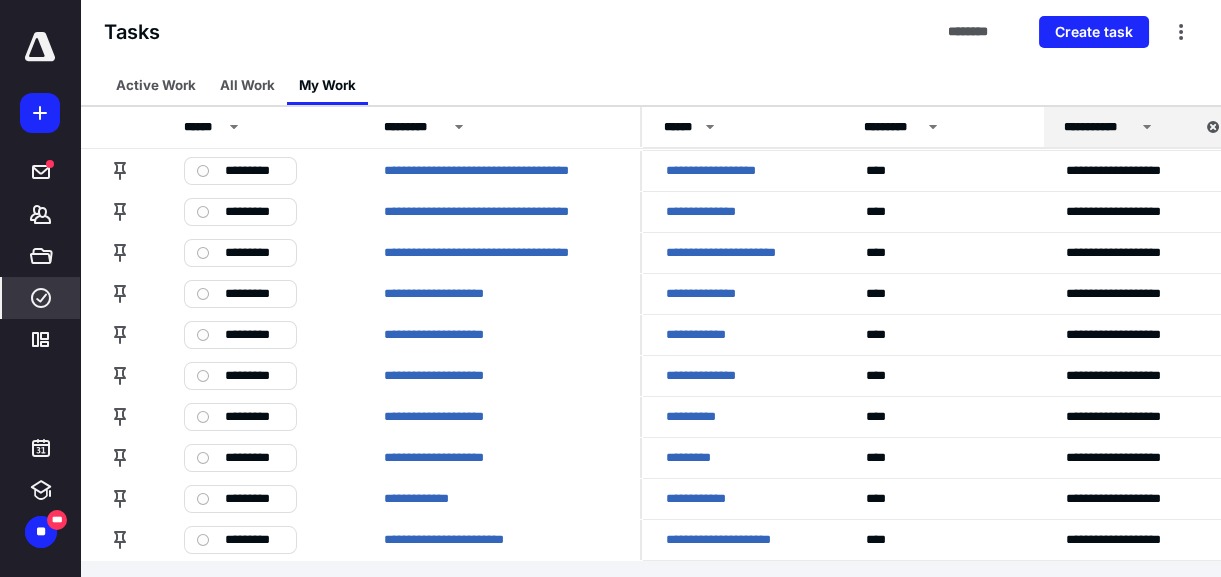 scroll, scrollTop: 86, scrollLeft: 0, axis: vertical 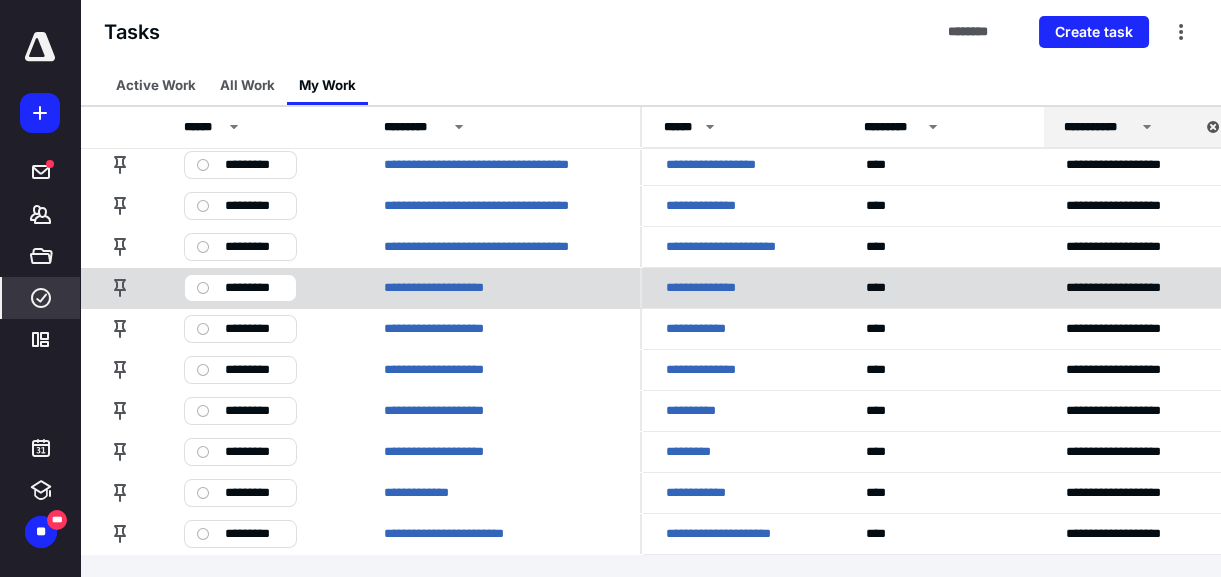 click on "**********" at bounding box center [716, 287] 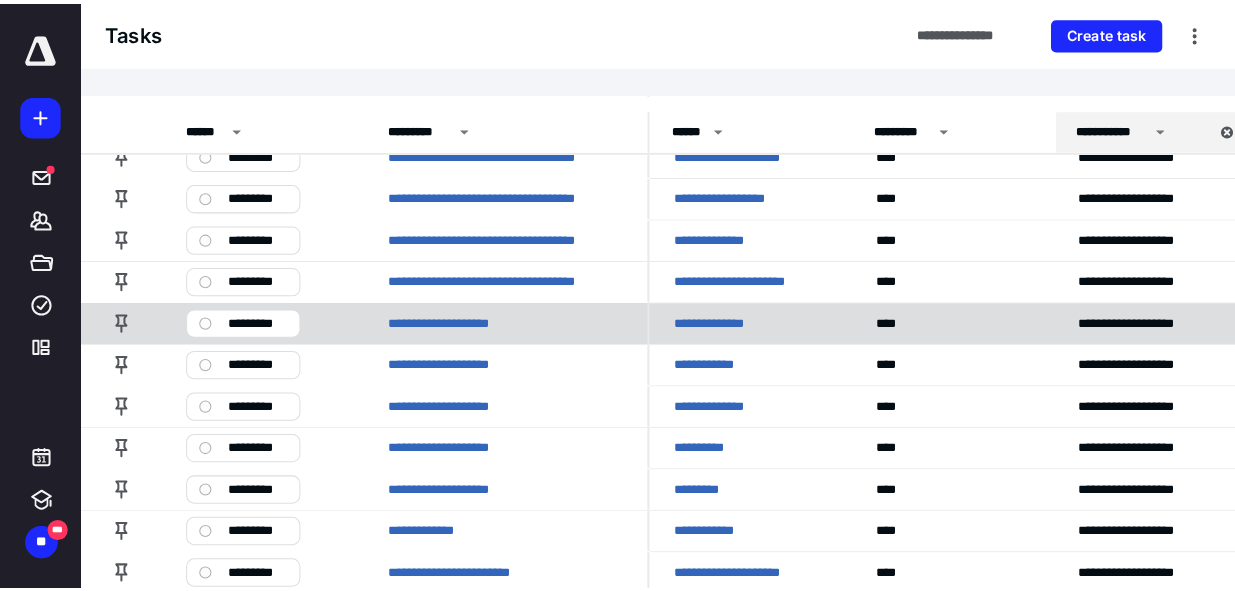scroll, scrollTop: 0, scrollLeft: 0, axis: both 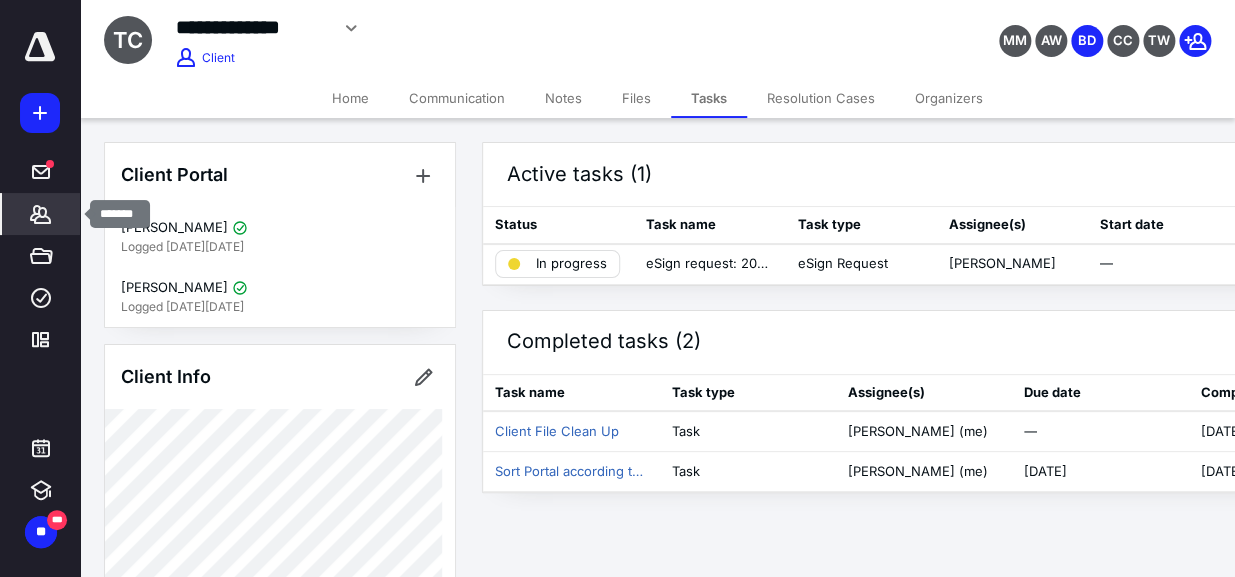 click 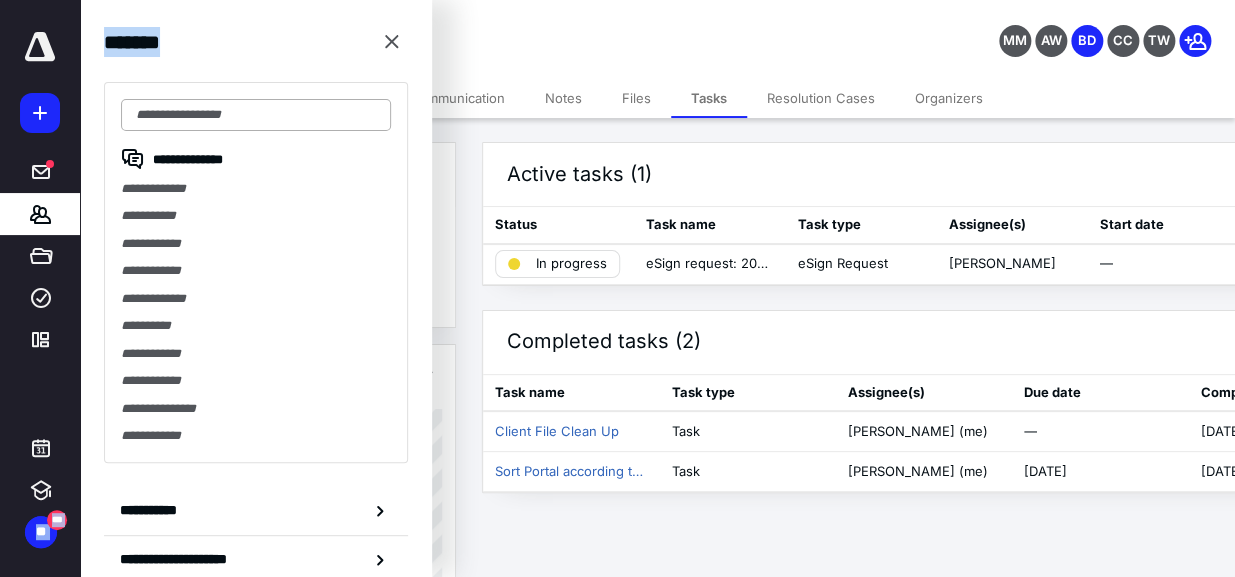 drag, startPoint x: 49, startPoint y: 214, endPoint x: 260, endPoint y: 118, distance: 231.81242 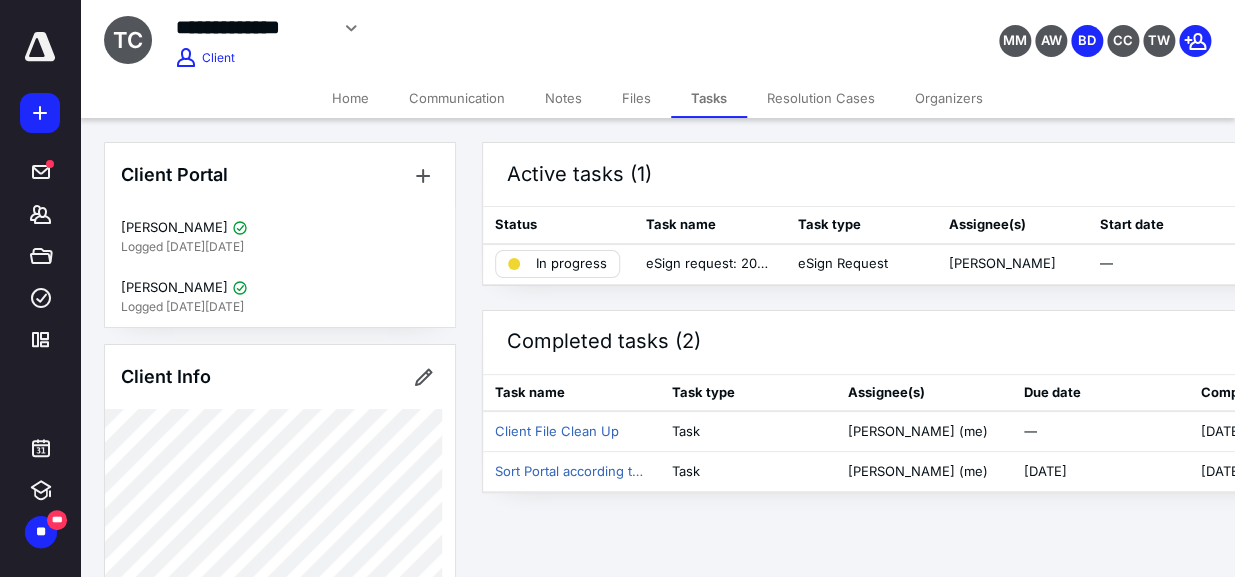 click on "Home Communication Notes Files Tasks Resolution Cases Organizers" at bounding box center [657, 98] 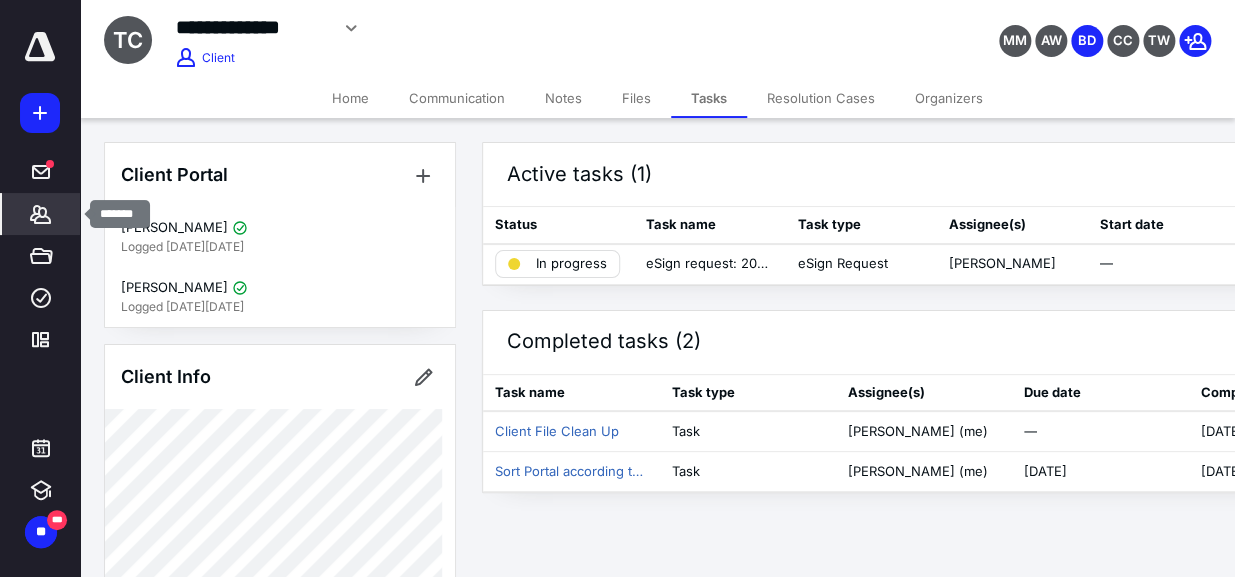 click 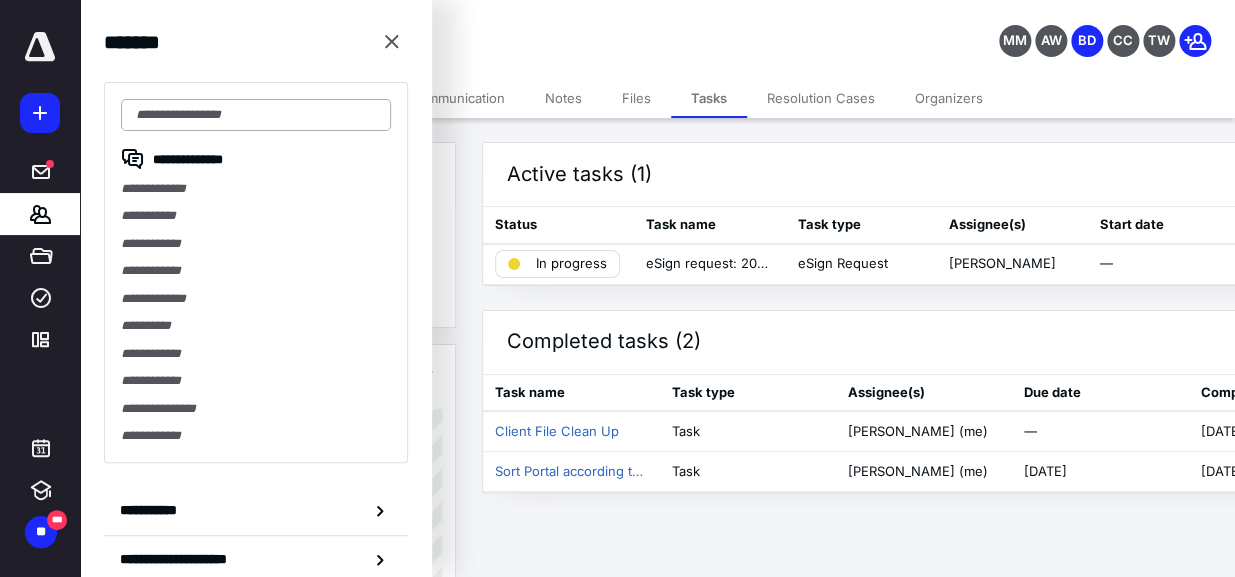 click at bounding box center (256, 115) 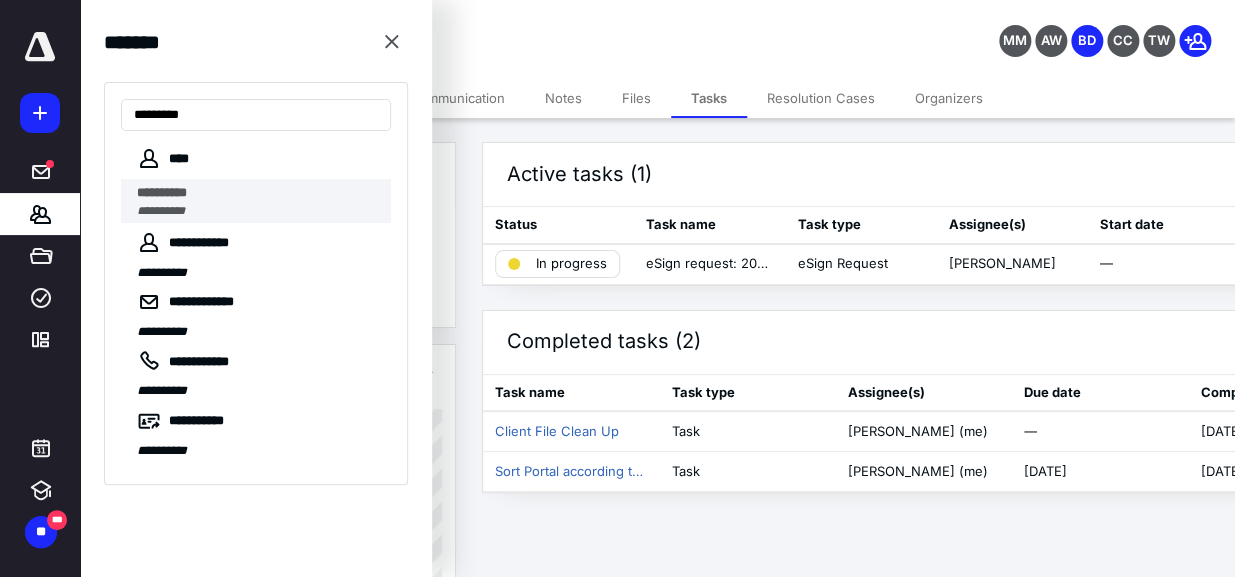type on "*********" 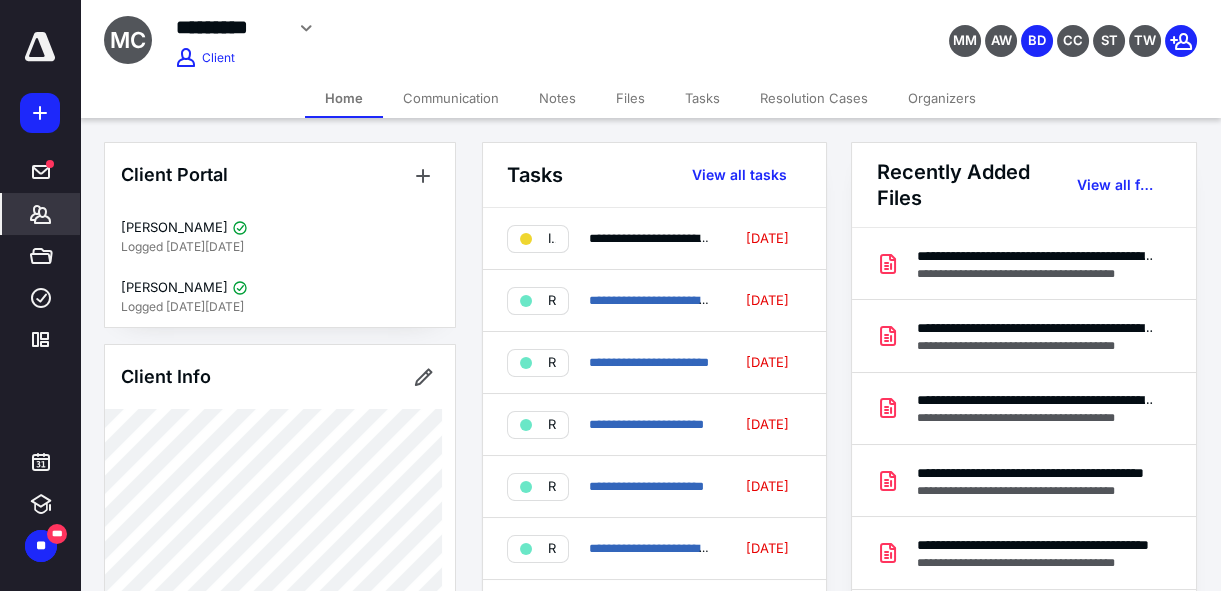 click on "Tasks" at bounding box center (702, 98) 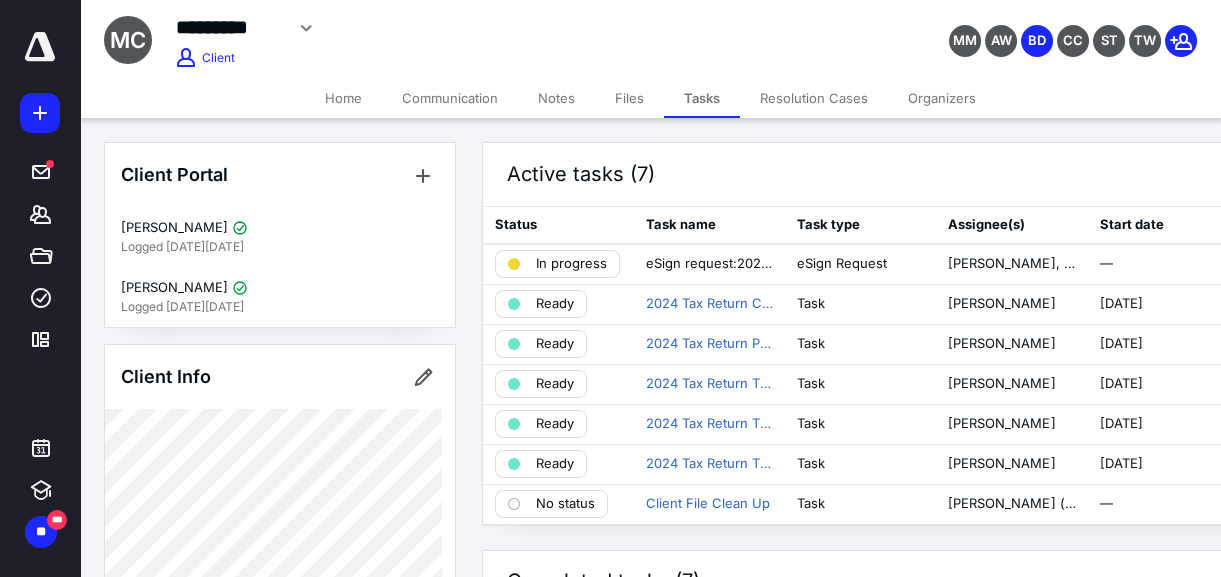 click on "Home" at bounding box center [343, 98] 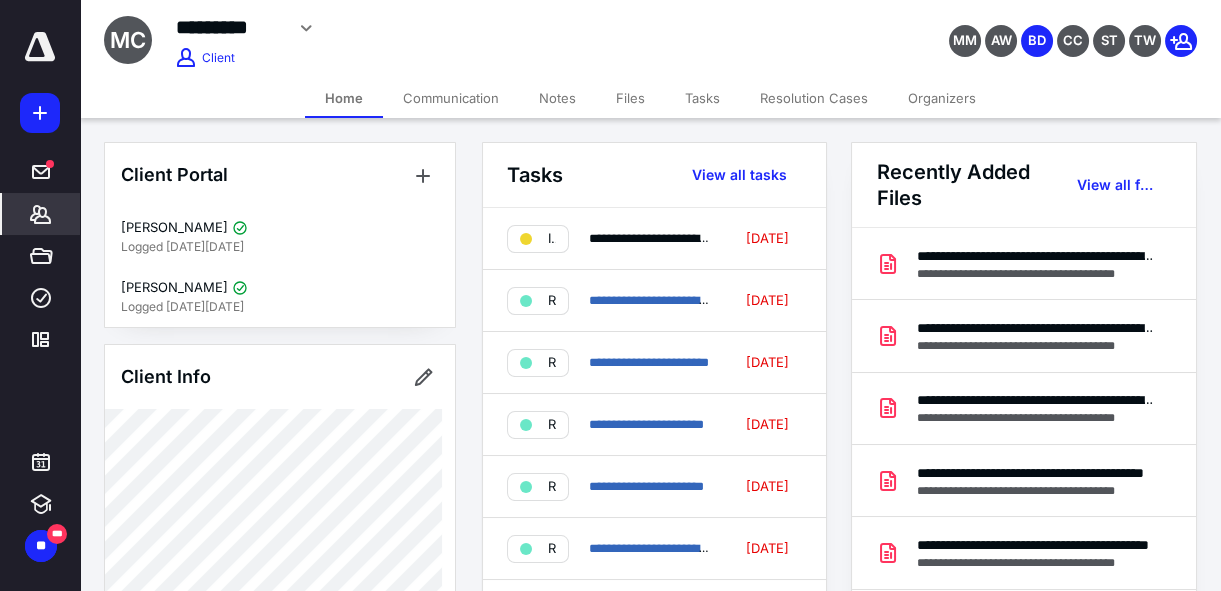 click on "Files" at bounding box center (630, 98) 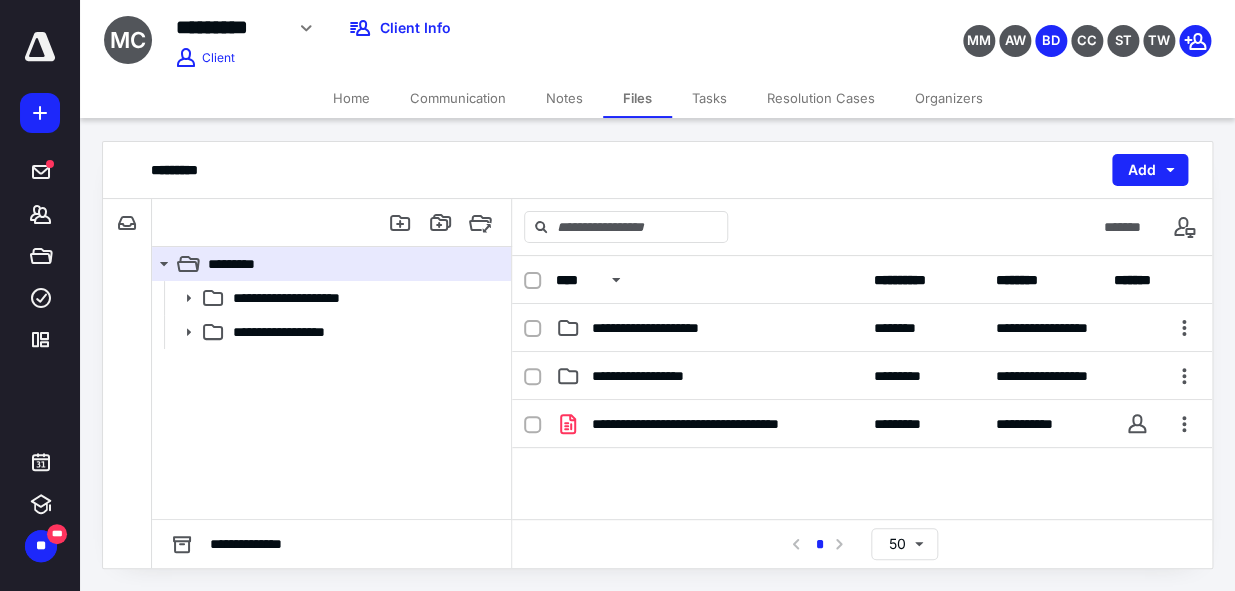 click on "Files" at bounding box center (637, 98) 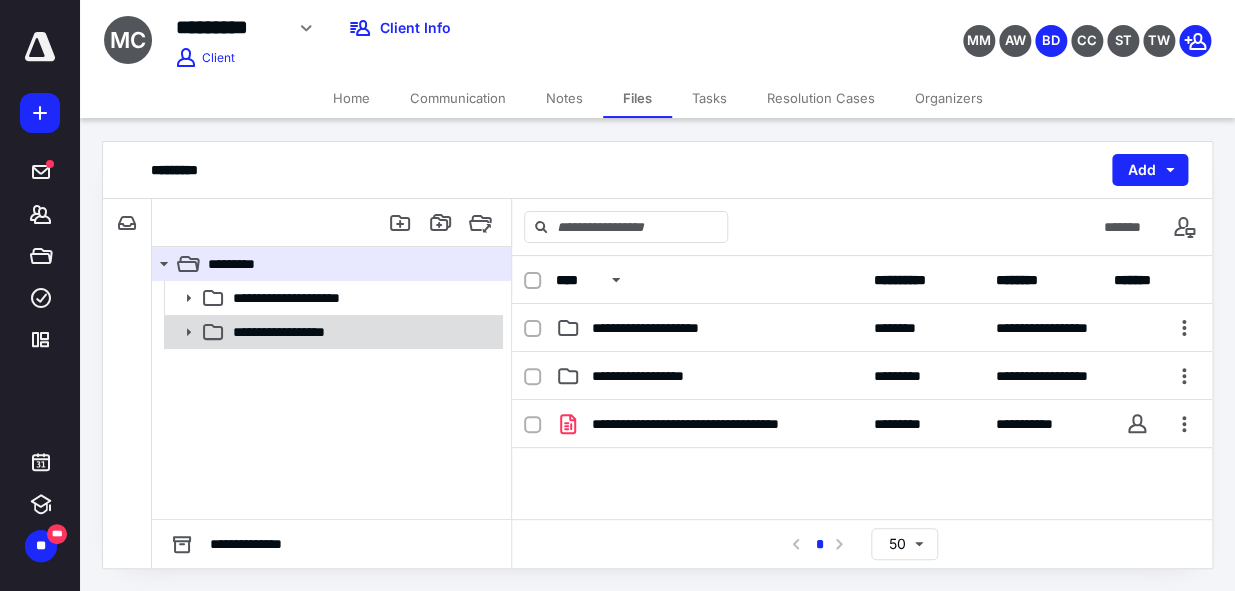 click 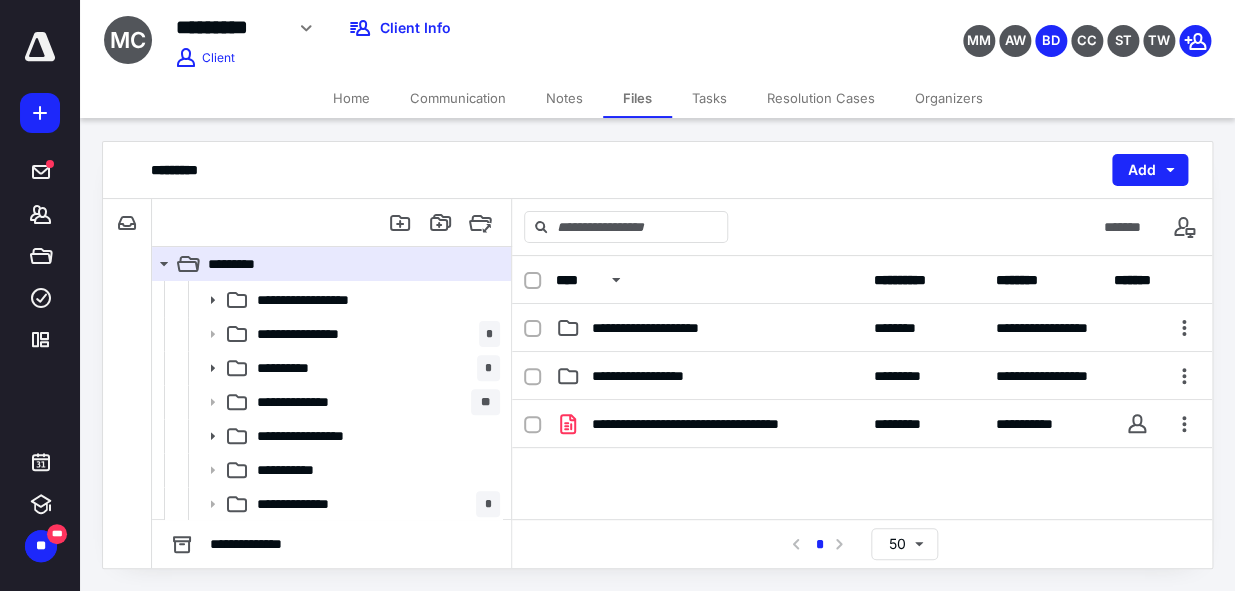scroll, scrollTop: 280, scrollLeft: 0, axis: vertical 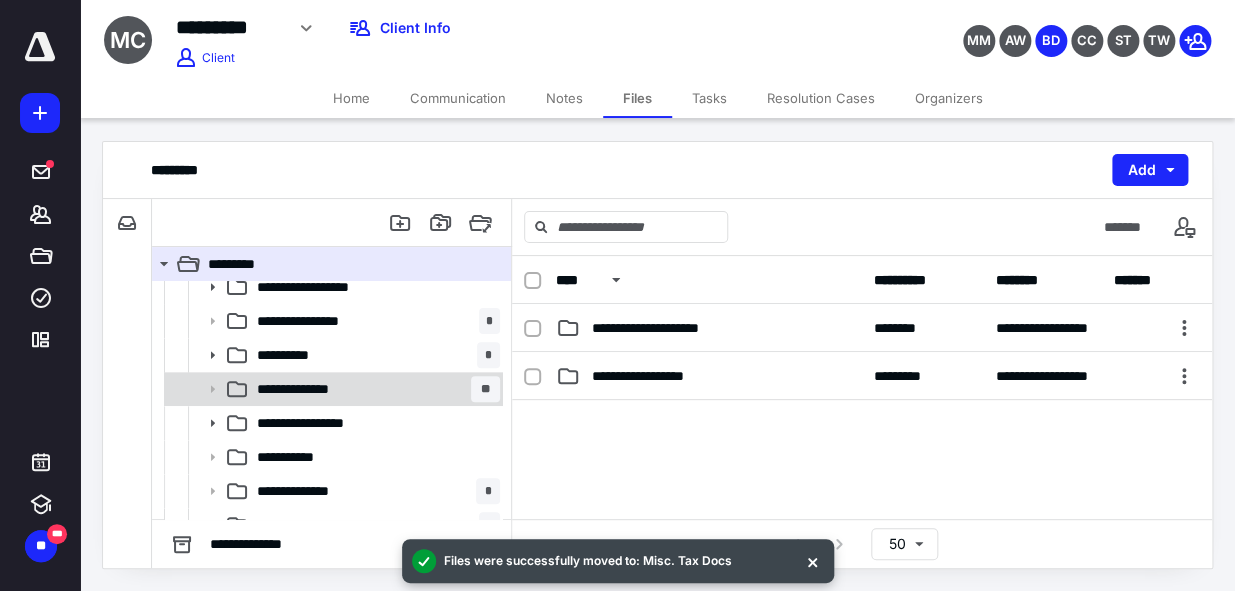 click on "**********" at bounding box center [307, 389] 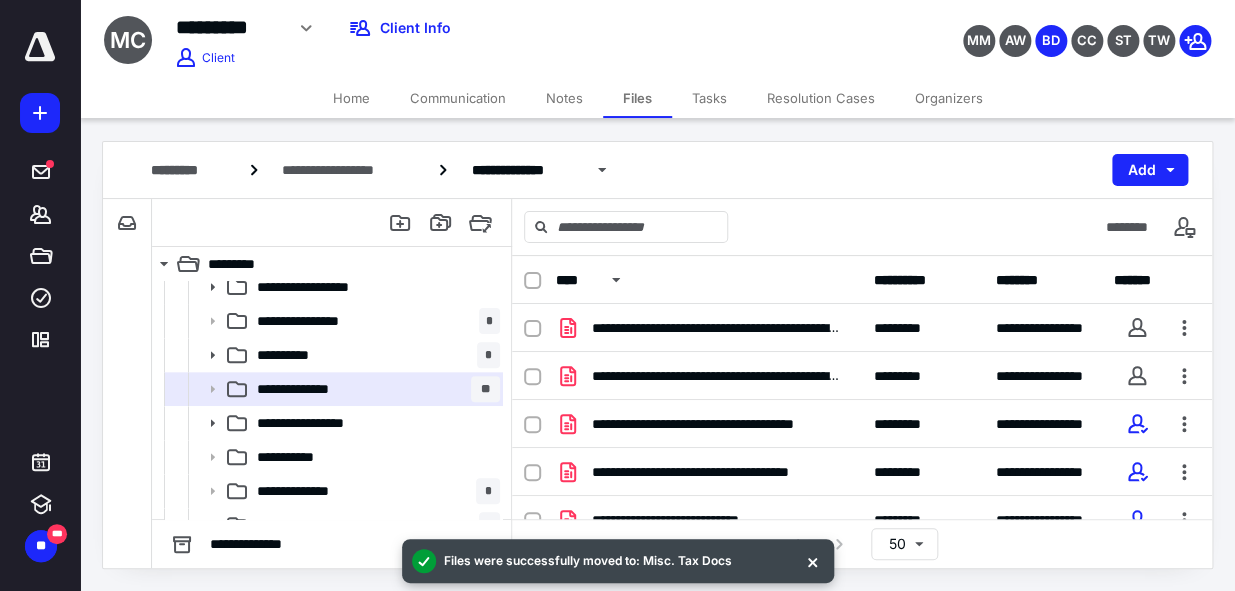 click on "Home" at bounding box center [351, 98] 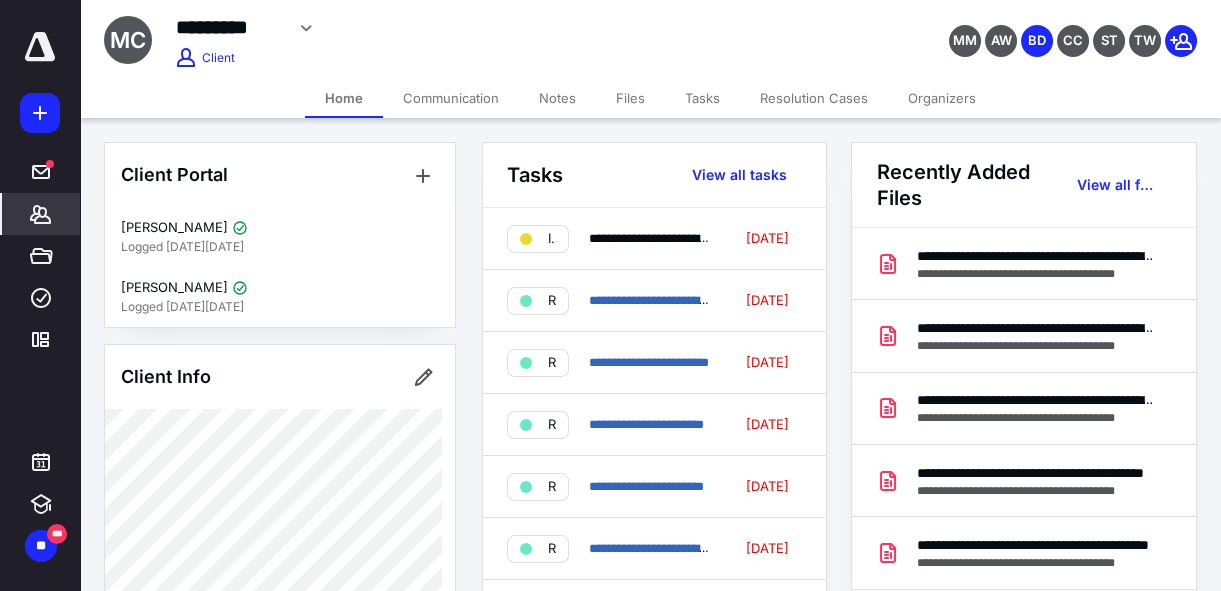 click on "Files" at bounding box center [630, 98] 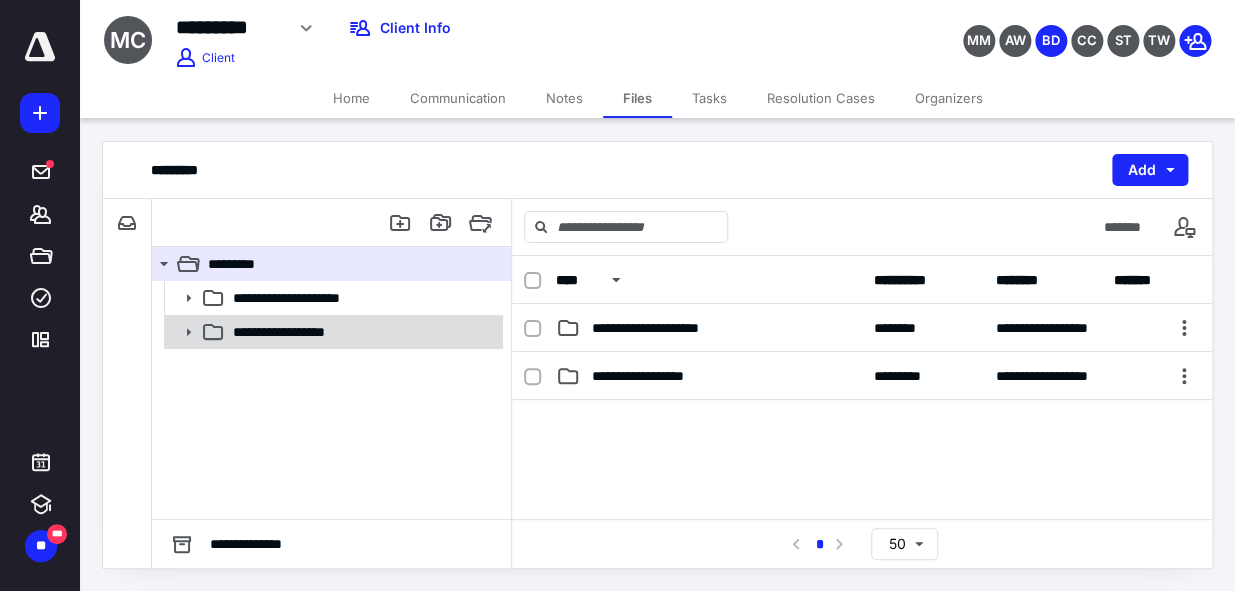 click 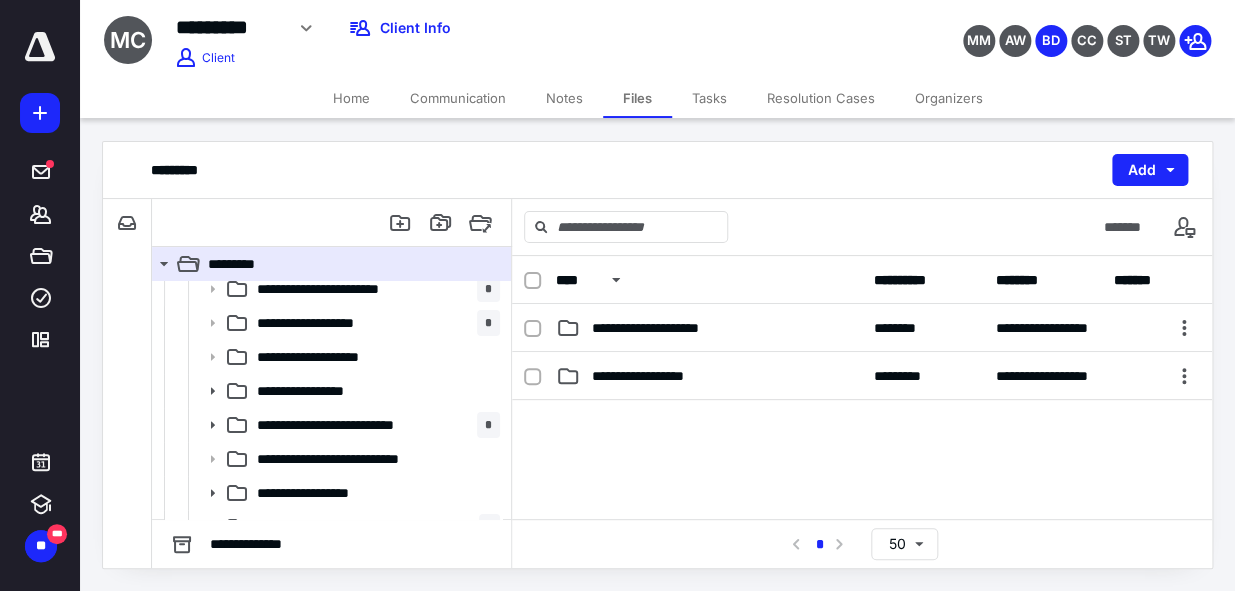 scroll, scrollTop: 67, scrollLeft: 0, axis: vertical 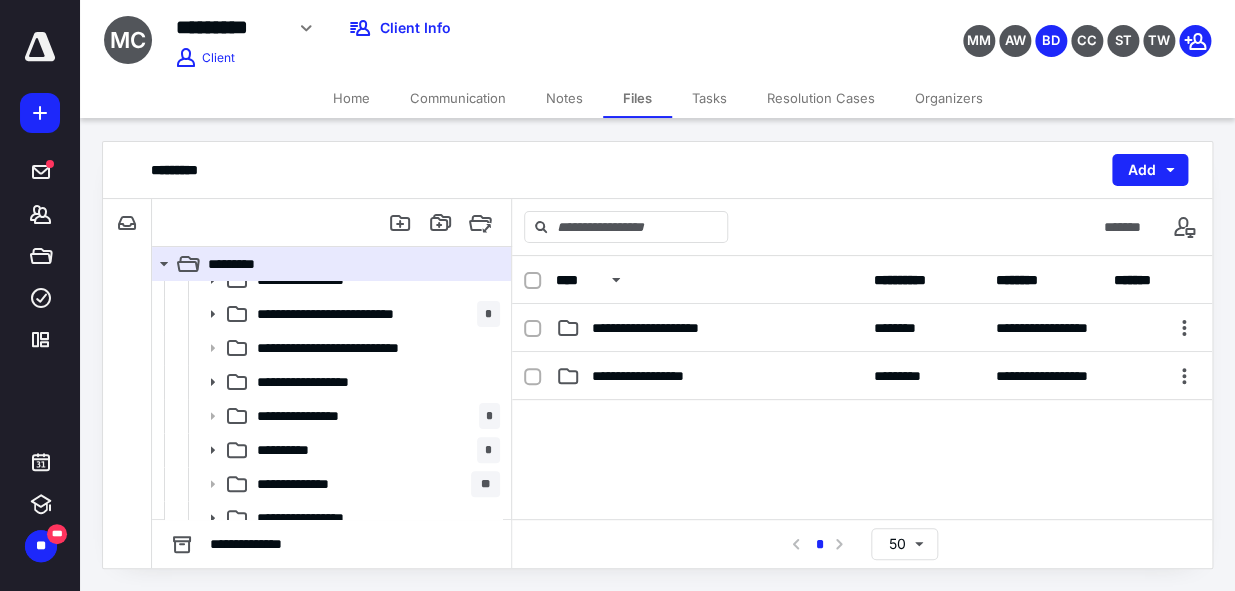 click at bounding box center [862, 550] 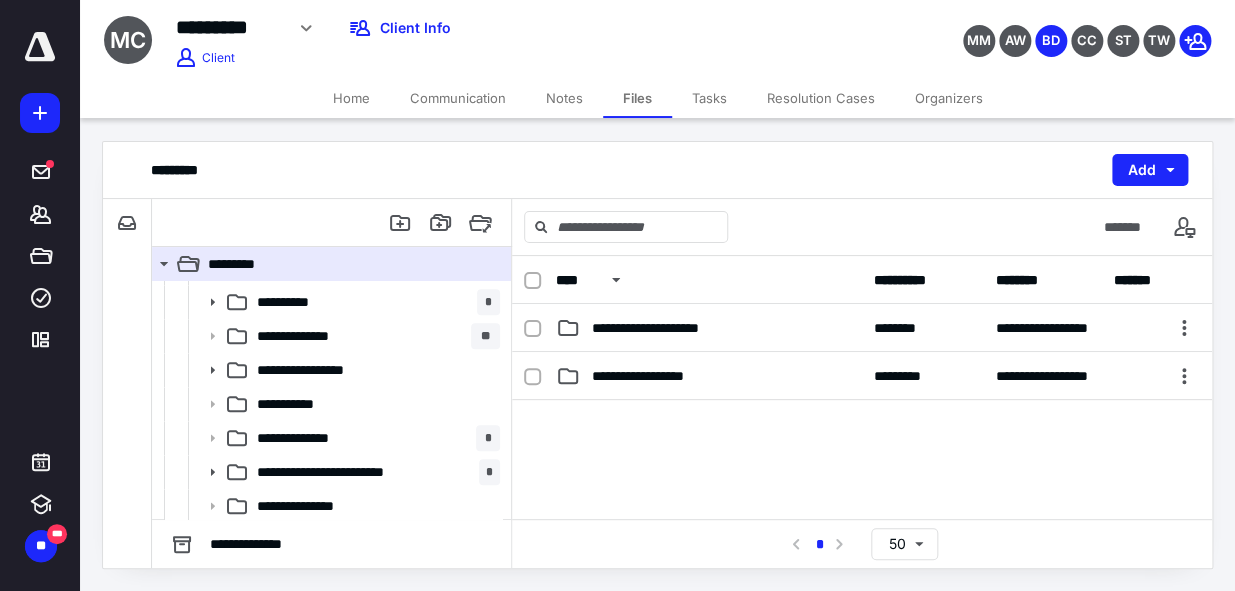 scroll, scrollTop: 340, scrollLeft: 0, axis: vertical 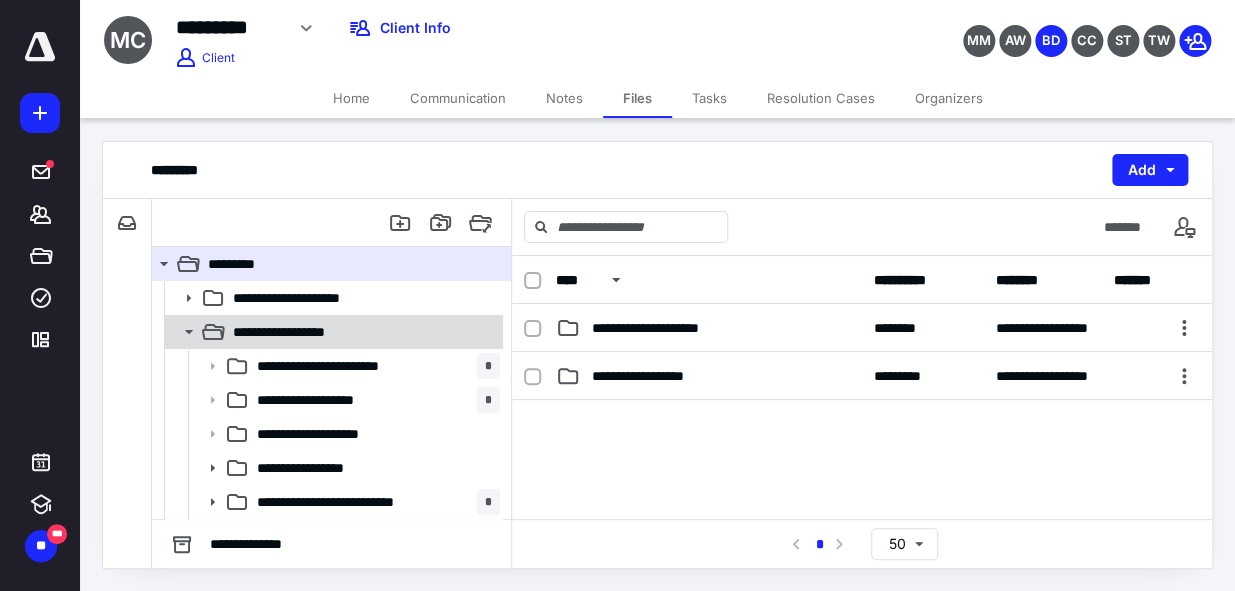 click 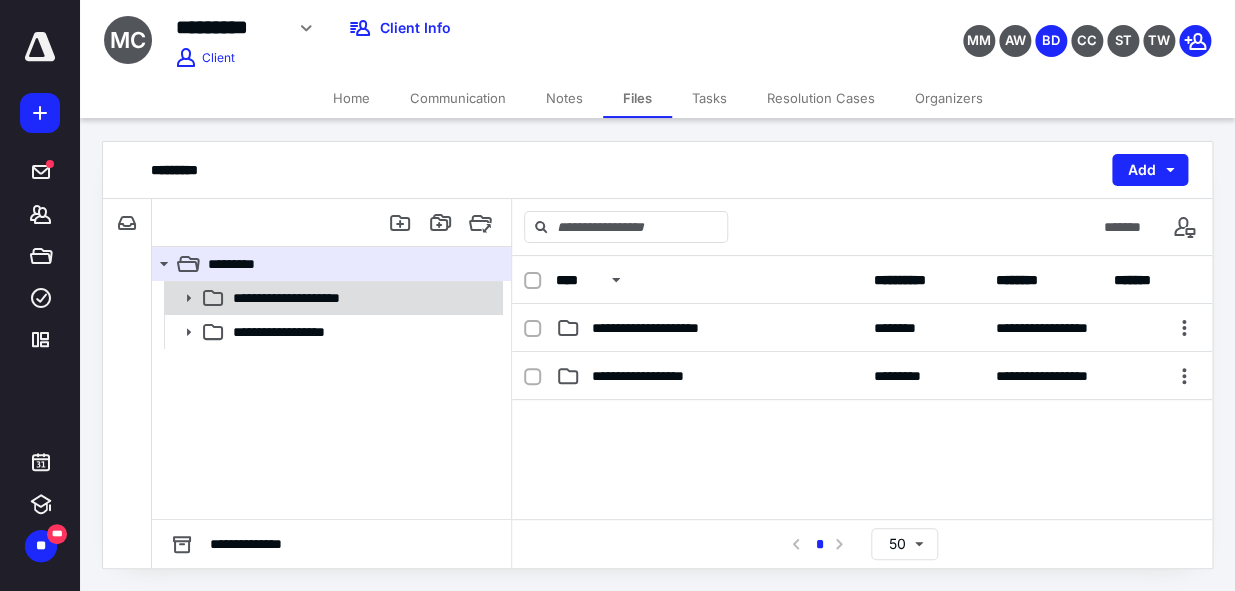 click 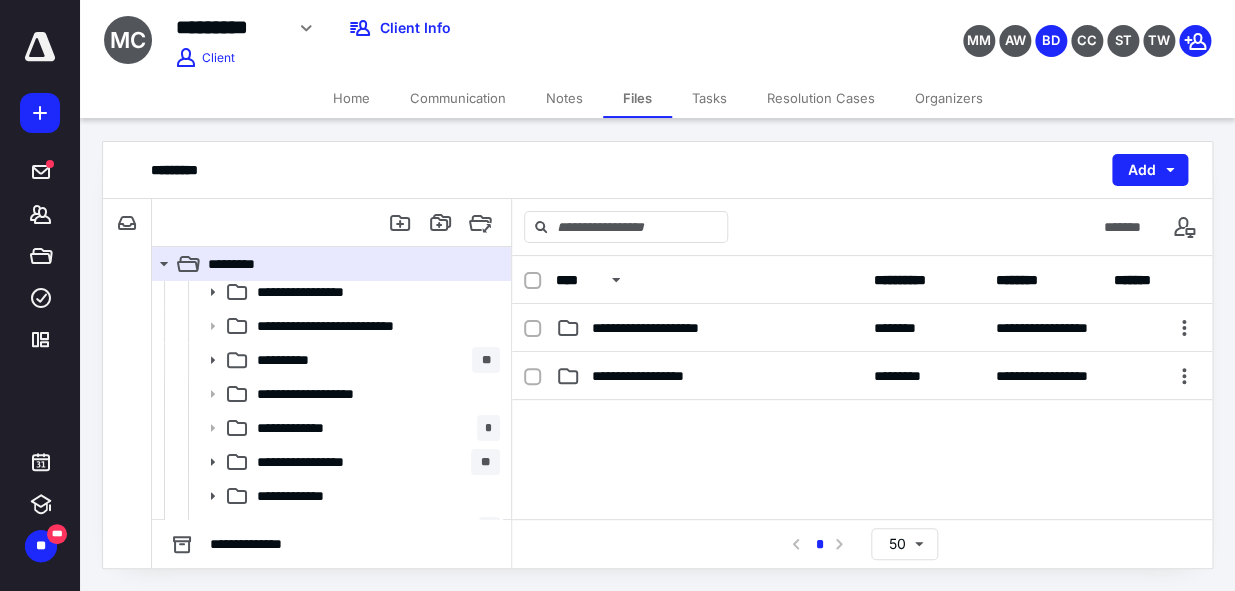 scroll, scrollTop: 41, scrollLeft: 0, axis: vertical 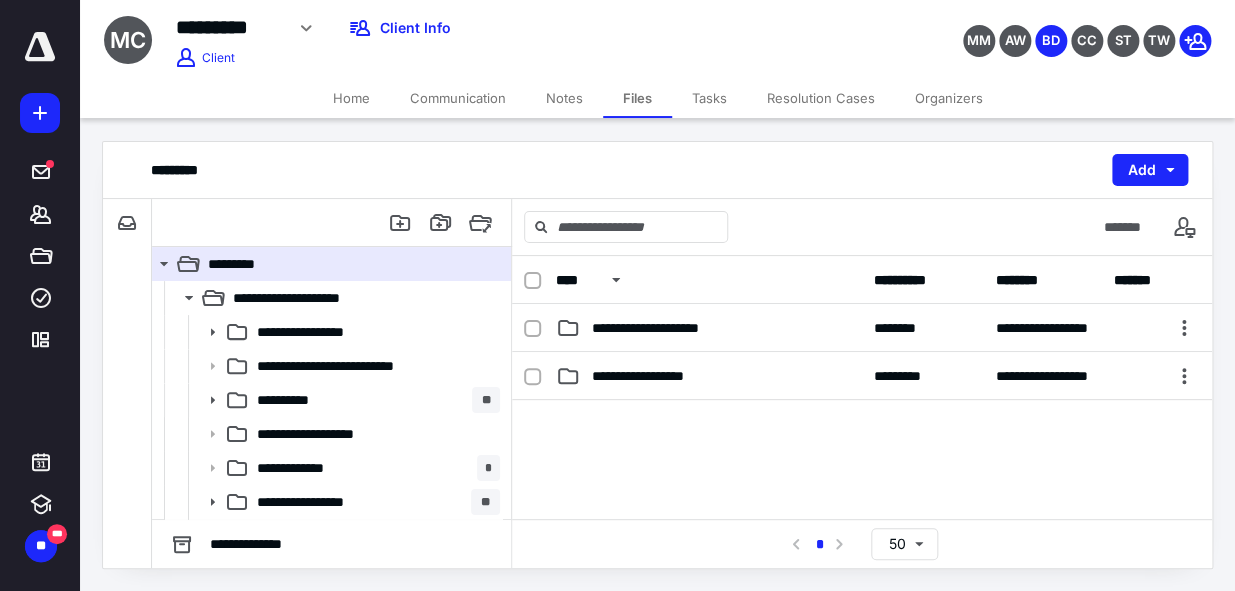 click on "**********" at bounding box center (127, 383) 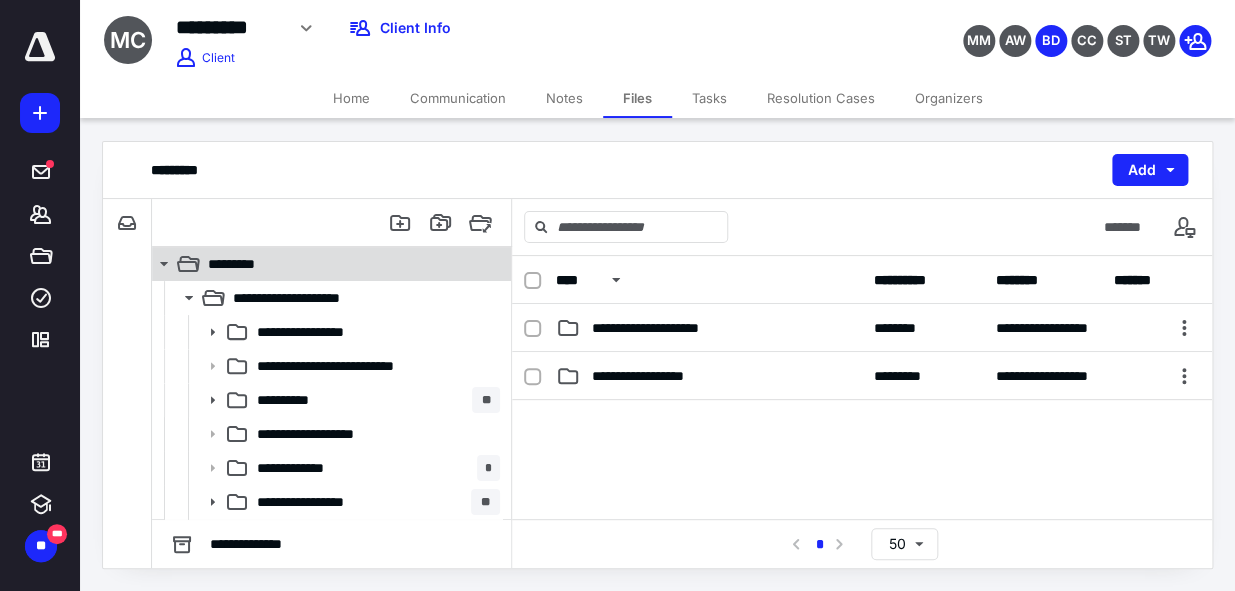 click 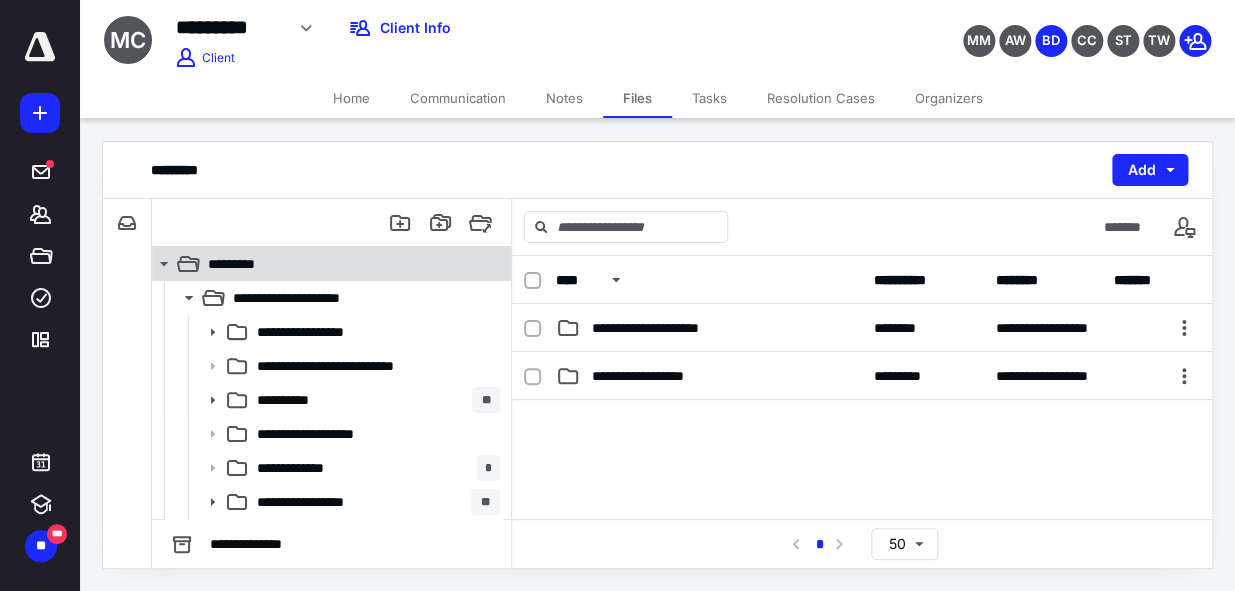 click 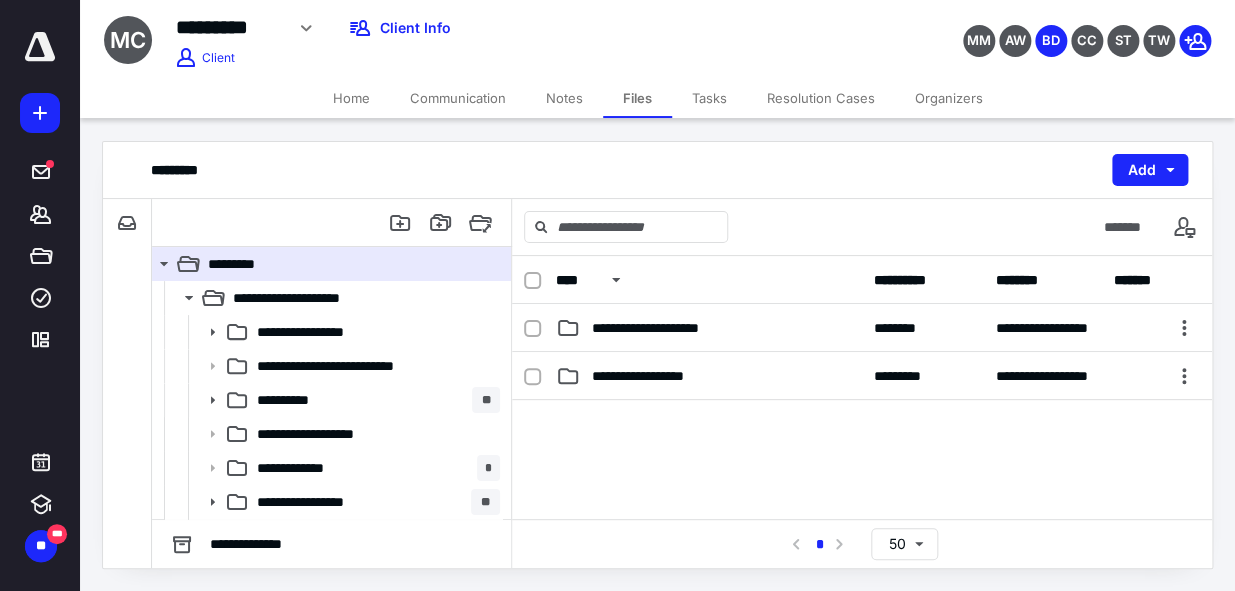 click on "Home" at bounding box center (351, 98) 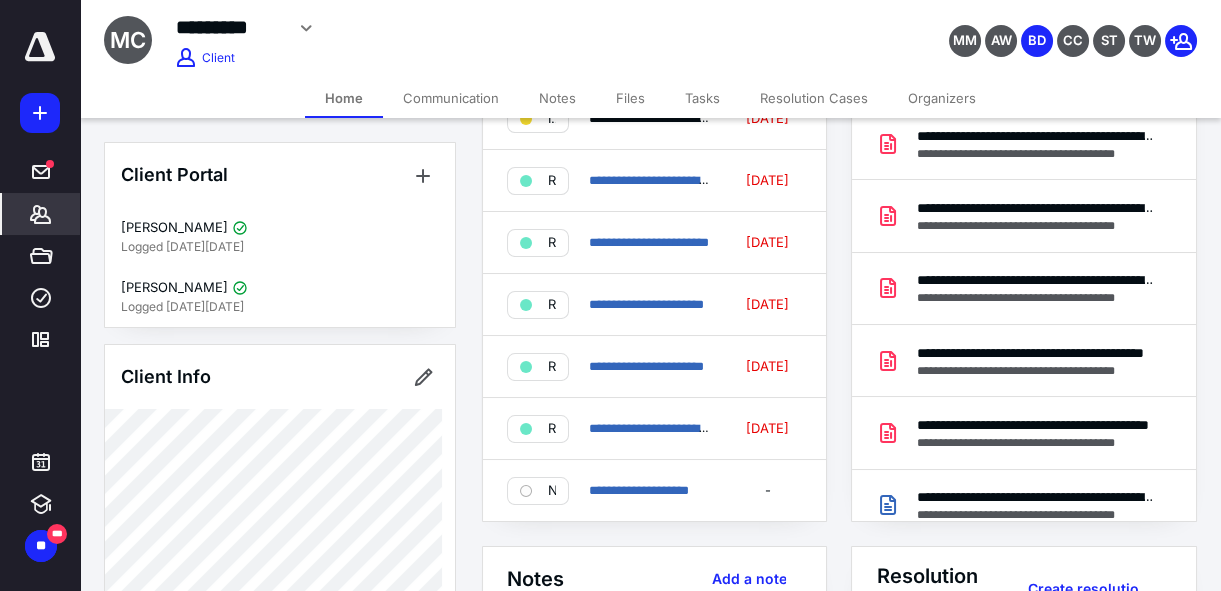 scroll, scrollTop: 136, scrollLeft: 0, axis: vertical 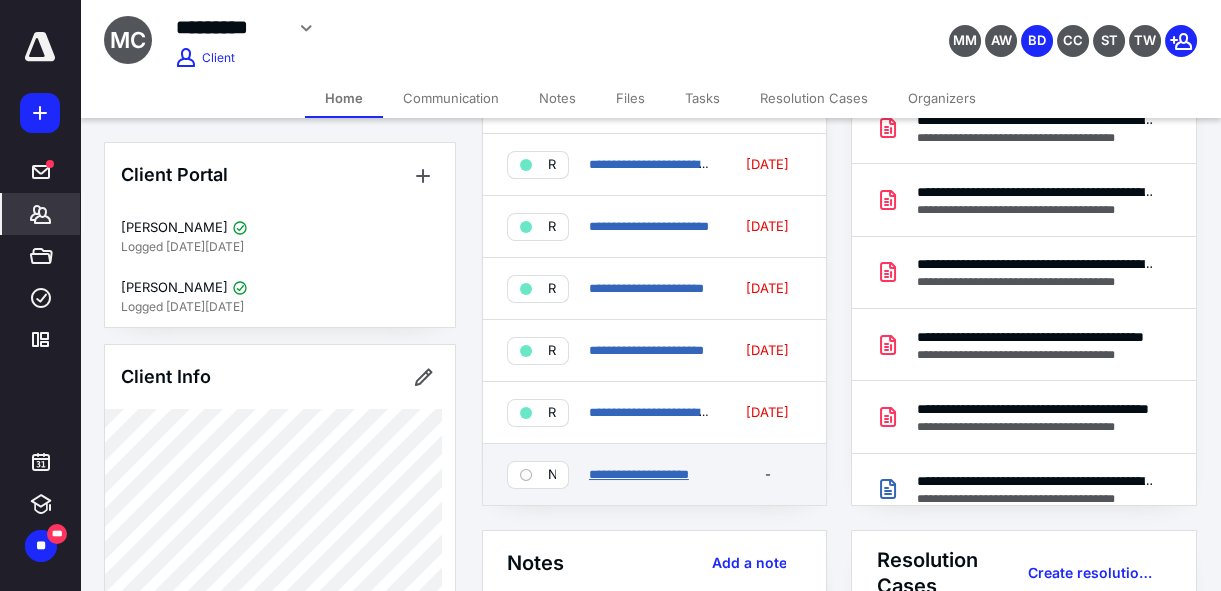 click on "**********" at bounding box center (639, 474) 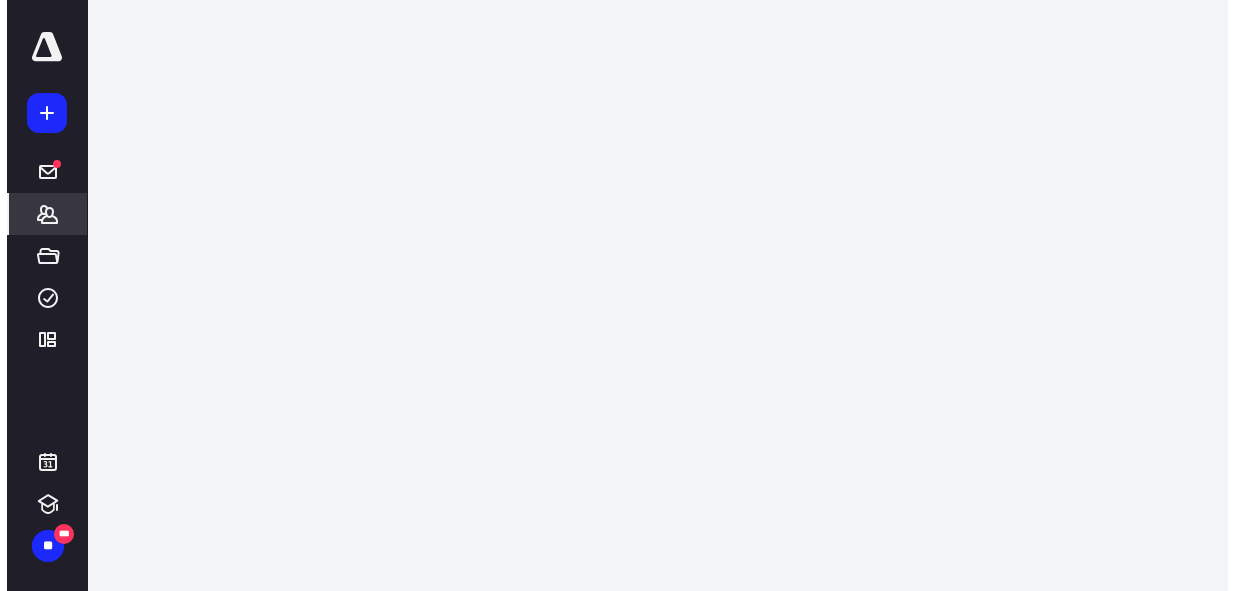 scroll, scrollTop: 0, scrollLeft: 0, axis: both 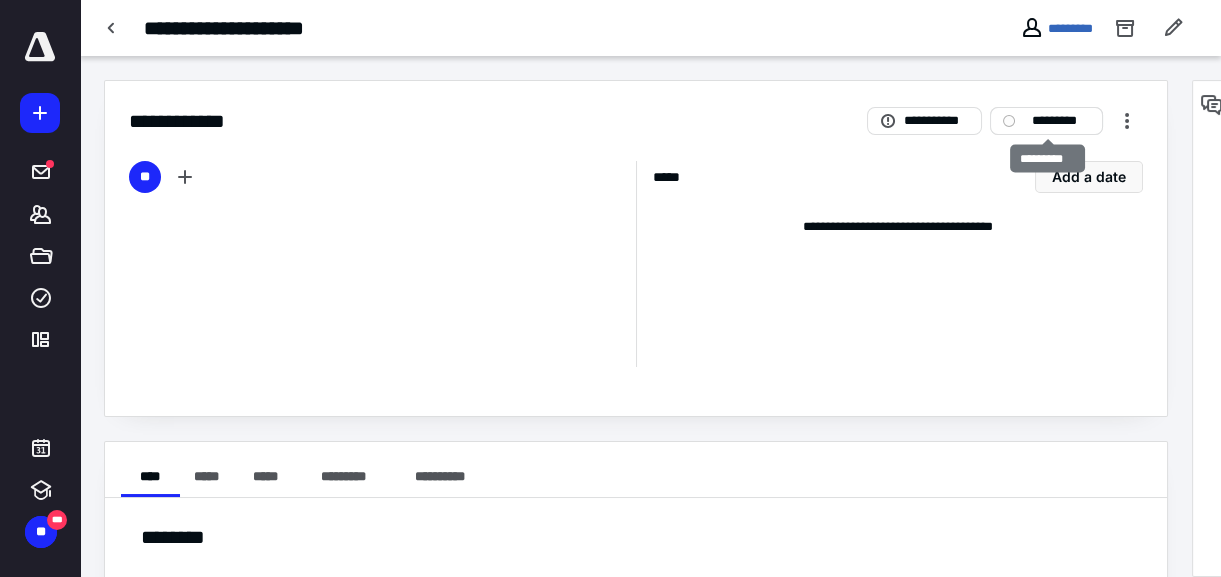 click on "*********" at bounding box center (1060, 121) 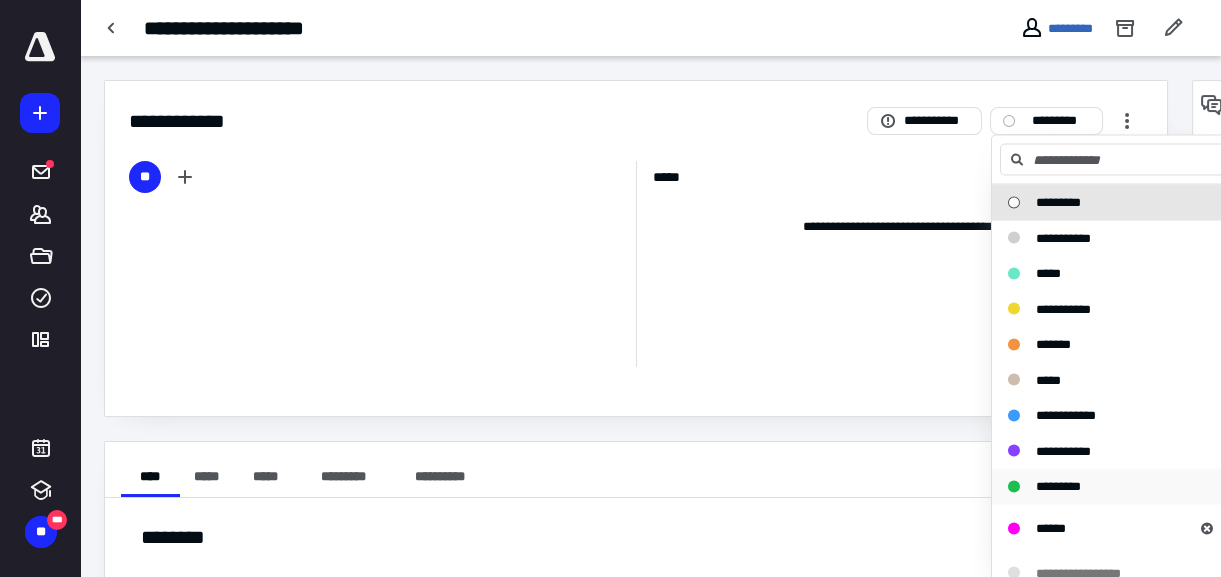 click on "*********" at bounding box center (1058, 486) 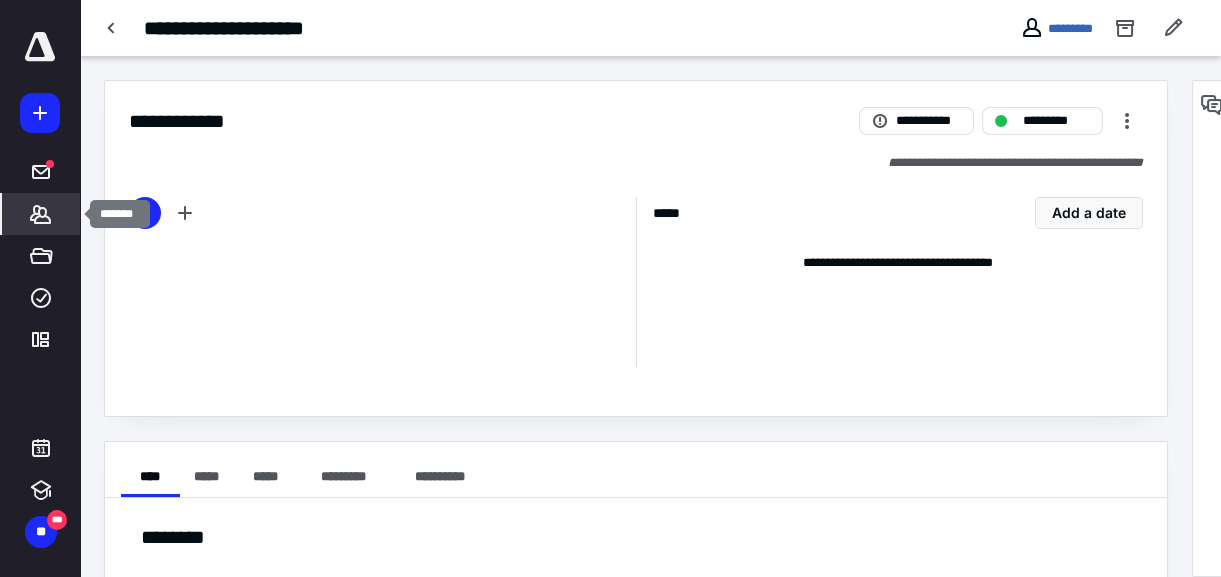 click 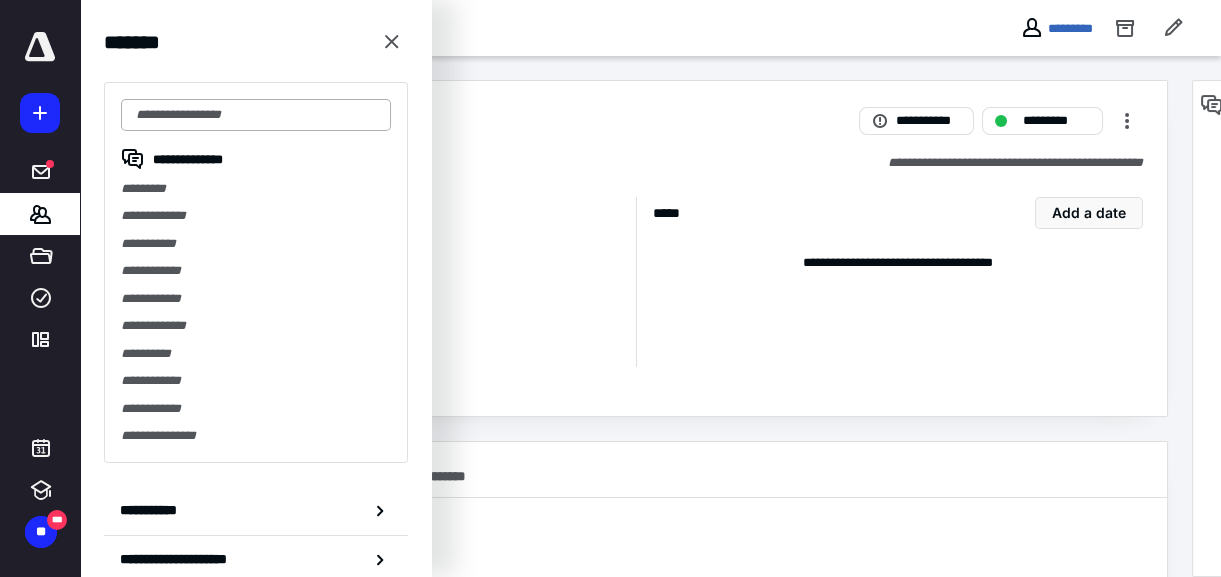 click at bounding box center (256, 115) 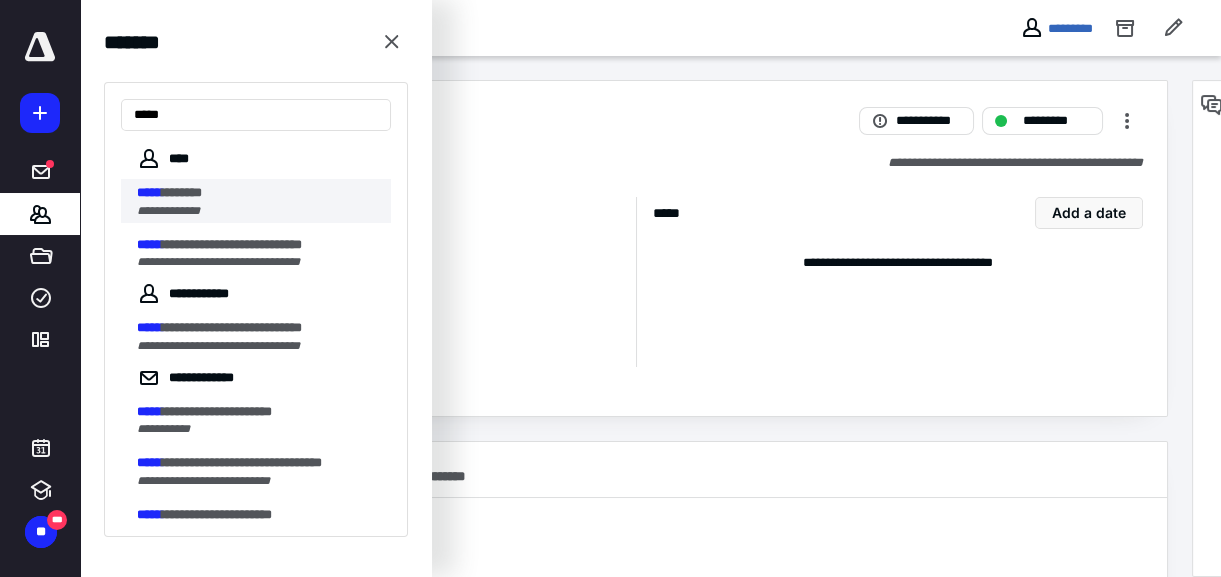 type on "*****" 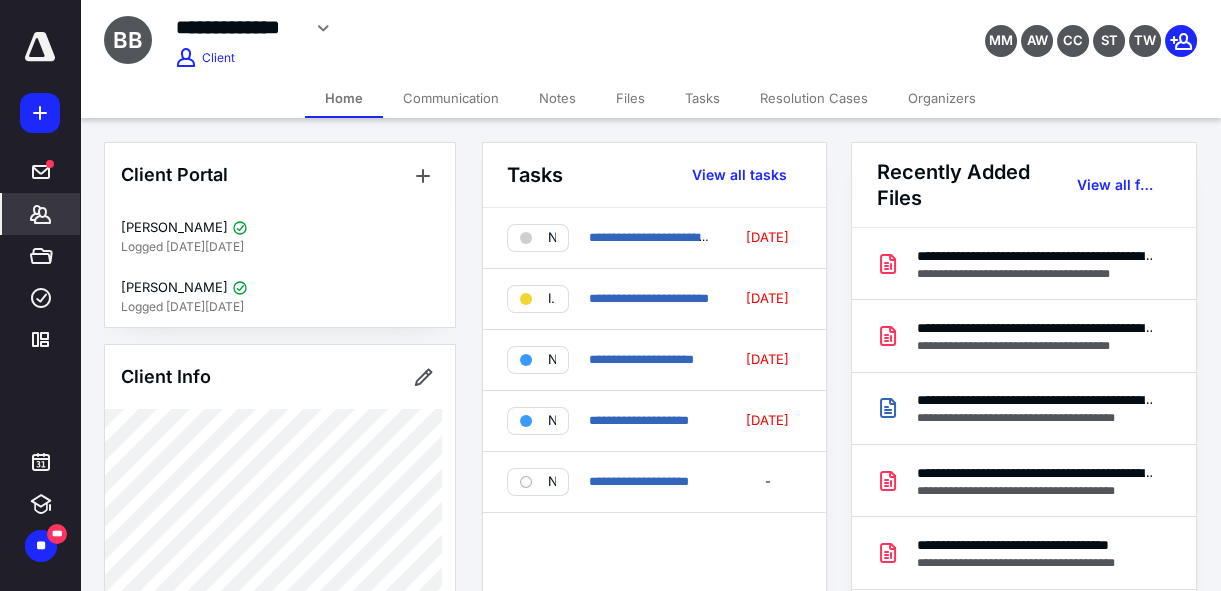 click on "Files" at bounding box center [630, 98] 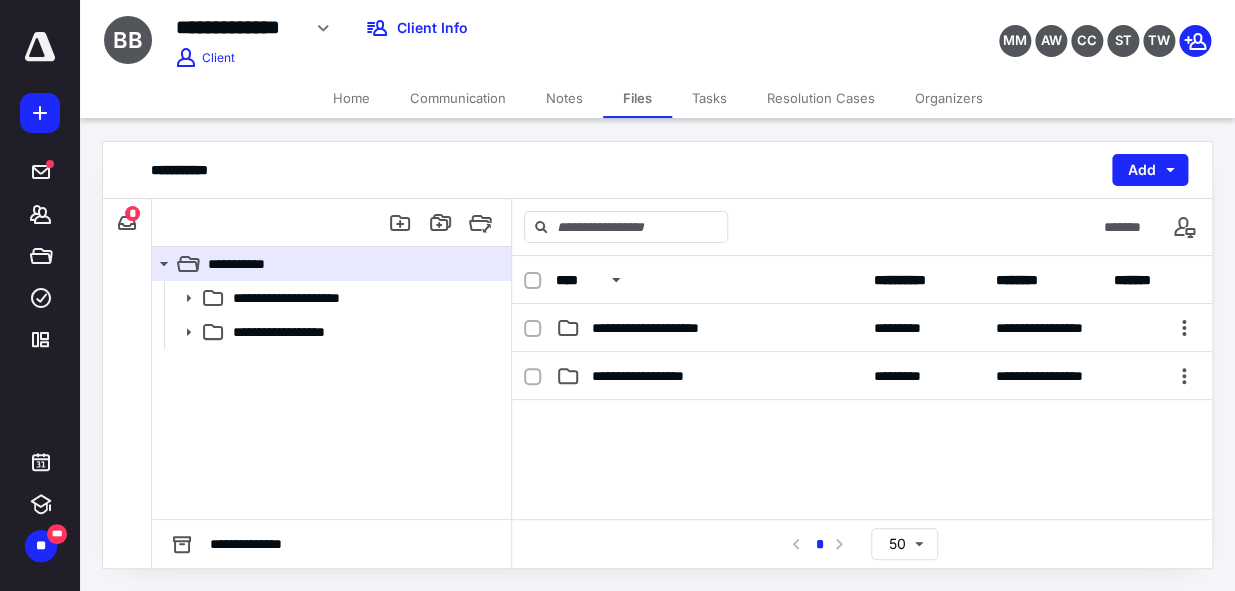 click on "Files" at bounding box center [637, 98] 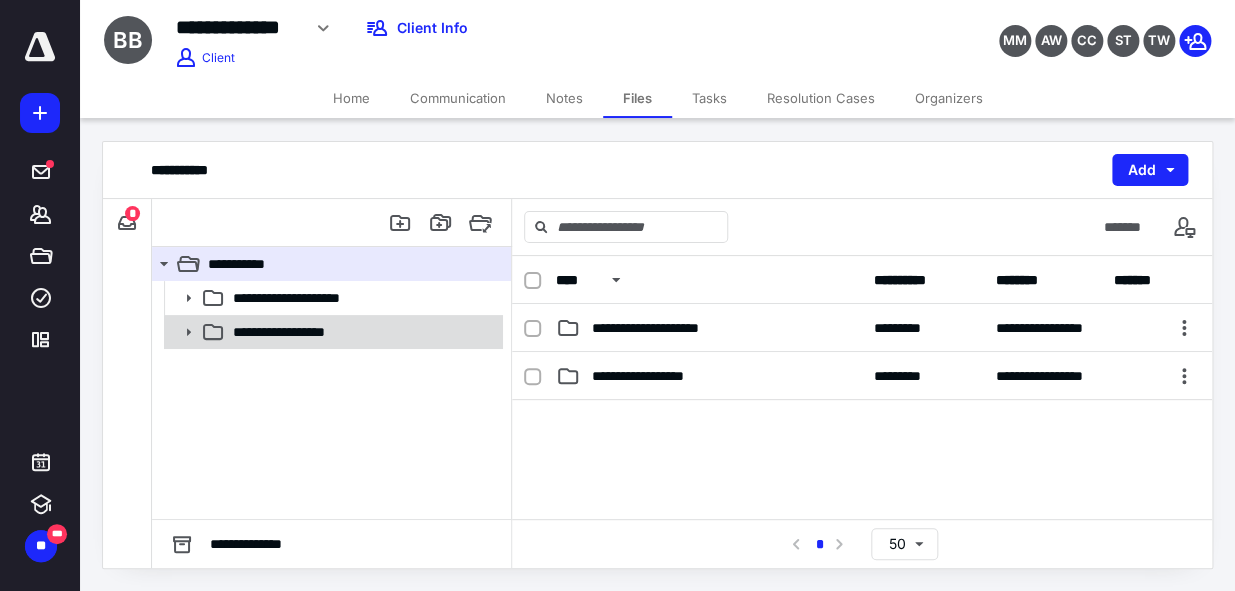 click 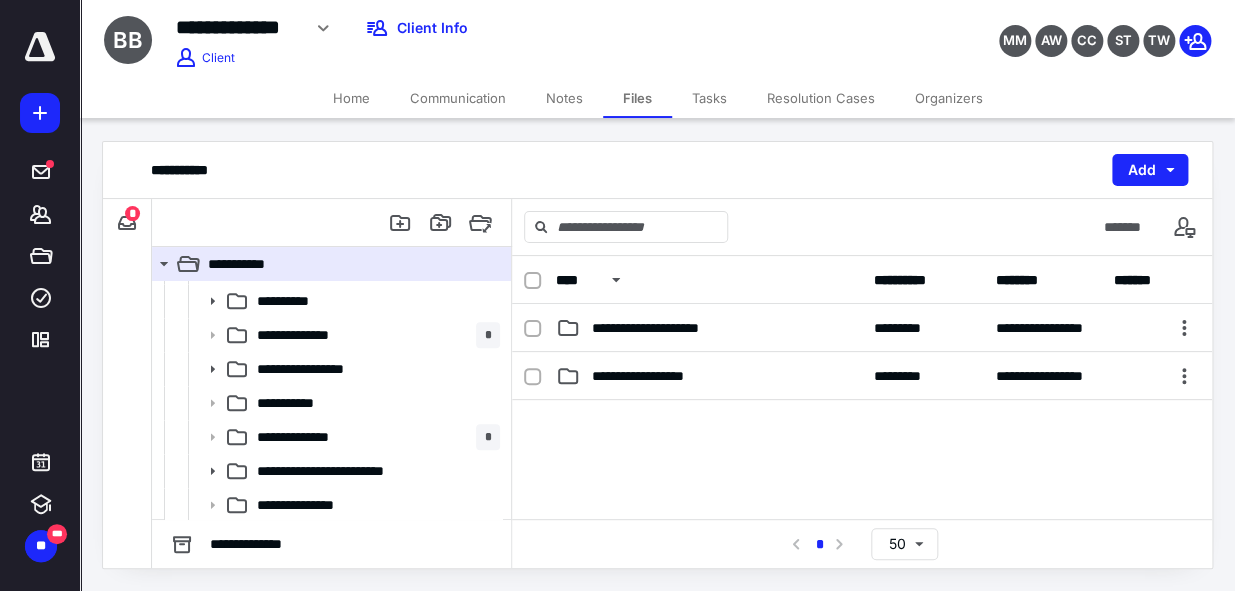 scroll, scrollTop: 340, scrollLeft: 0, axis: vertical 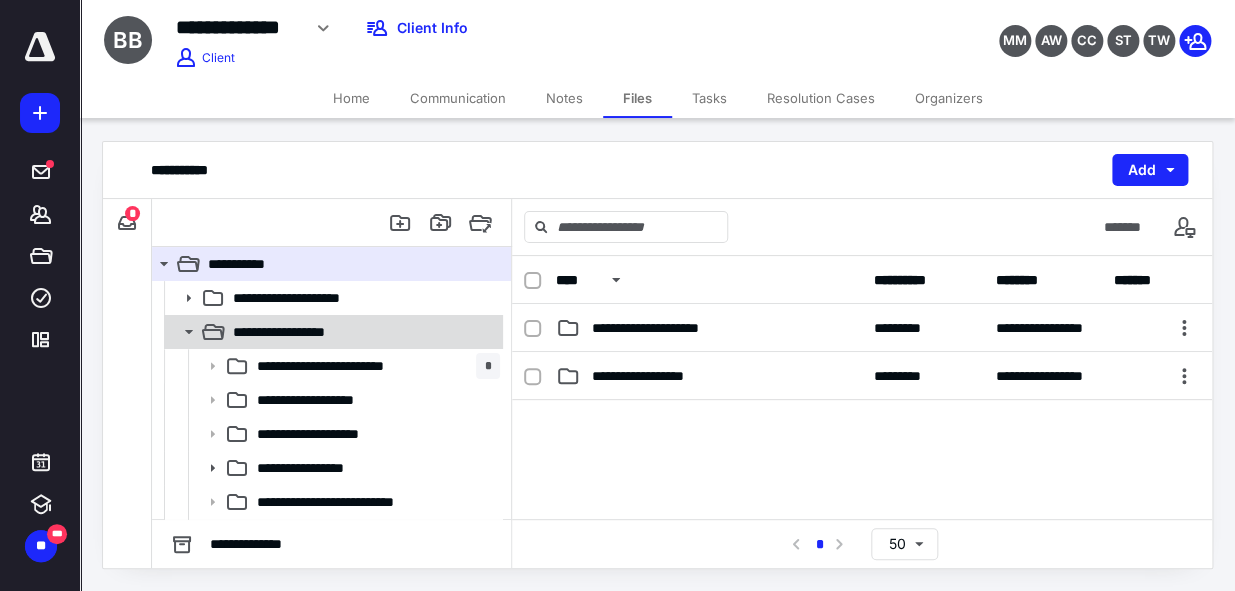 click 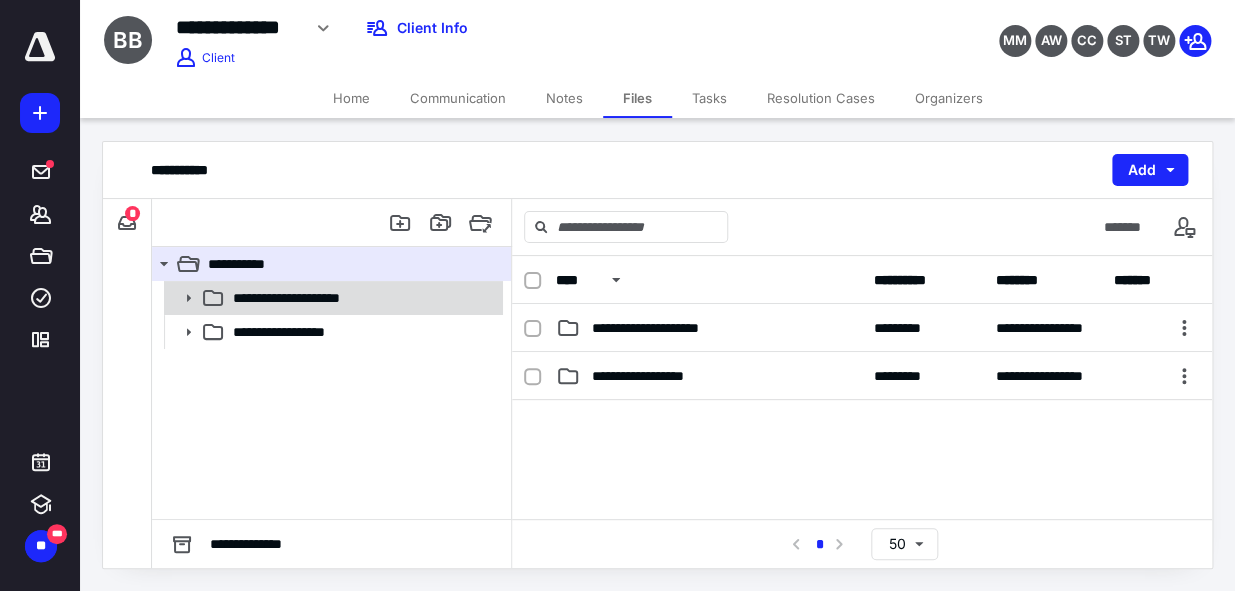 click 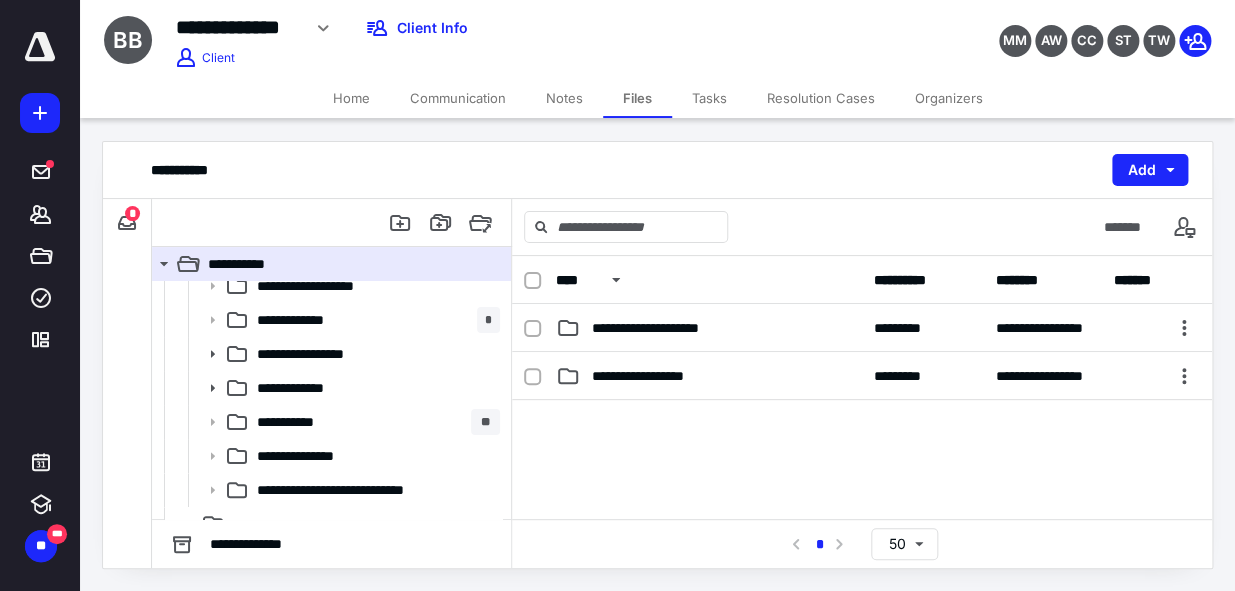 scroll, scrollTop: 170, scrollLeft: 0, axis: vertical 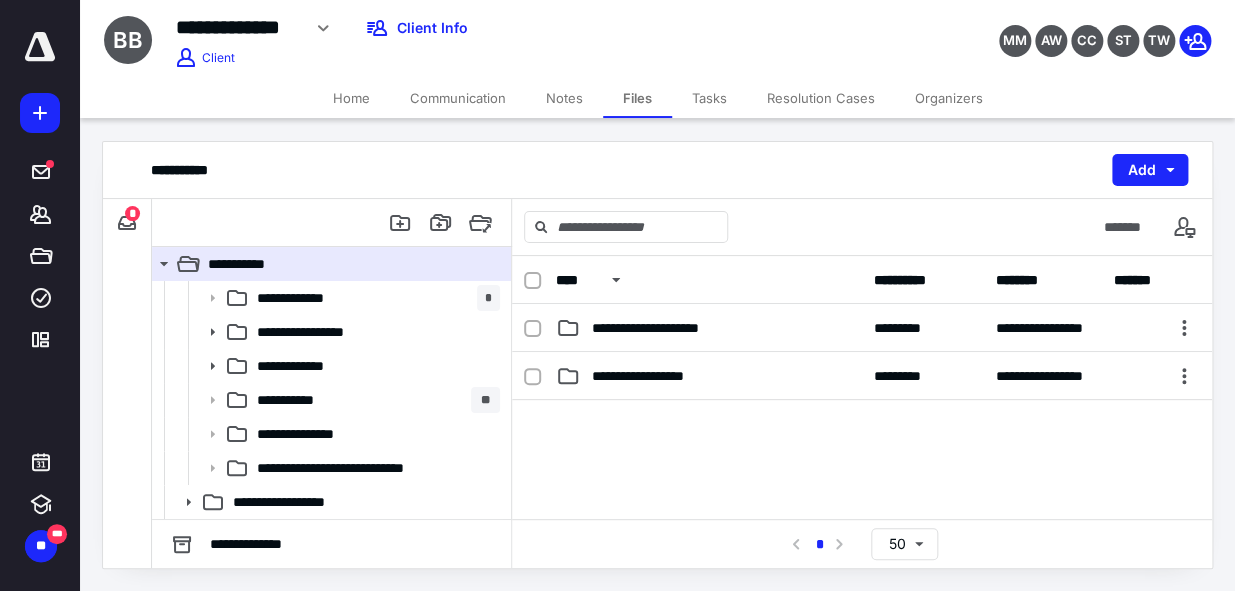 click on "Home" at bounding box center [351, 98] 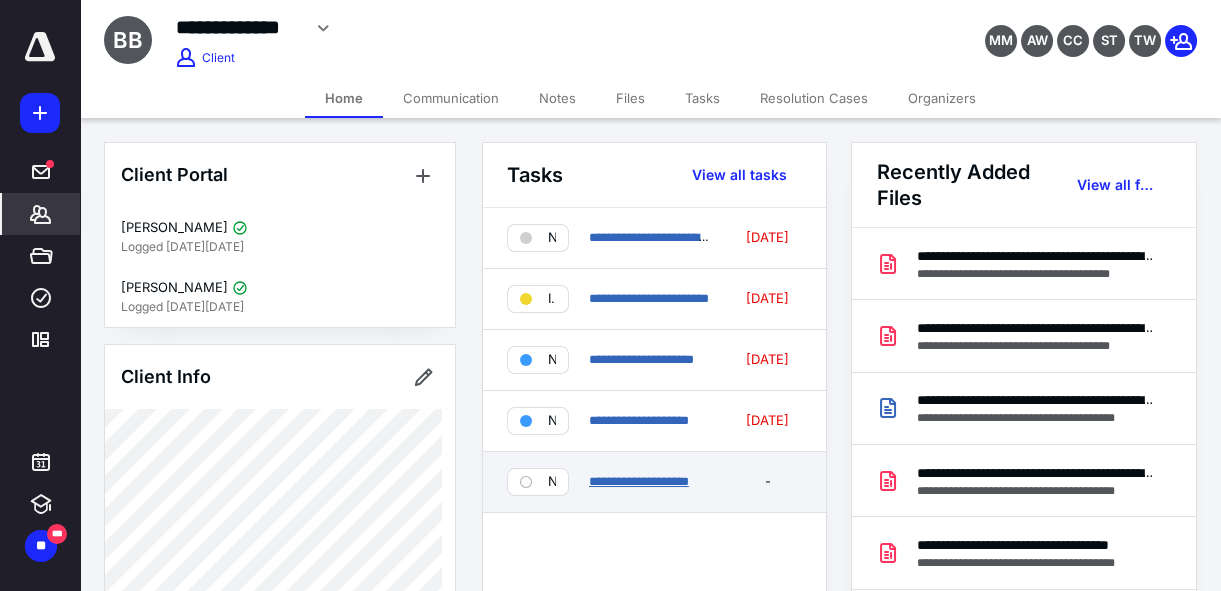 click on "**********" at bounding box center (639, 481) 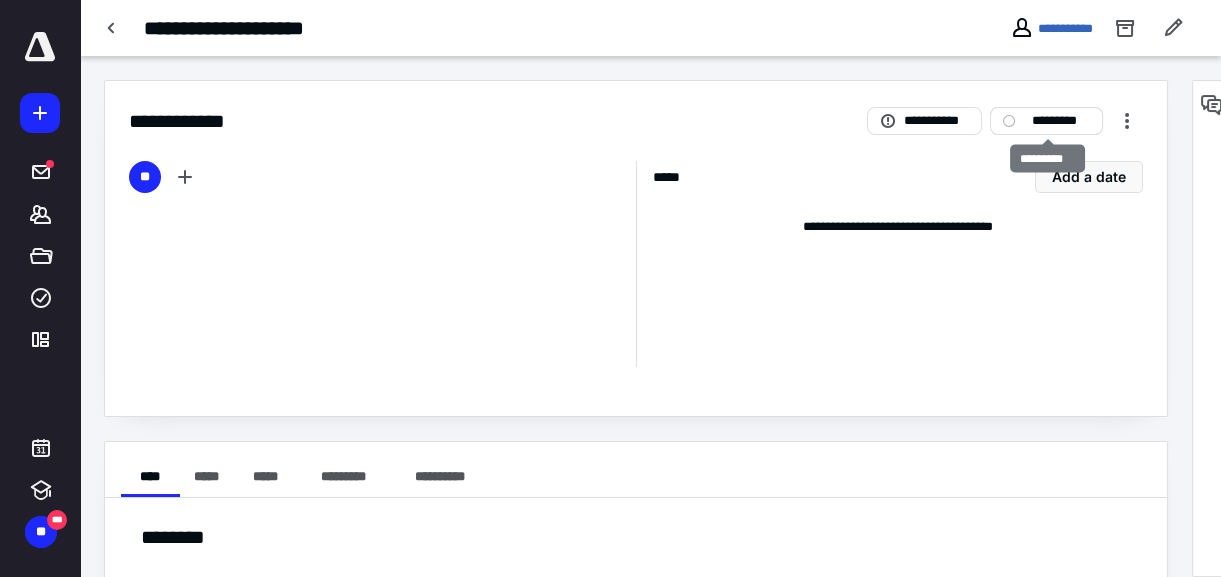 click on "*********" at bounding box center [1060, 121] 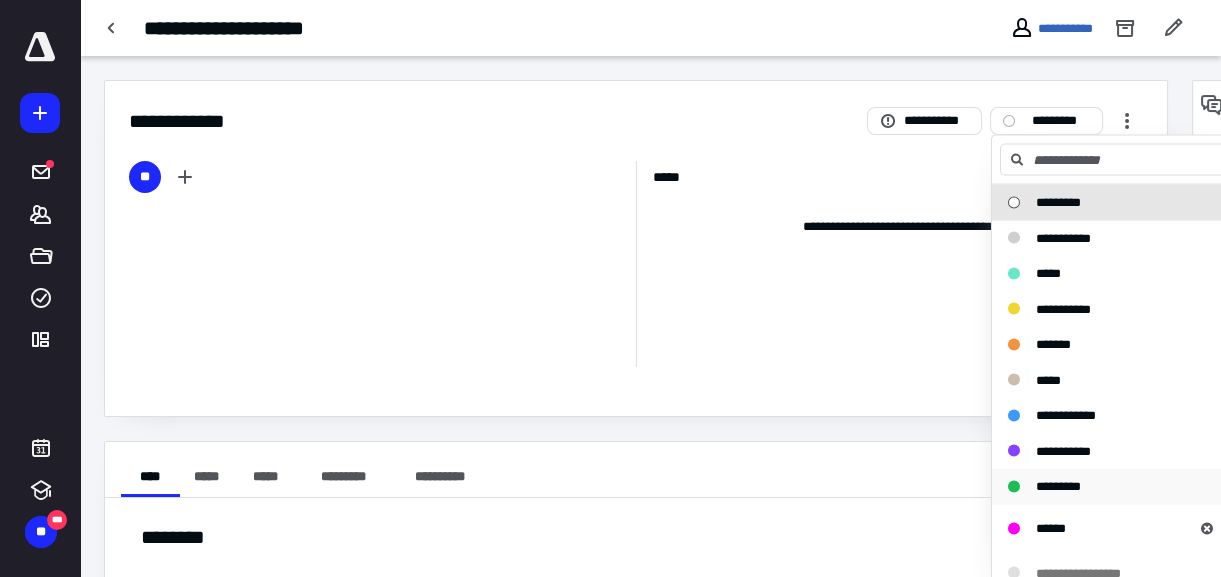click on "*********" at bounding box center (1058, 486) 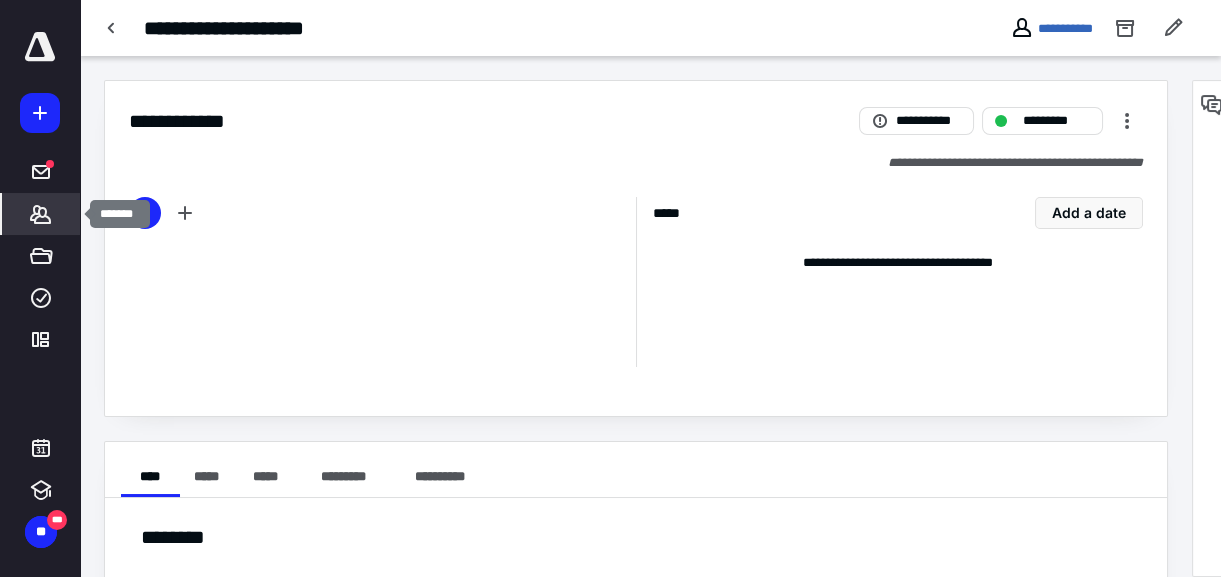 click 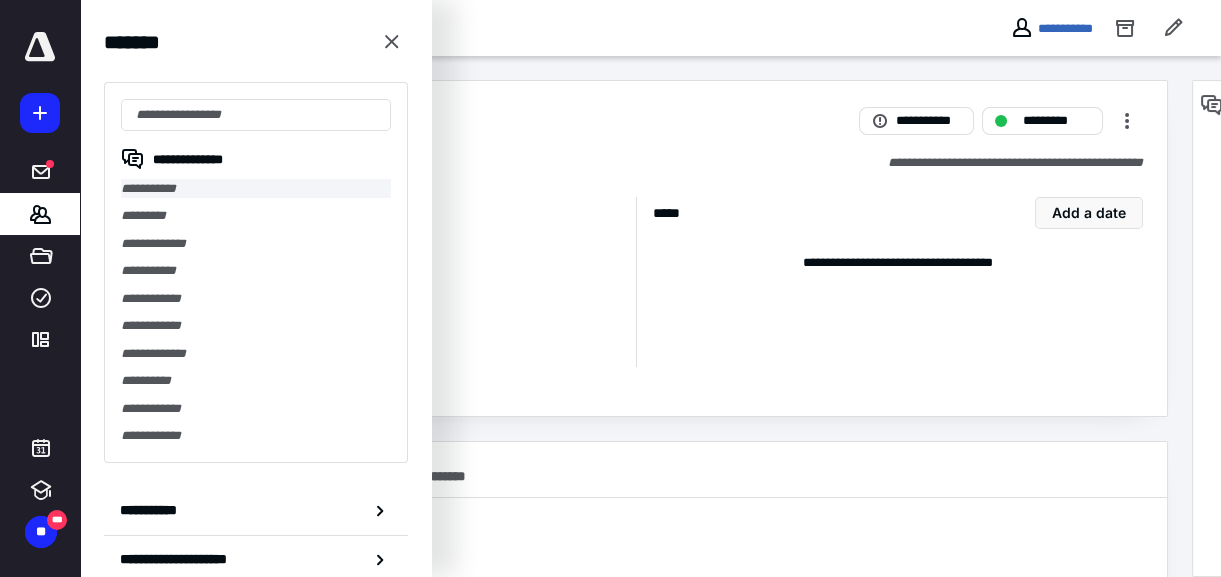 click on "**********" at bounding box center (256, 188) 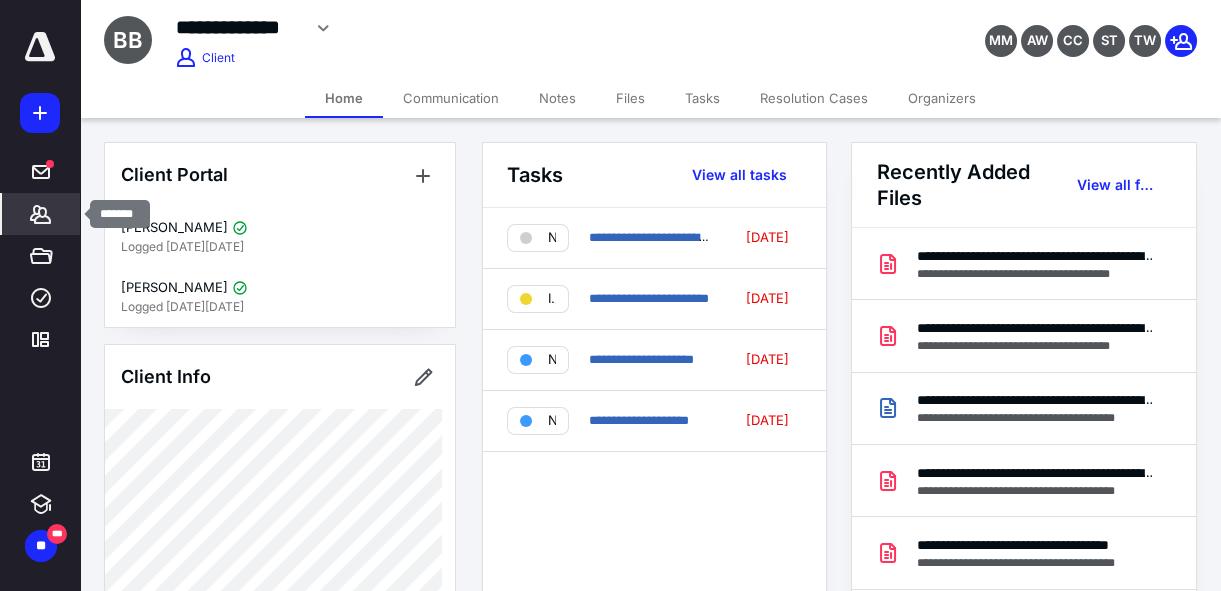 click 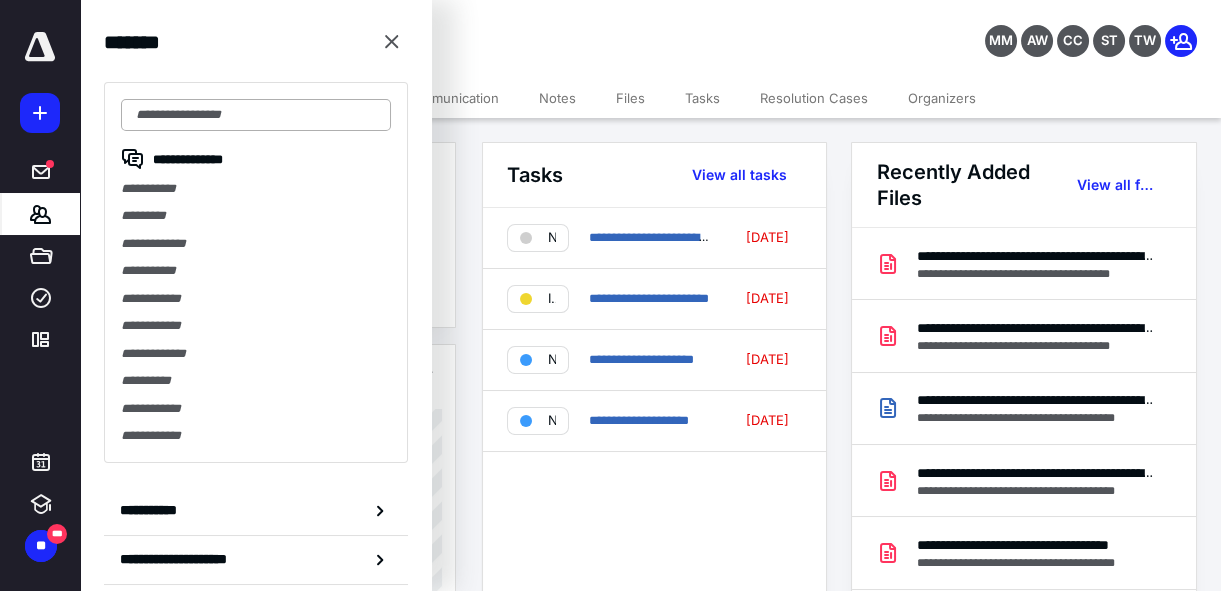 click at bounding box center (256, 115) 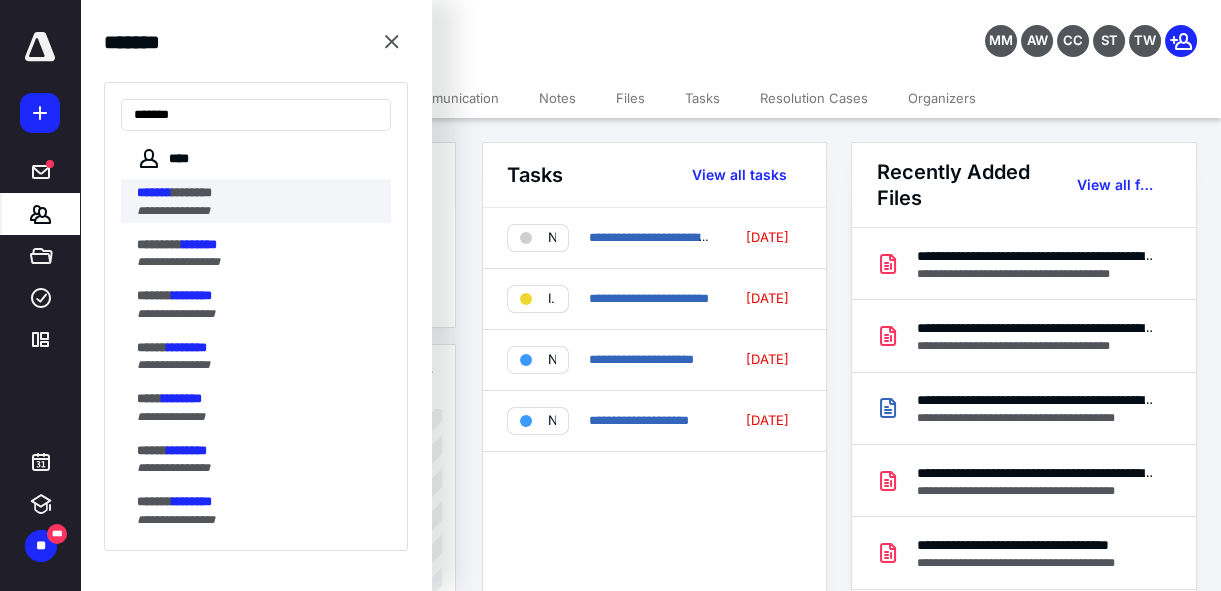 type on "*******" 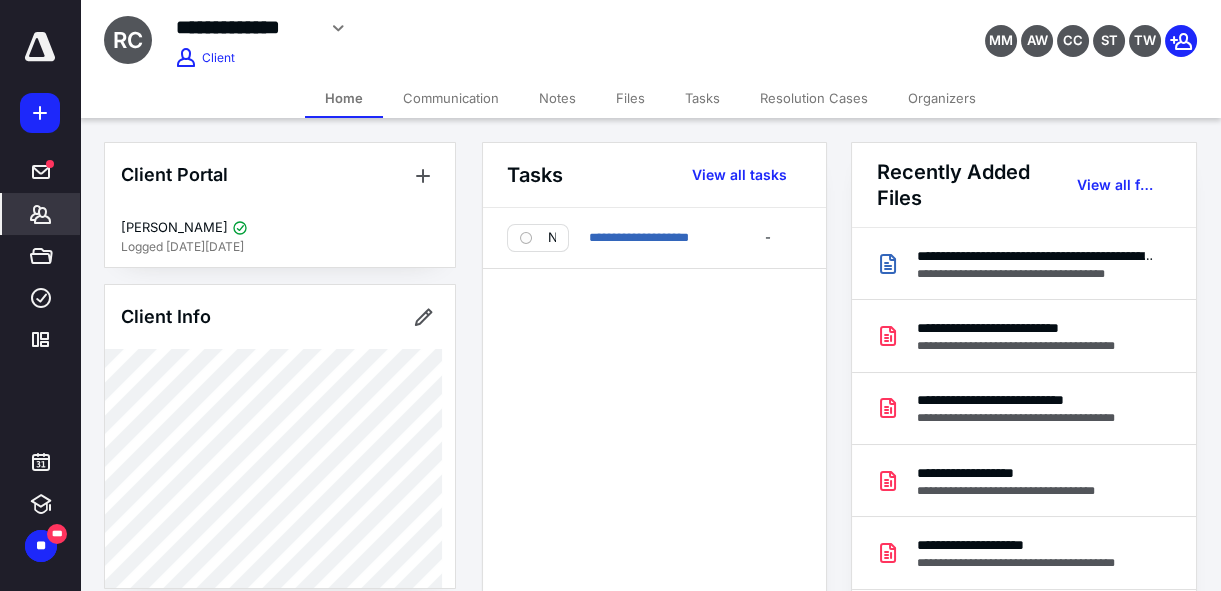 click on "Files" at bounding box center [630, 98] 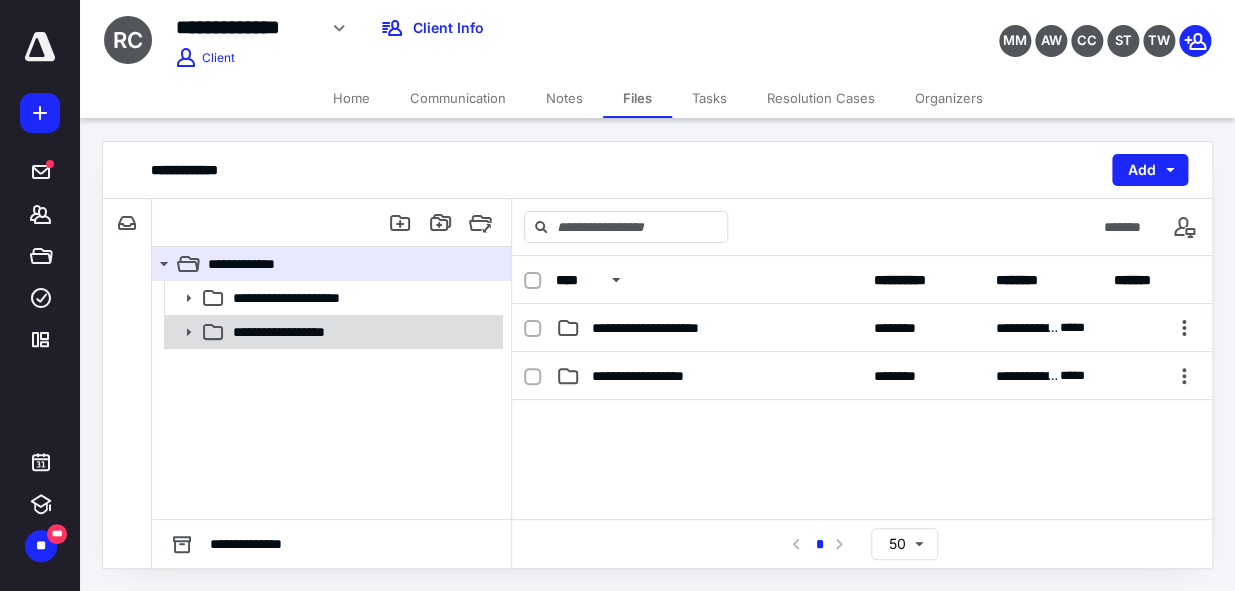 click 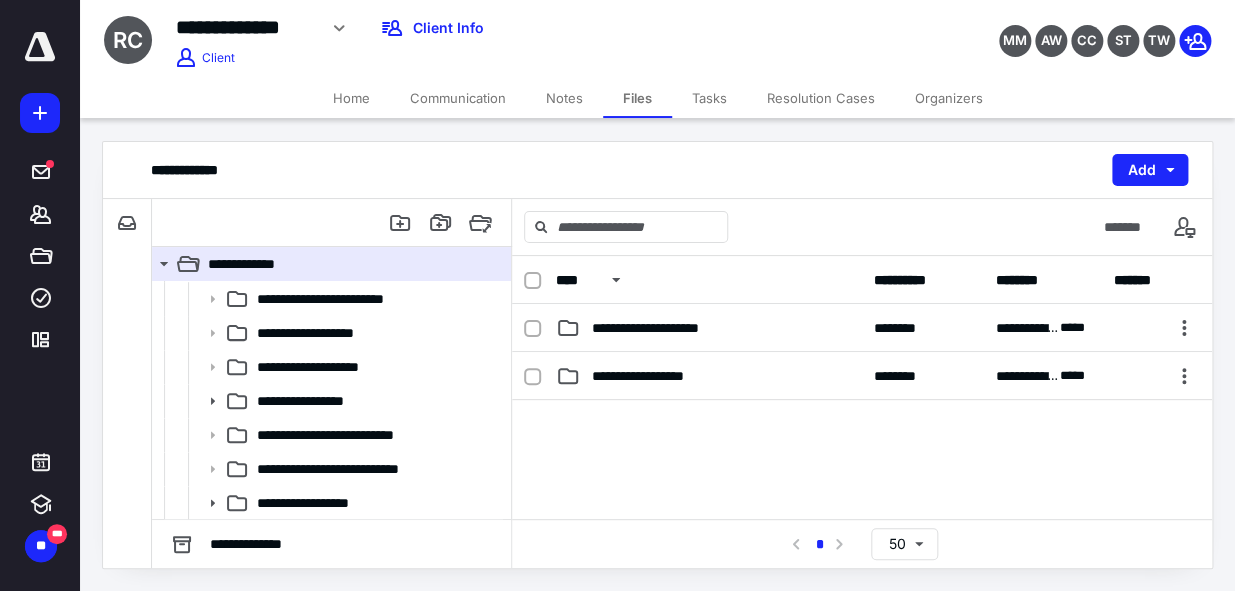 scroll, scrollTop: 69, scrollLeft: 0, axis: vertical 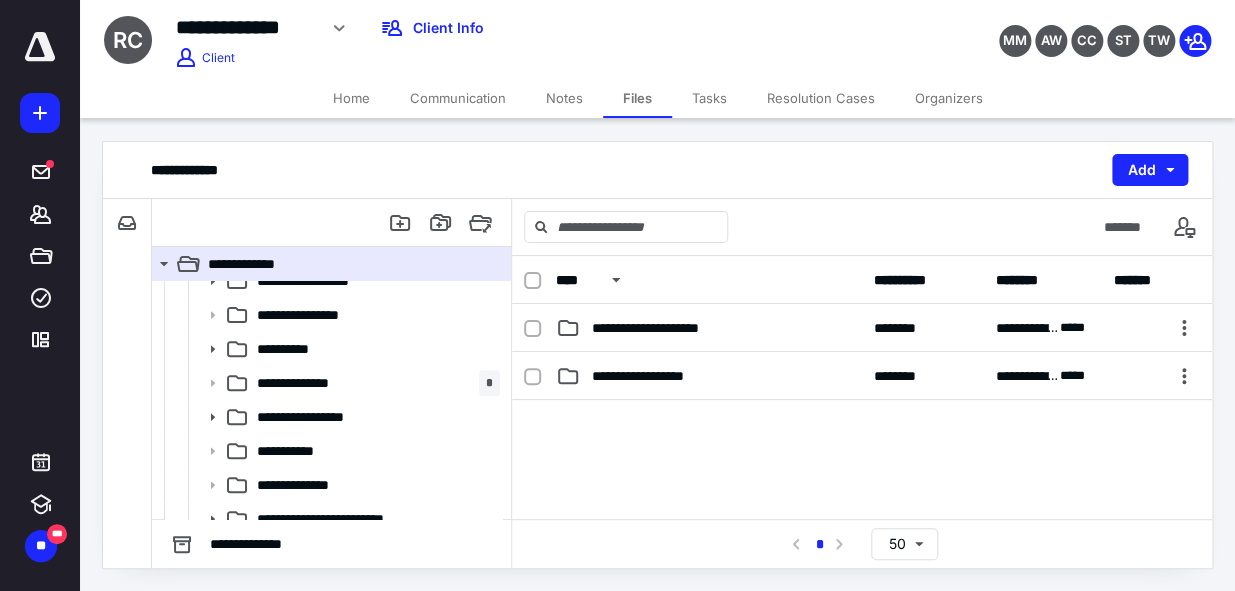 click on "Home" at bounding box center [351, 98] 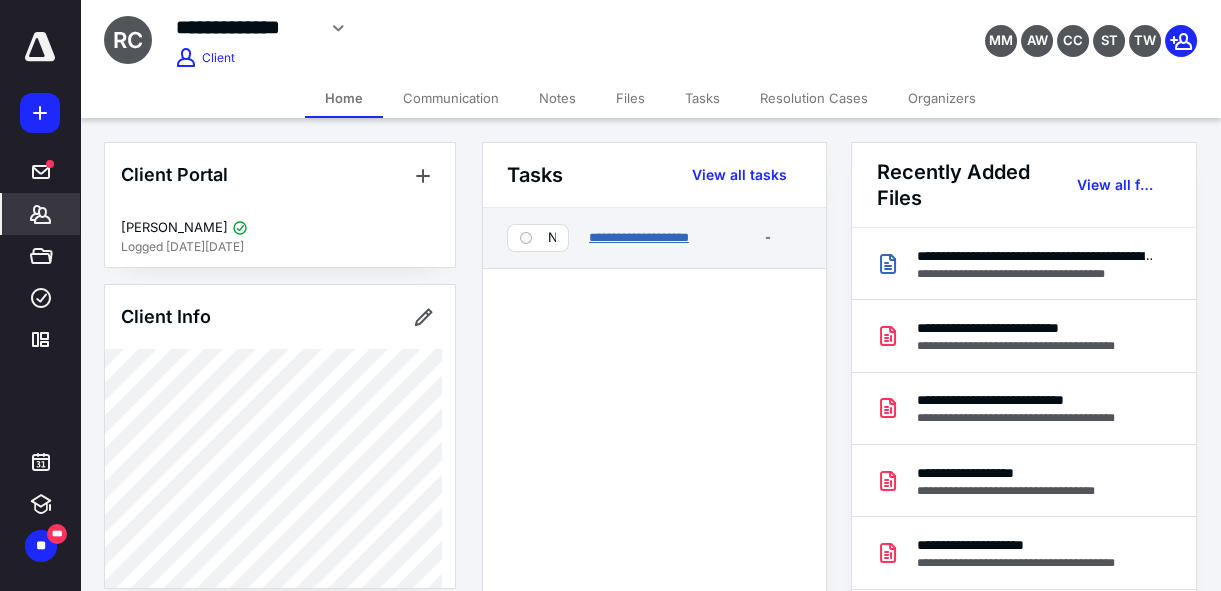 click on "**********" at bounding box center (639, 237) 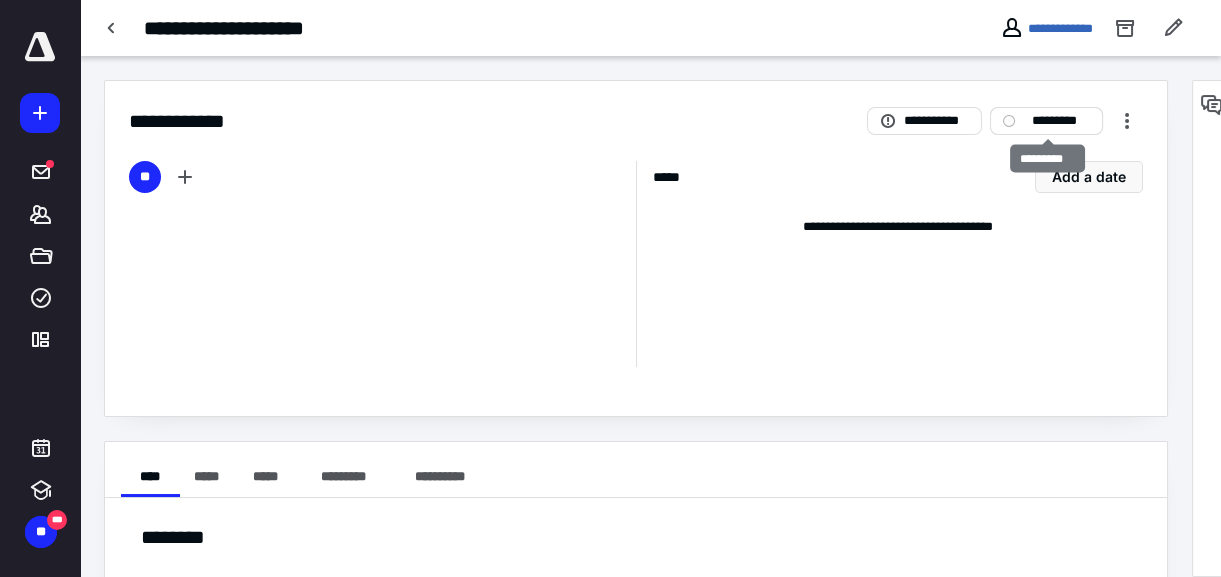 click on "*********" at bounding box center [1060, 121] 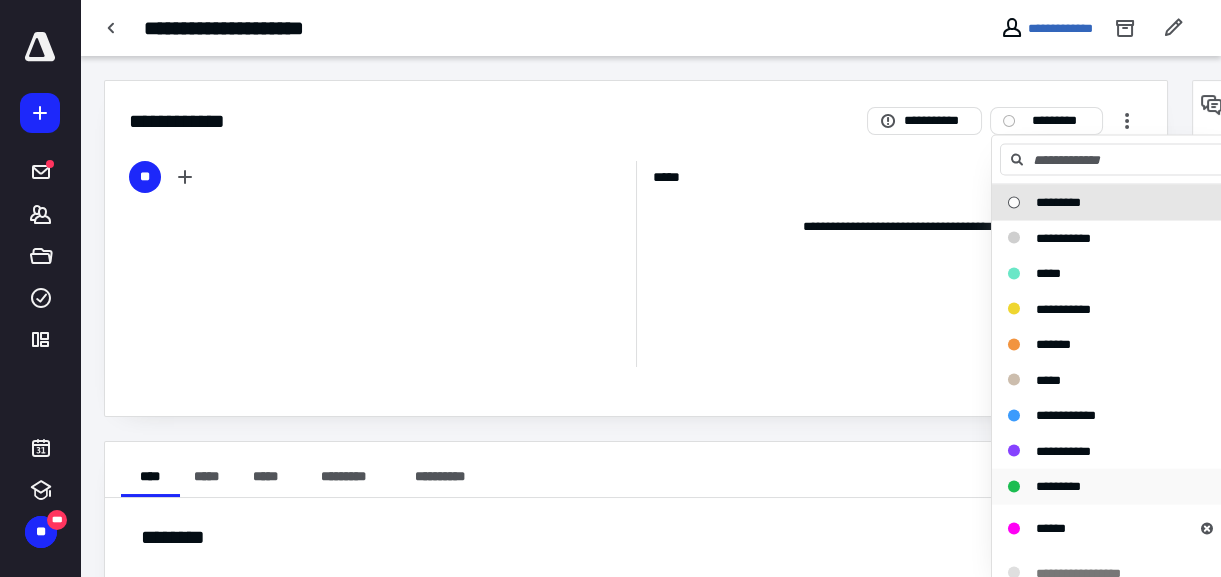 click on "*********" at bounding box center [1103, 487] 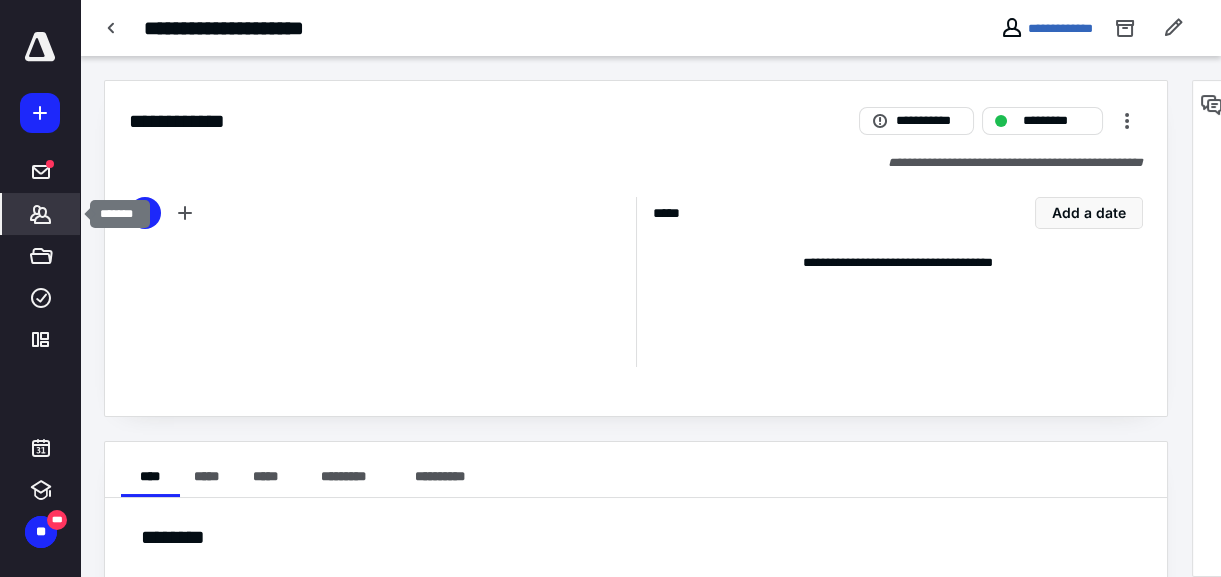 click 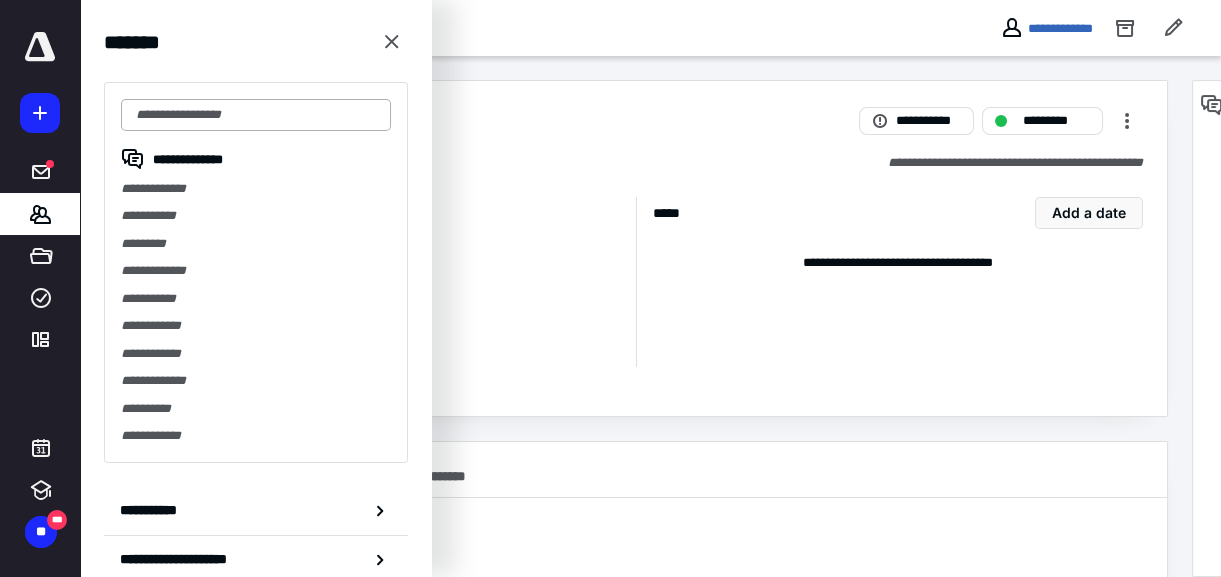 click at bounding box center [256, 115] 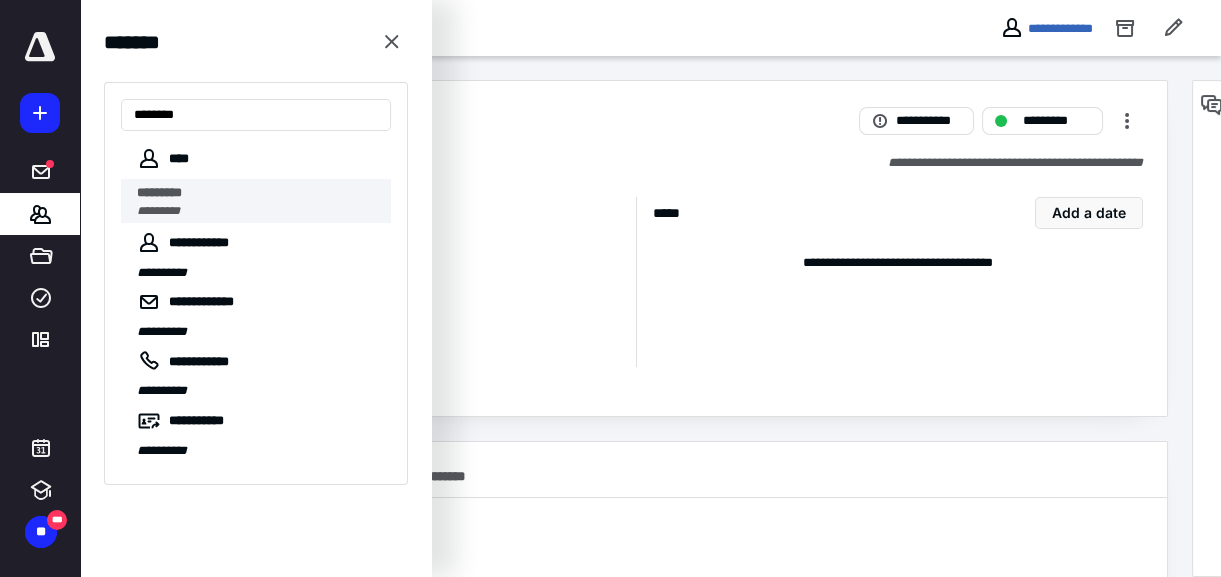 type on "********" 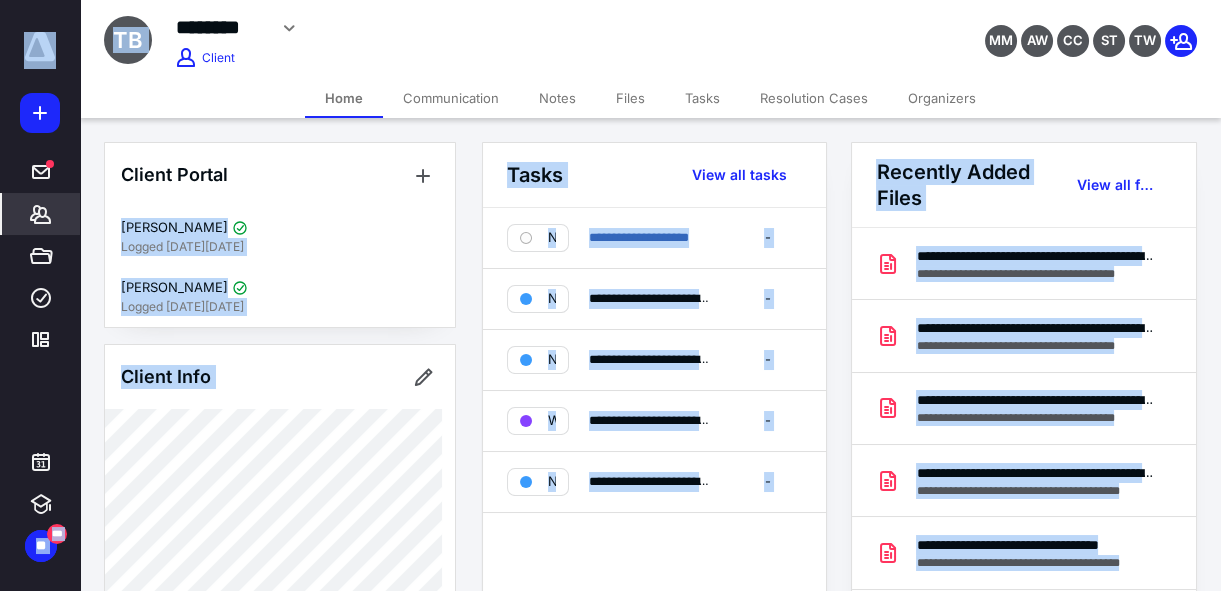 drag, startPoint x: 430, startPoint y: 128, endPoint x: 495, endPoint y: 34, distance: 114.28473 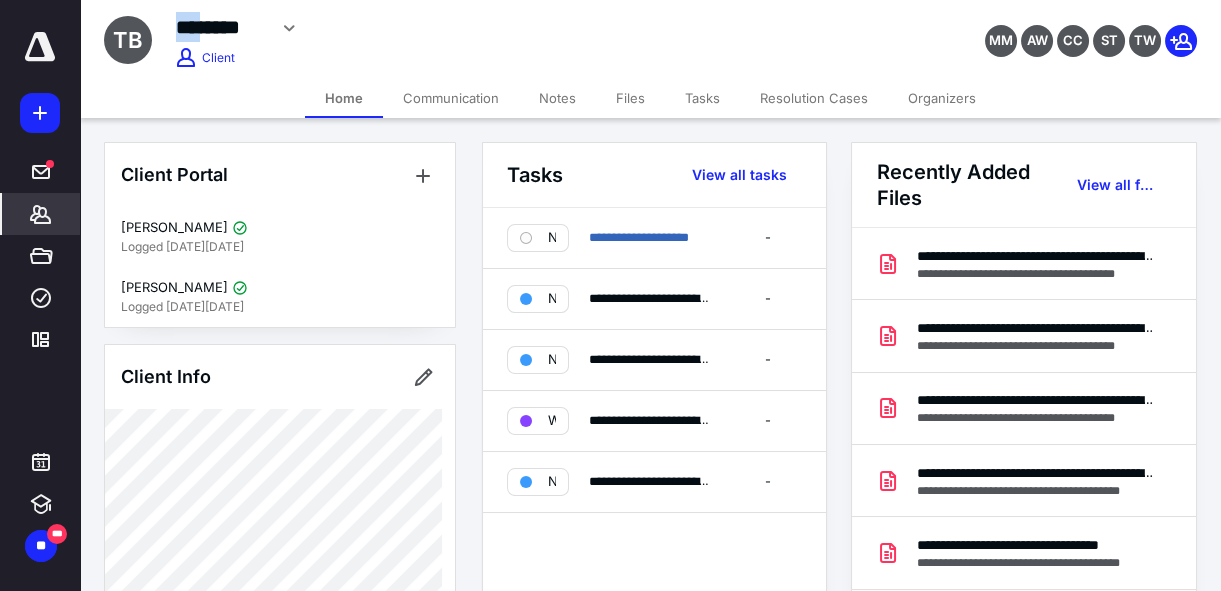 click on "******** Edit Archive Delete" at bounding box center (501, 28) 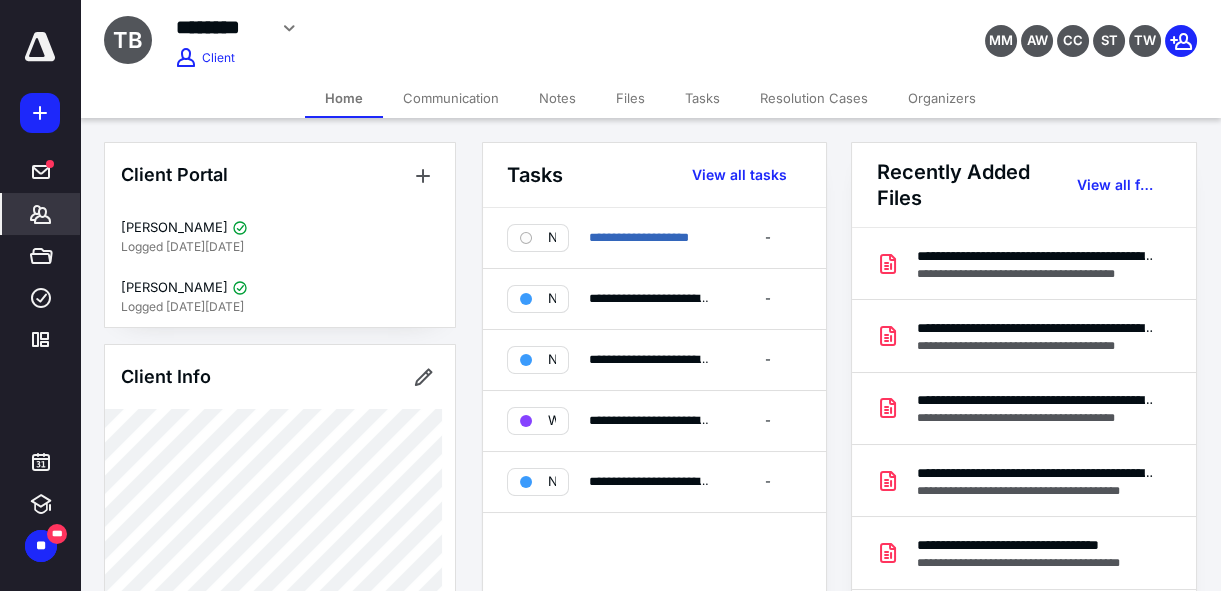 drag, startPoint x: 503, startPoint y: 32, endPoint x: 691, endPoint y: 43, distance: 188.32153 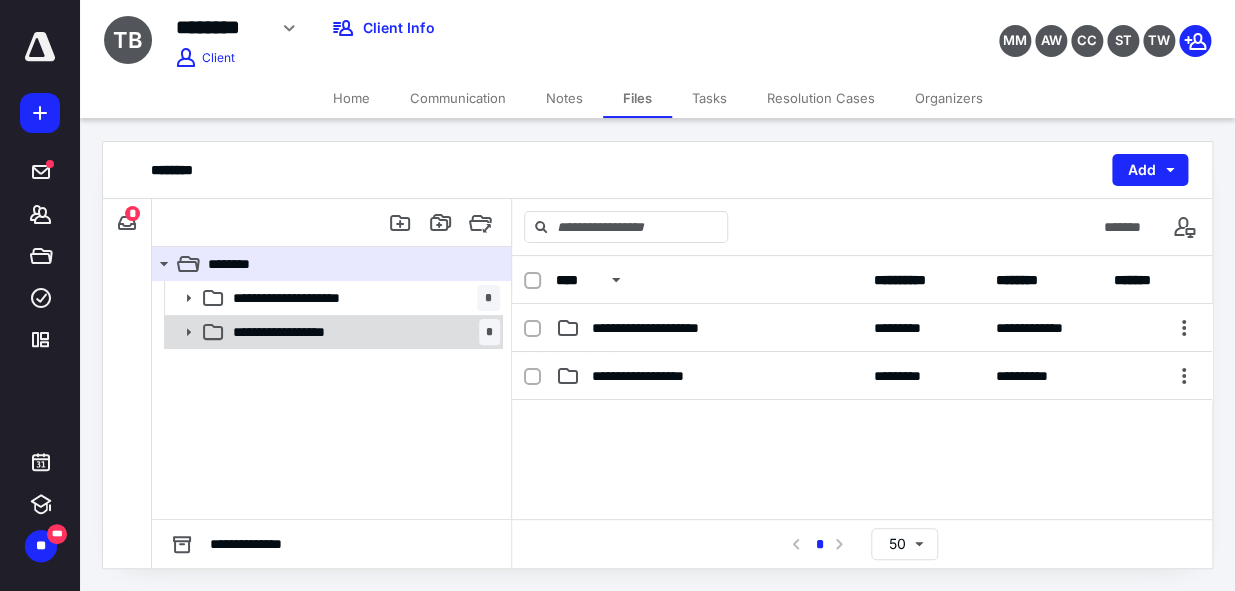 click 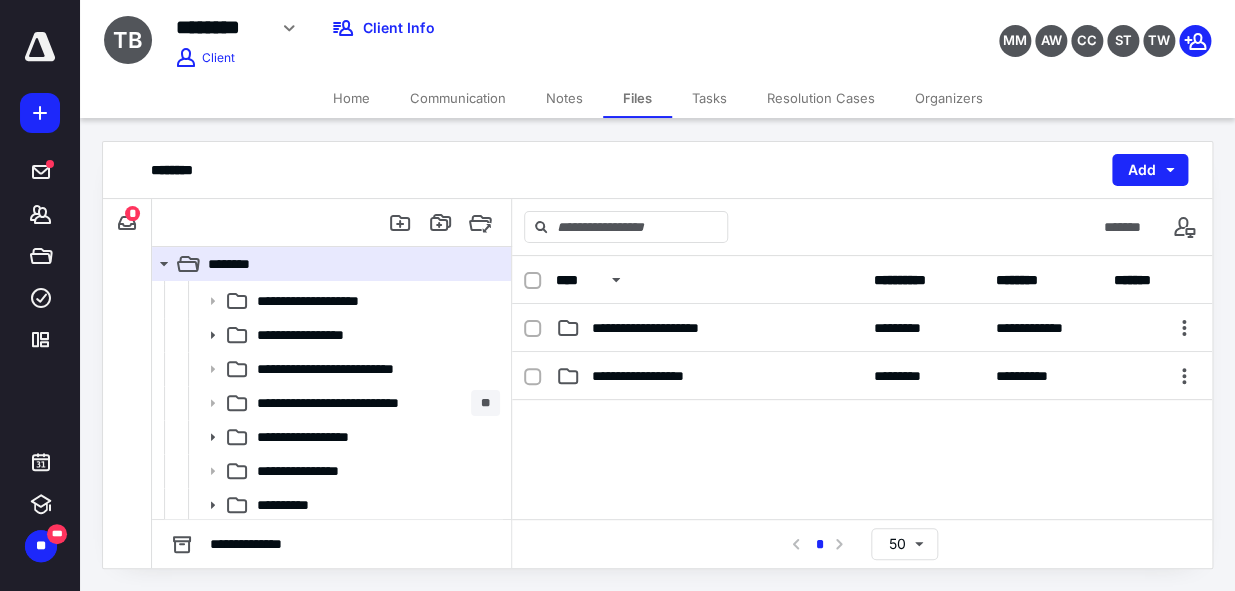 scroll, scrollTop: 141, scrollLeft: 0, axis: vertical 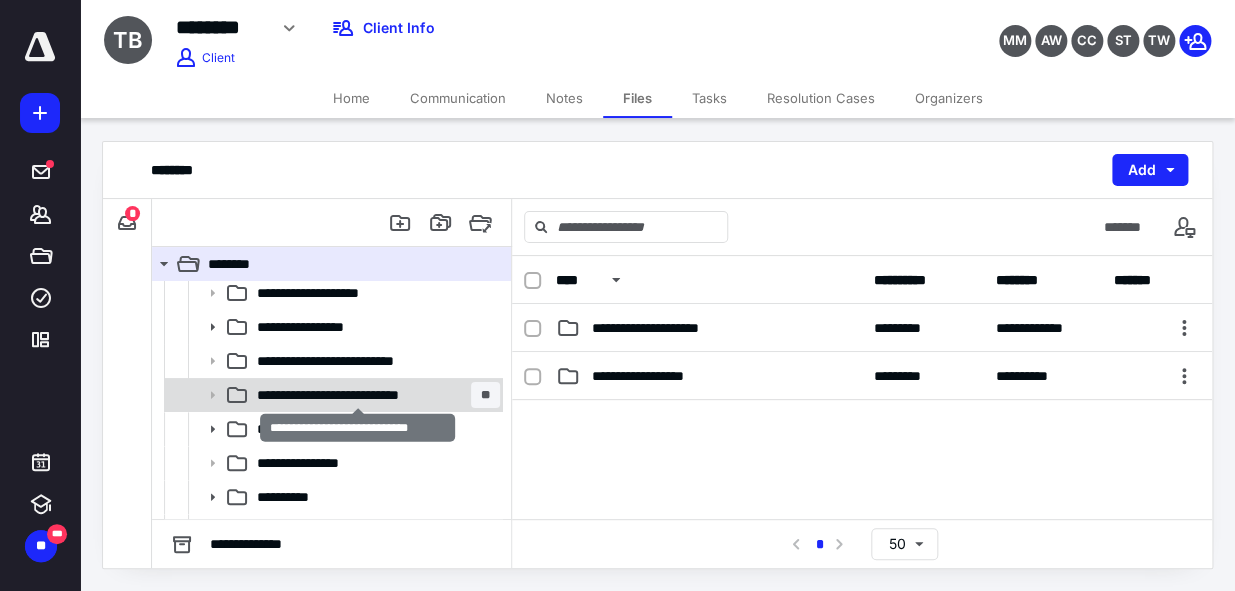 click on "**********" at bounding box center [358, 395] 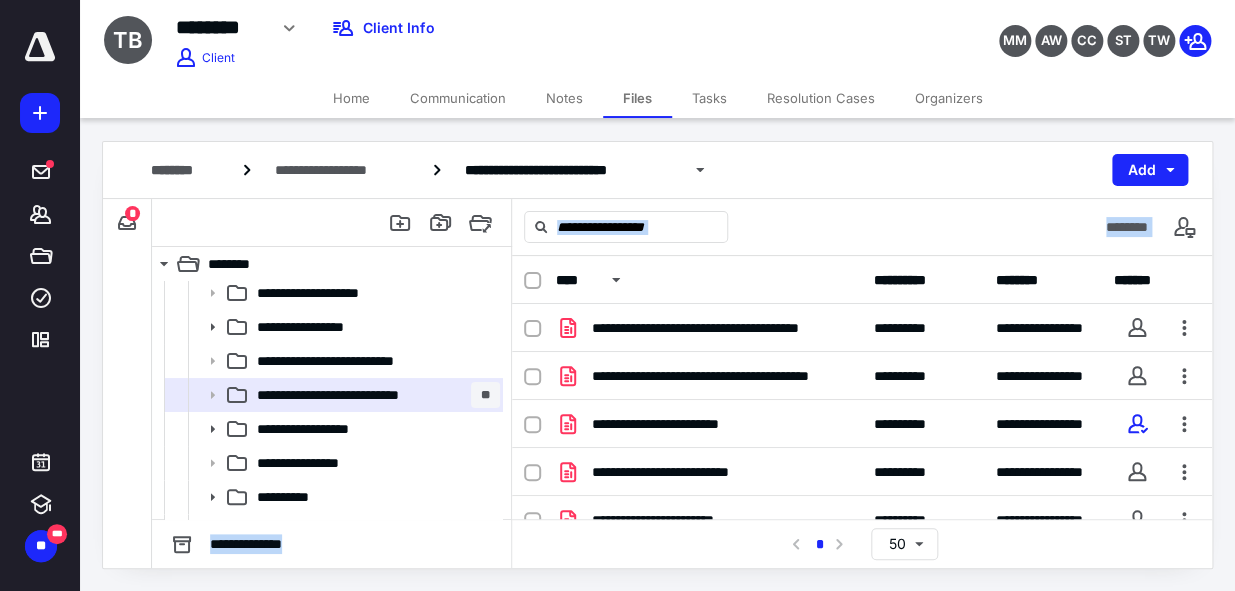 drag, startPoint x: 492, startPoint y: 333, endPoint x: 542, endPoint y: 295, distance: 62.801273 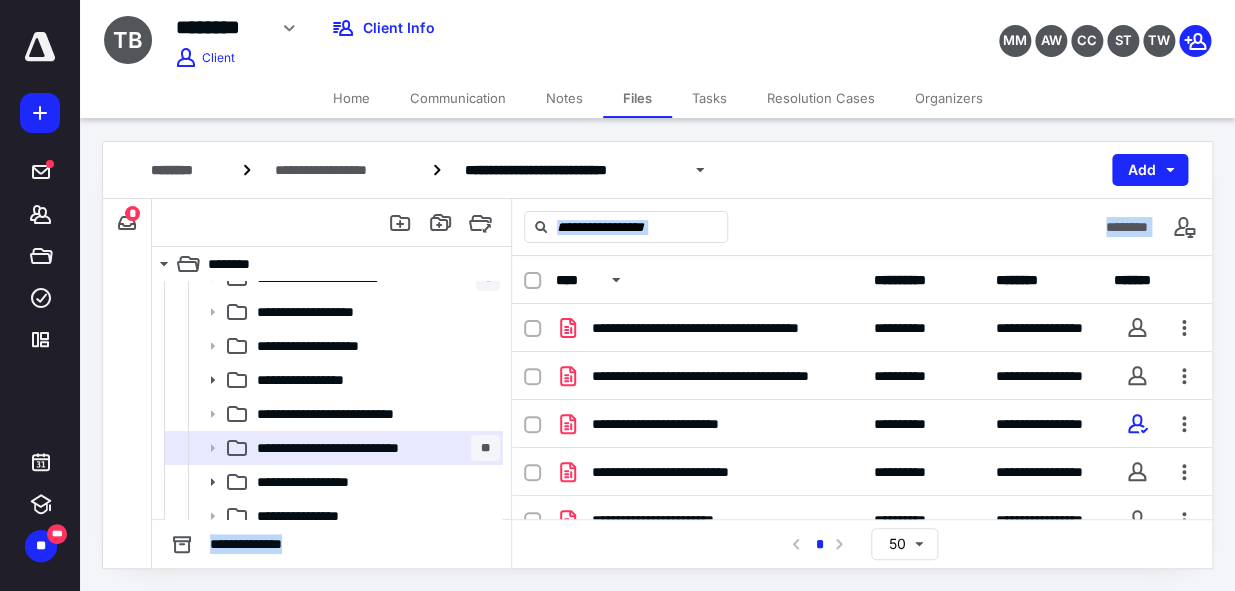 scroll, scrollTop: 69, scrollLeft: 0, axis: vertical 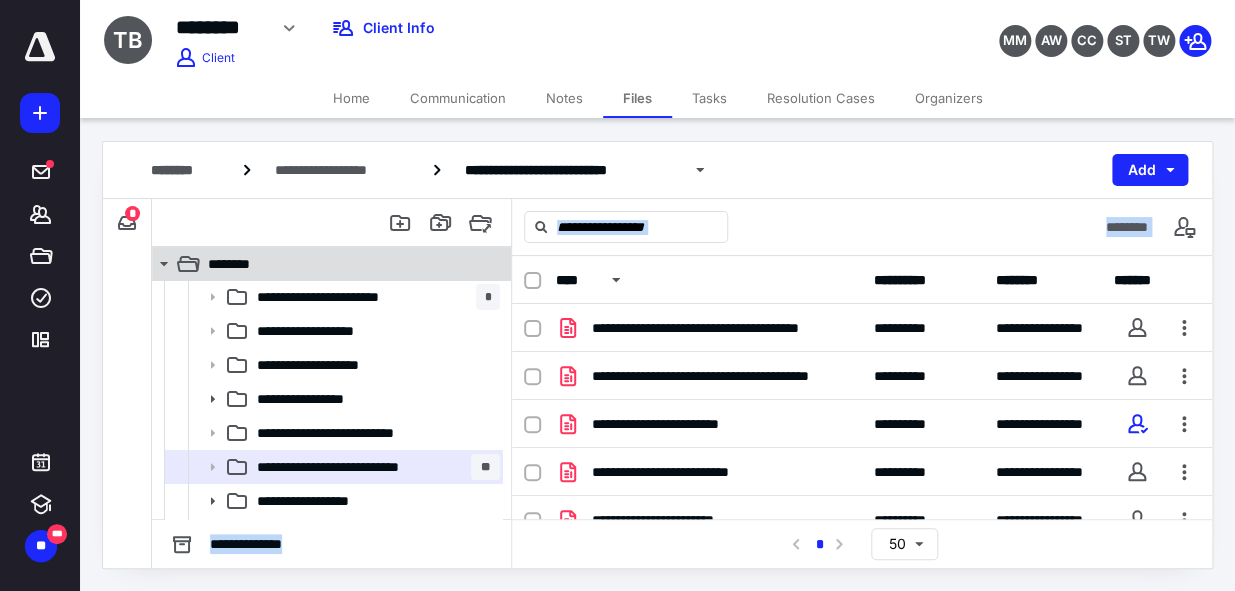 click 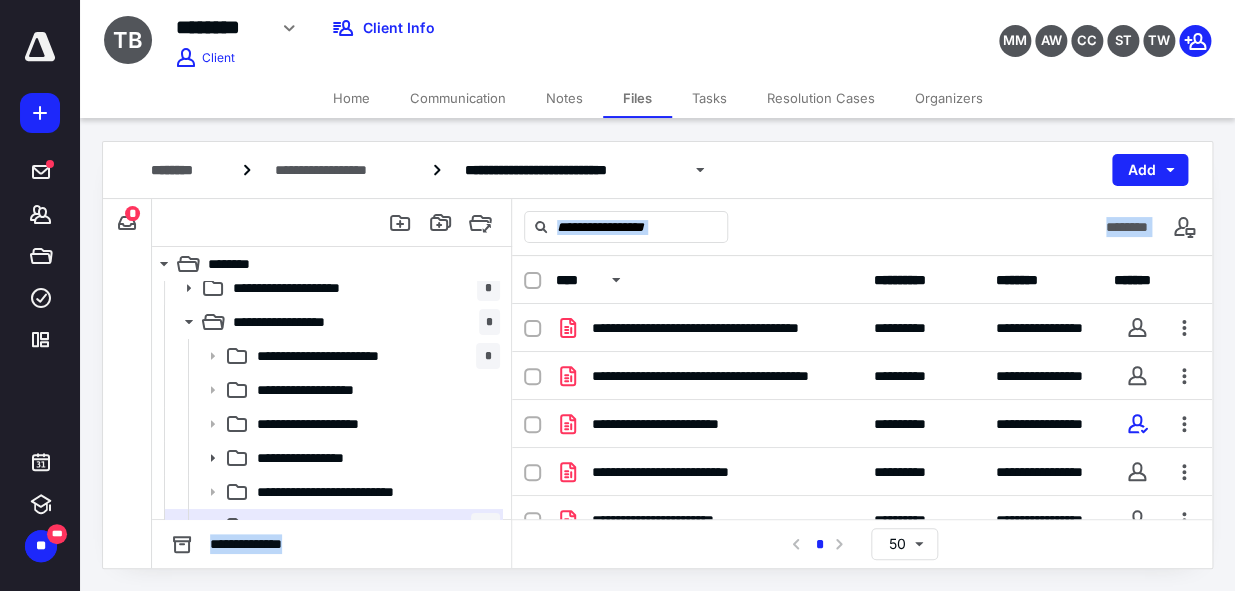 scroll, scrollTop: 0, scrollLeft: 0, axis: both 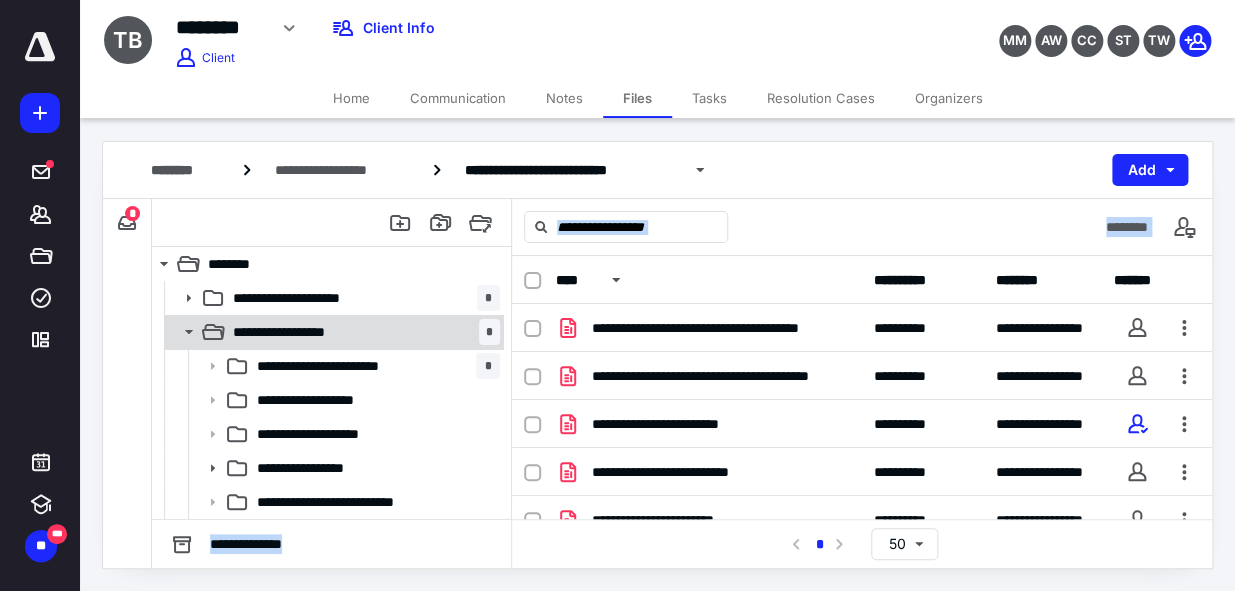 click 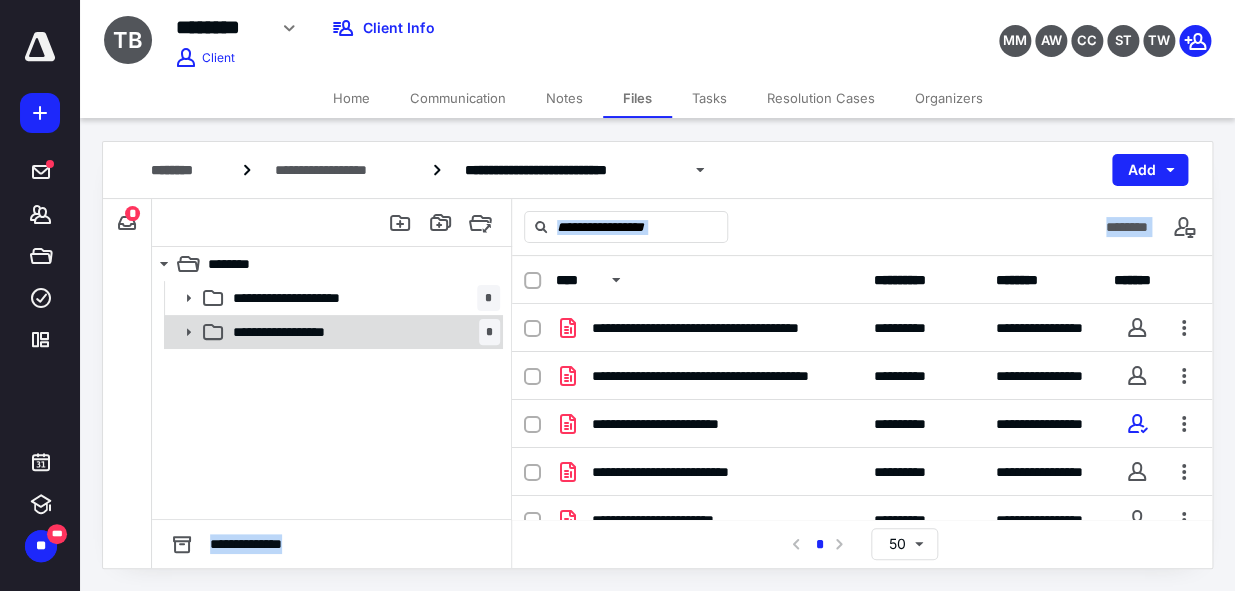 click 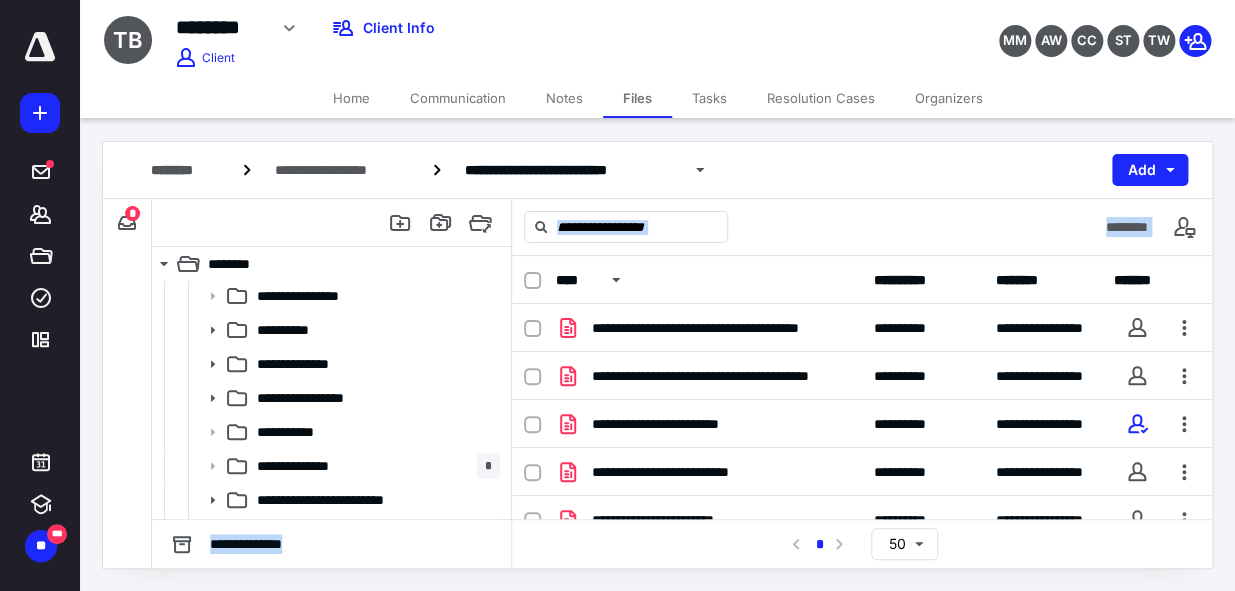 scroll, scrollTop: 340, scrollLeft: 0, axis: vertical 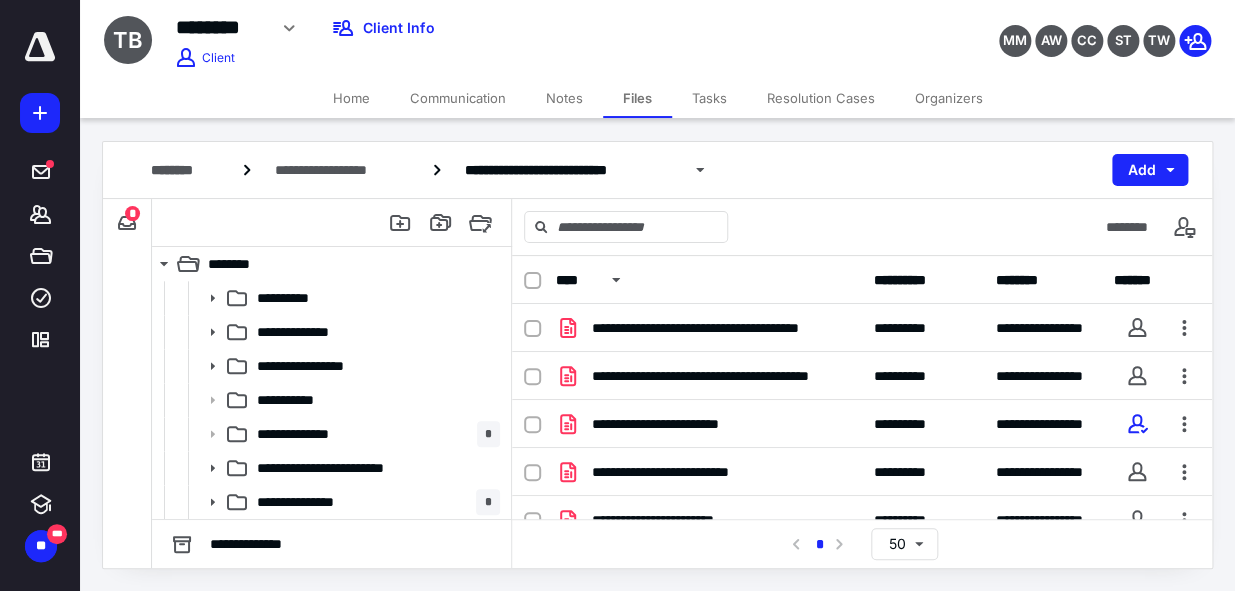 drag, startPoint x: 495, startPoint y: 446, endPoint x: 499, endPoint y: 456, distance: 10.770329 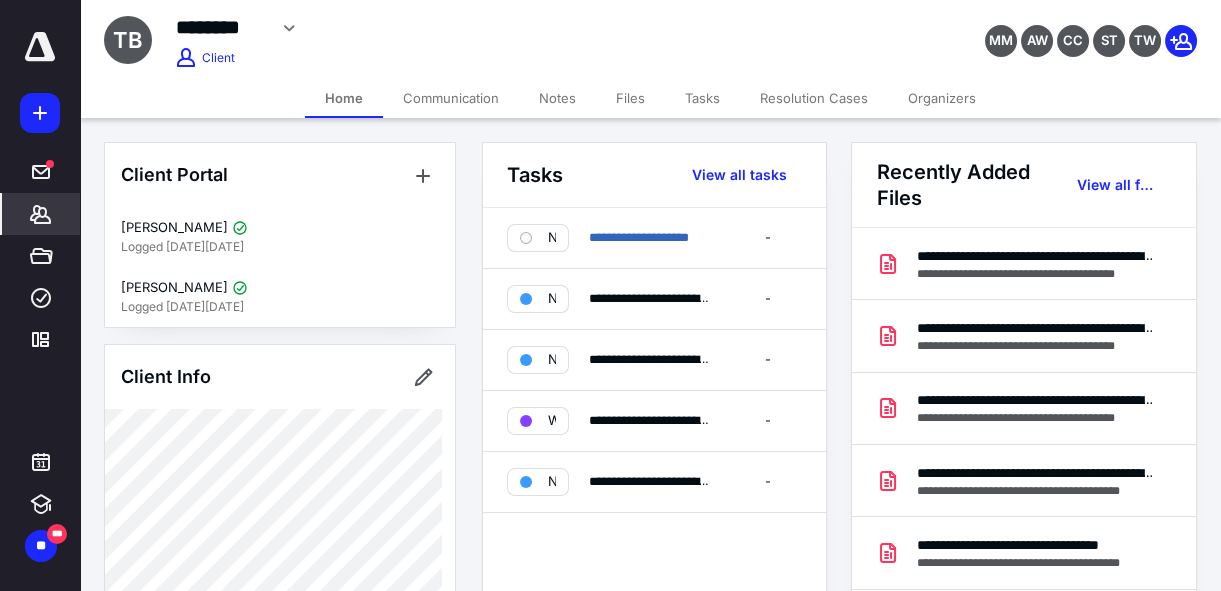 click on "Files" at bounding box center (630, 98) 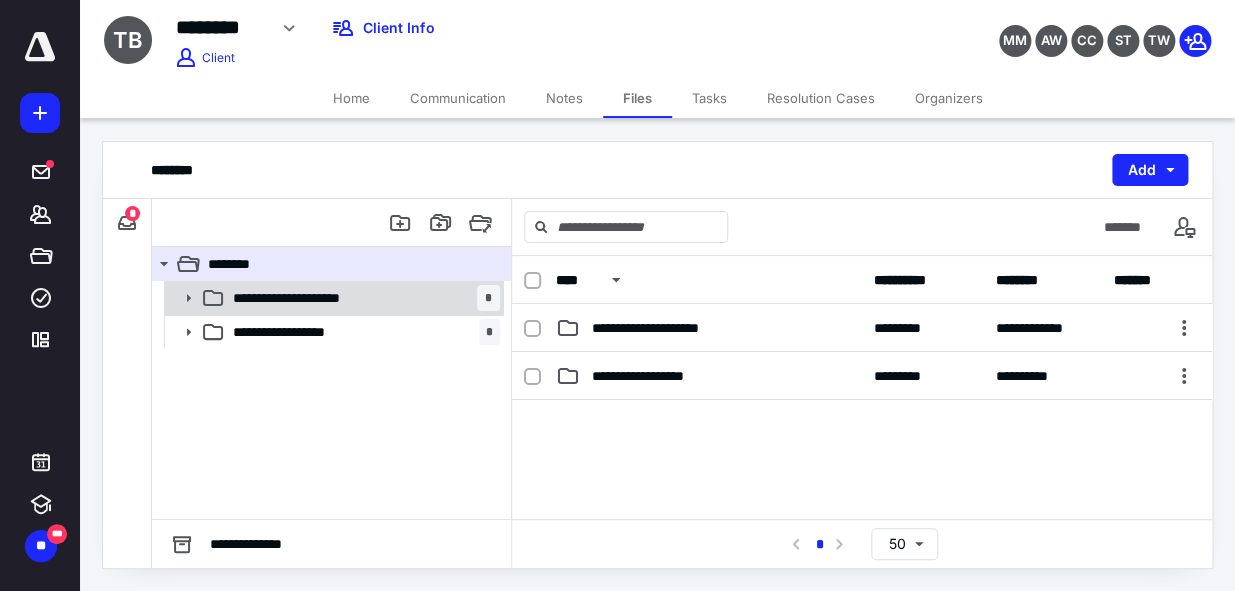 click 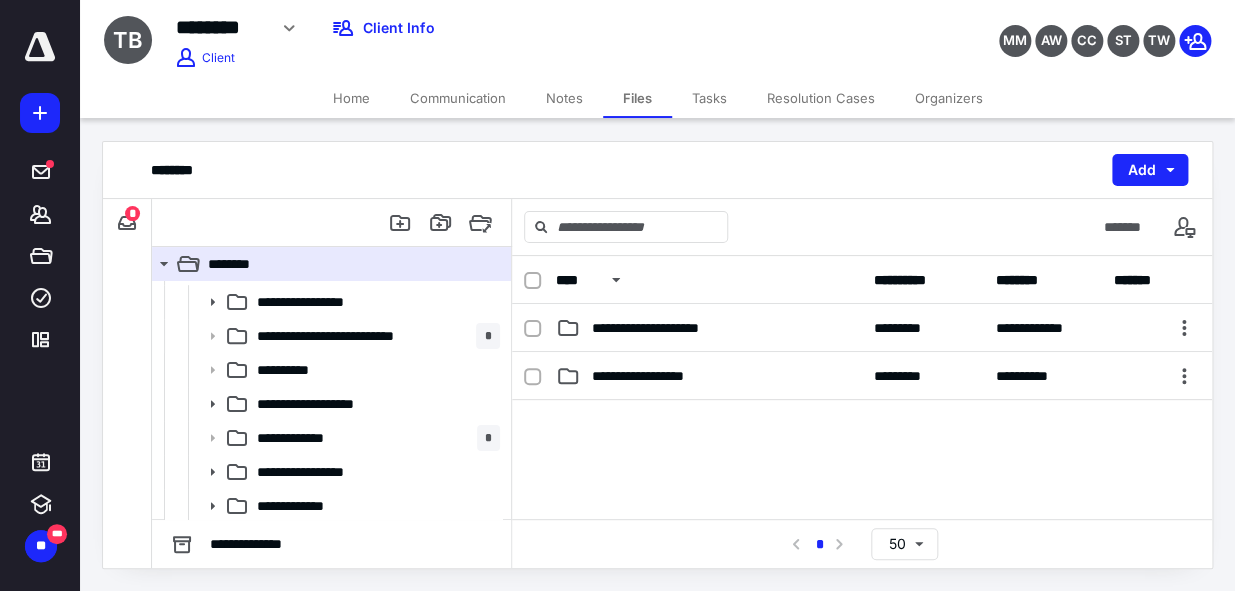 scroll, scrollTop: 30, scrollLeft: 0, axis: vertical 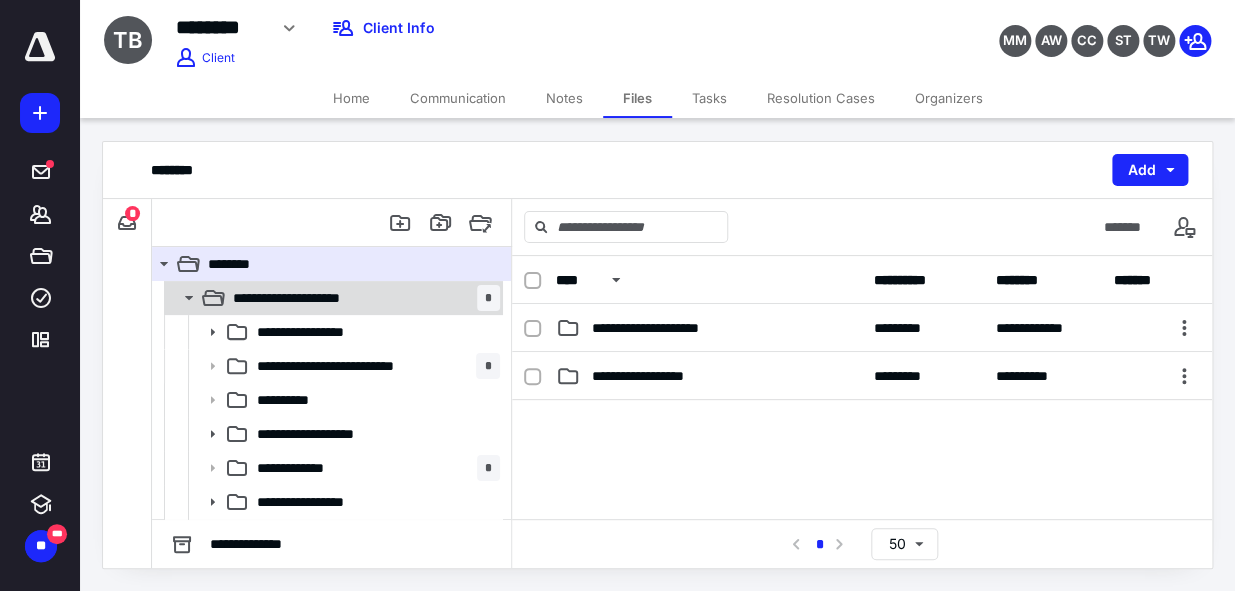 click 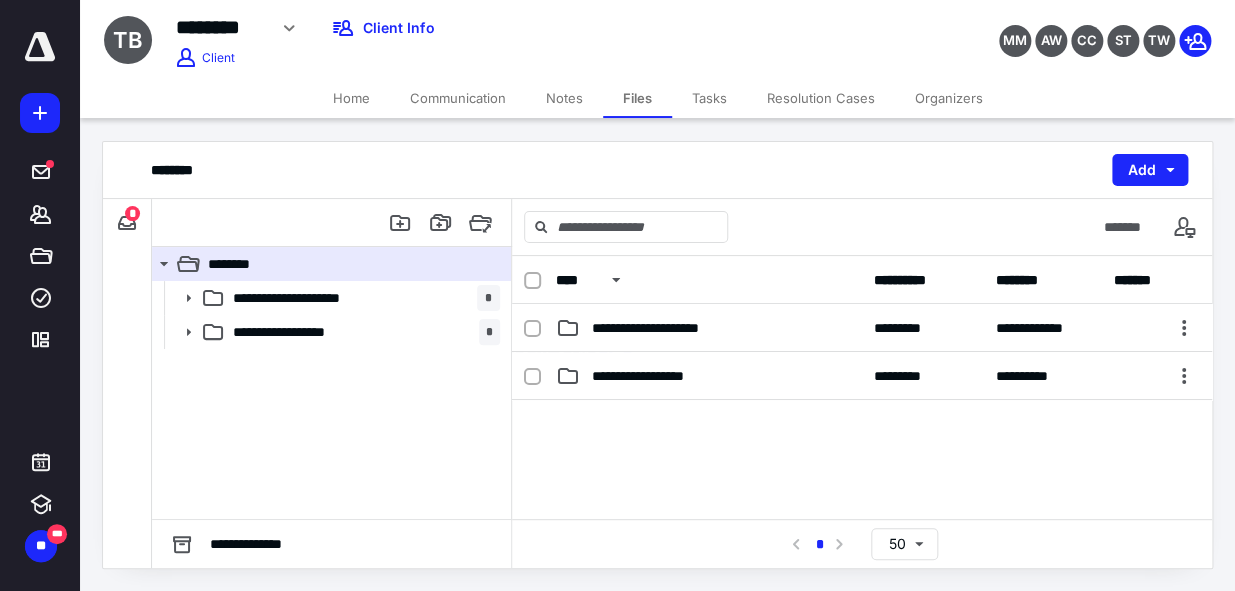 click on "Home" at bounding box center [351, 98] 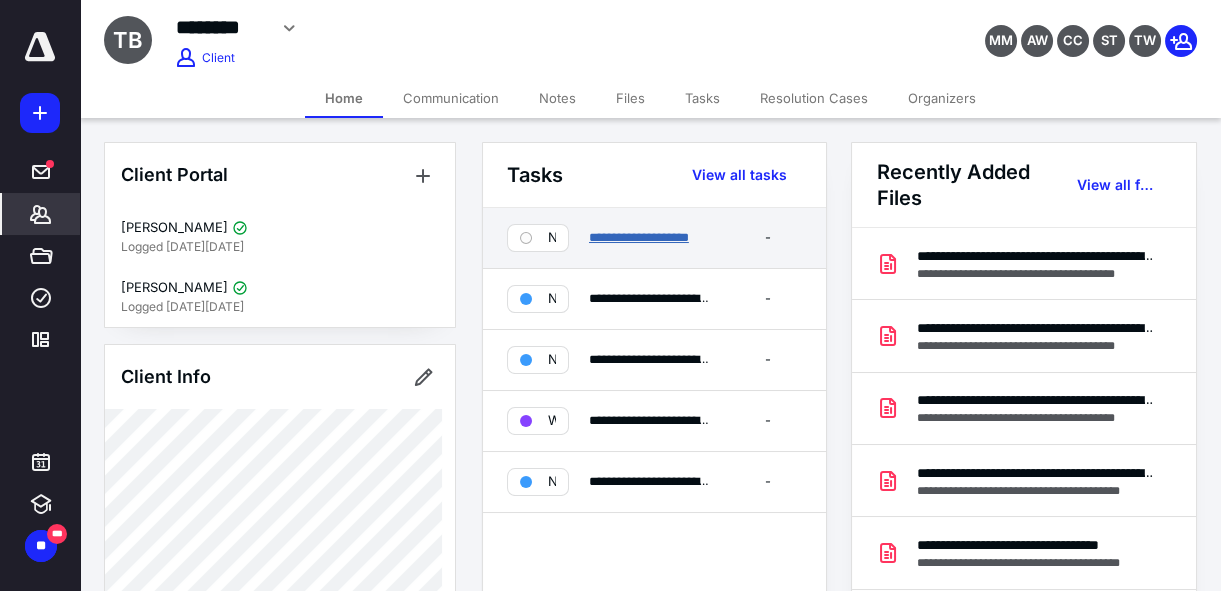 click on "**********" at bounding box center [639, 237] 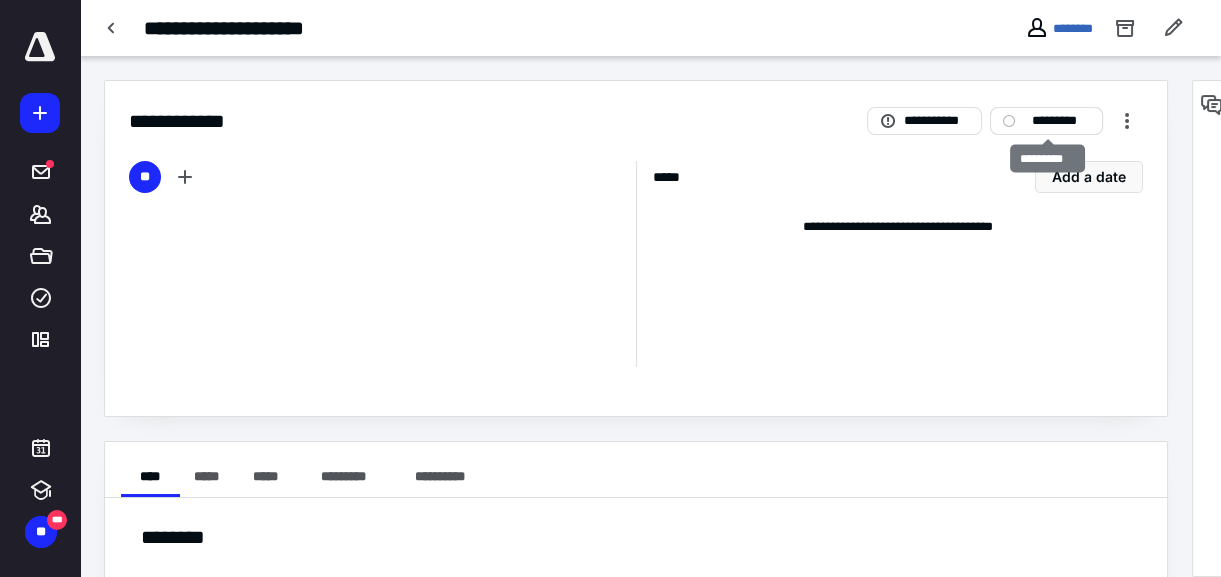 click on "*********" at bounding box center (1060, 121) 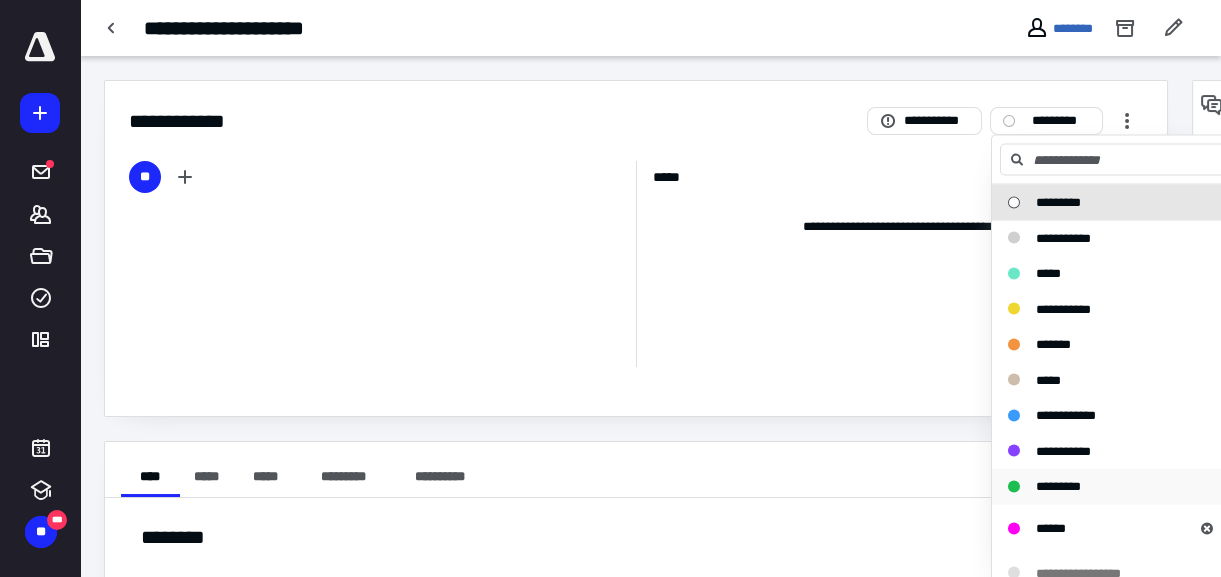 click on "*********" at bounding box center [1058, 486] 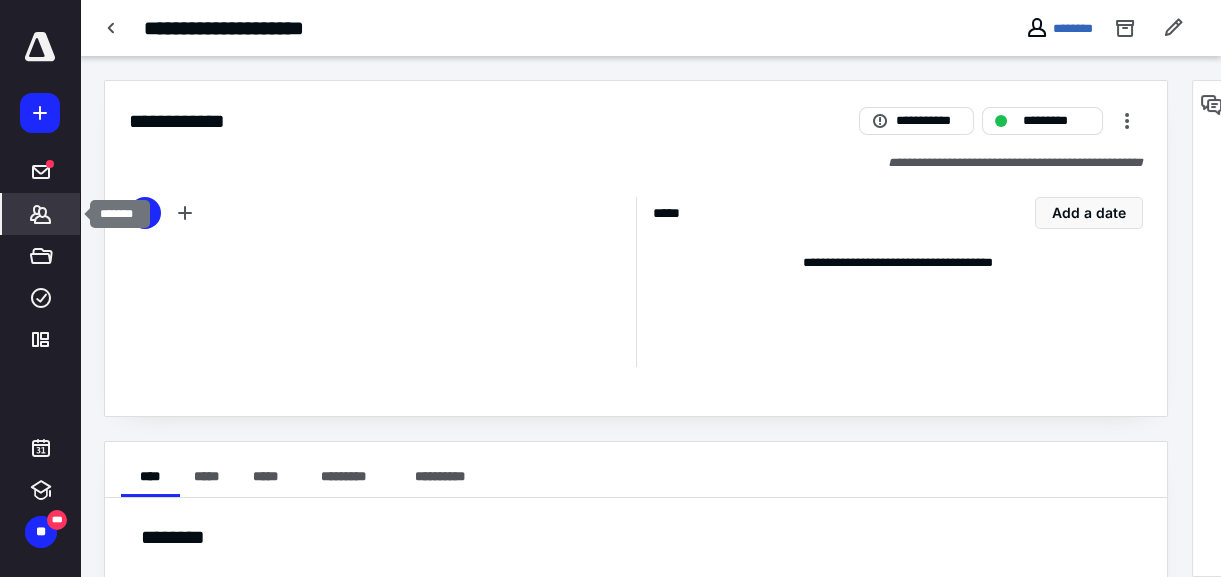 click 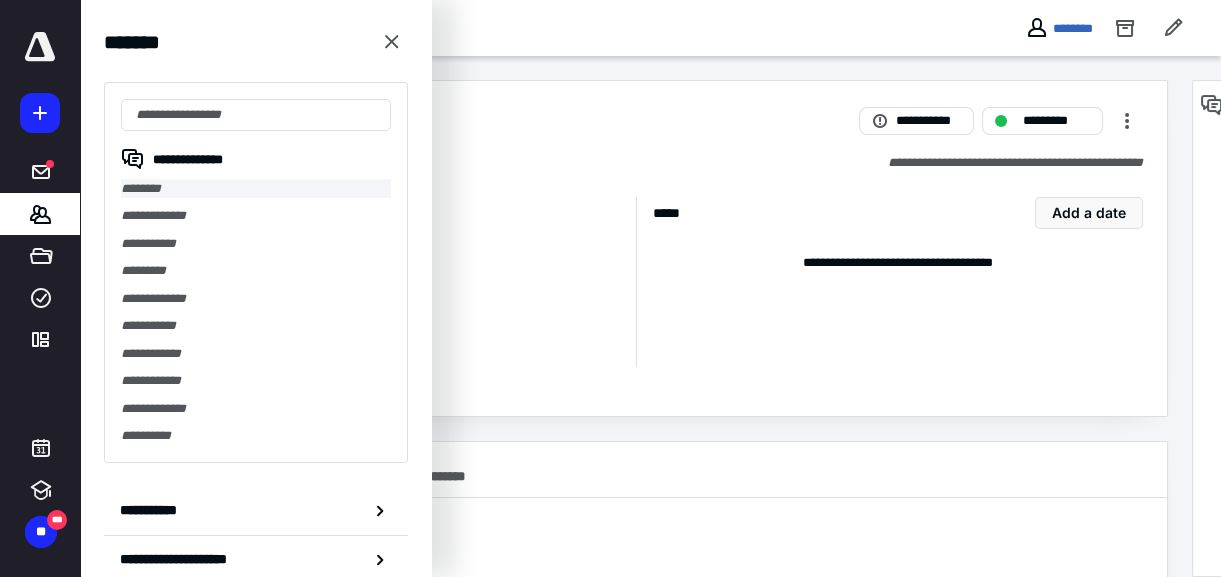 click on "********" at bounding box center [256, 188] 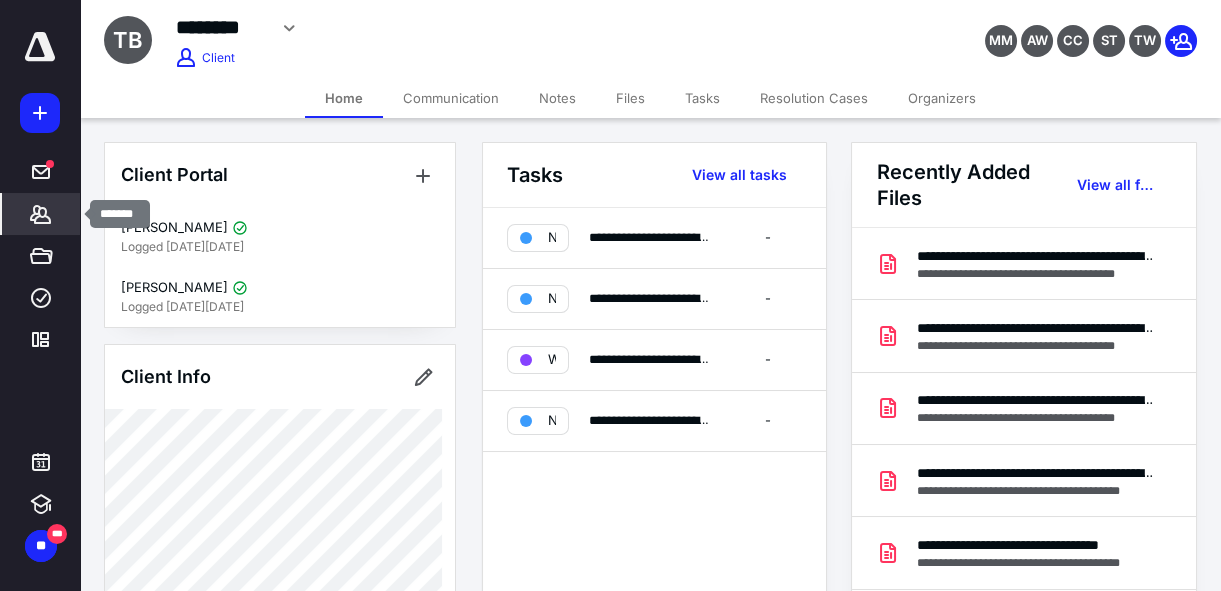 click 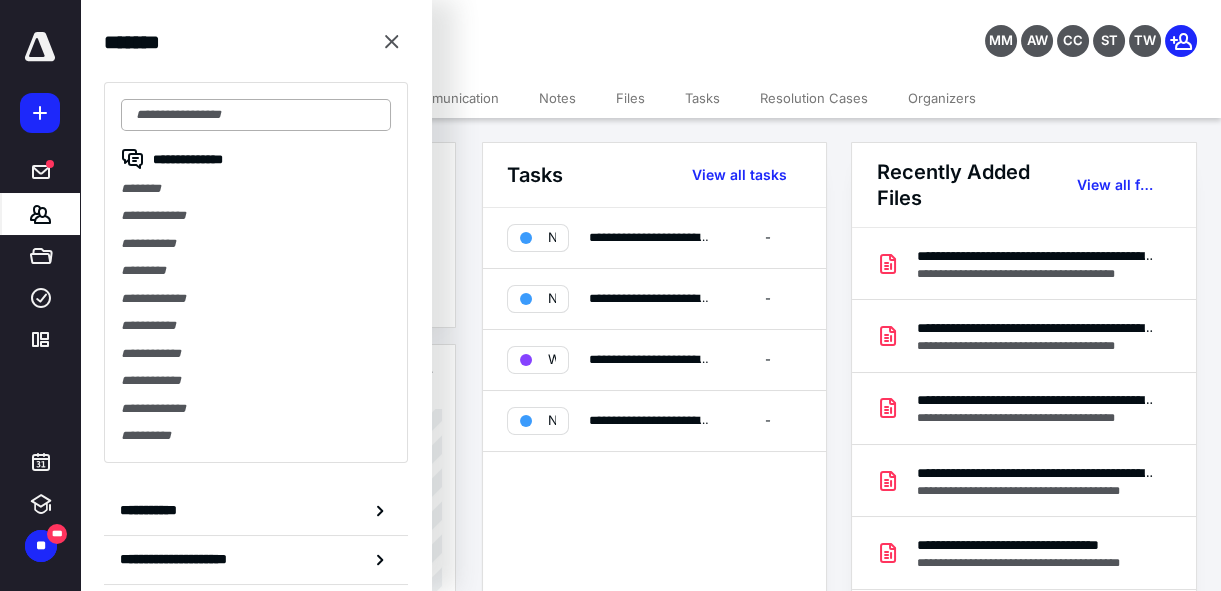 click at bounding box center (256, 115) 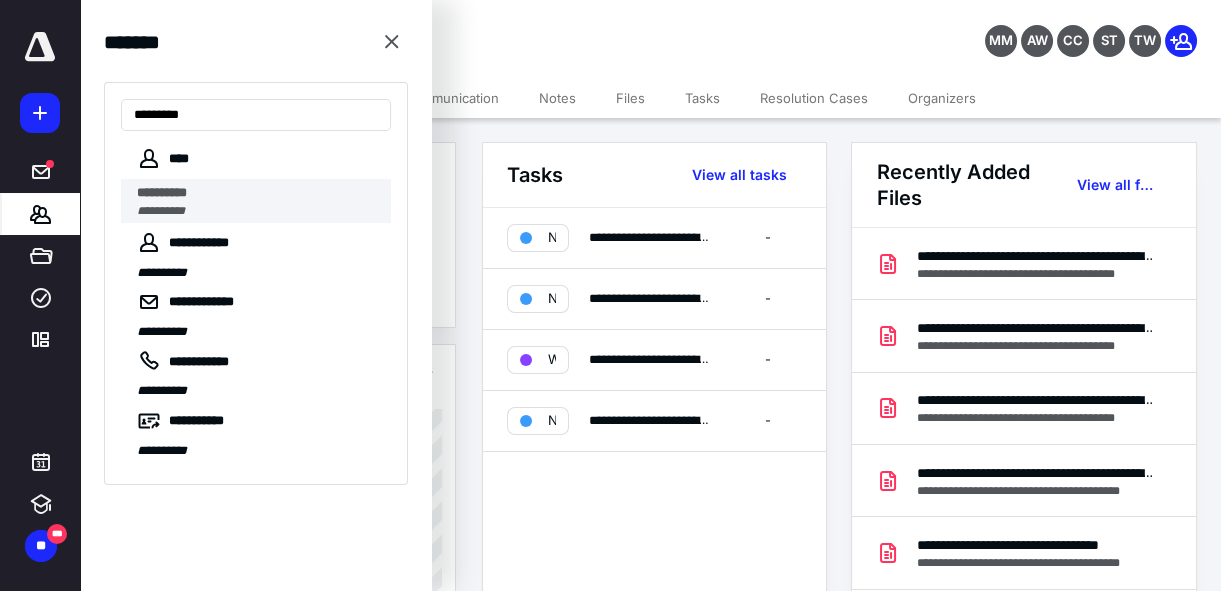 type on "*********" 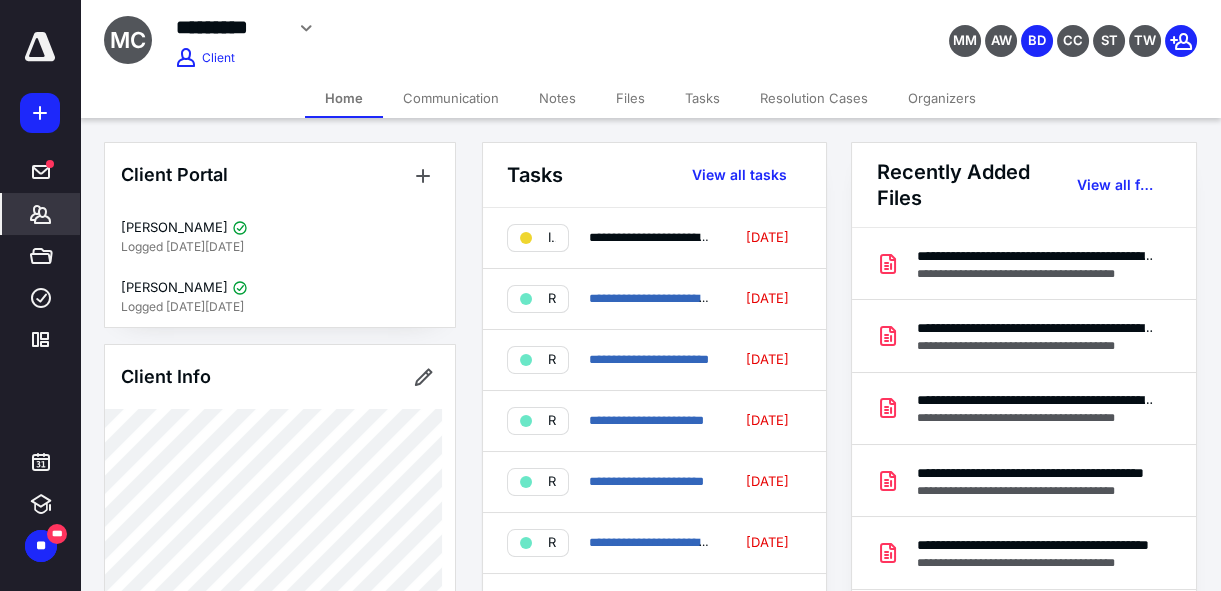 click on "Files" at bounding box center (630, 98) 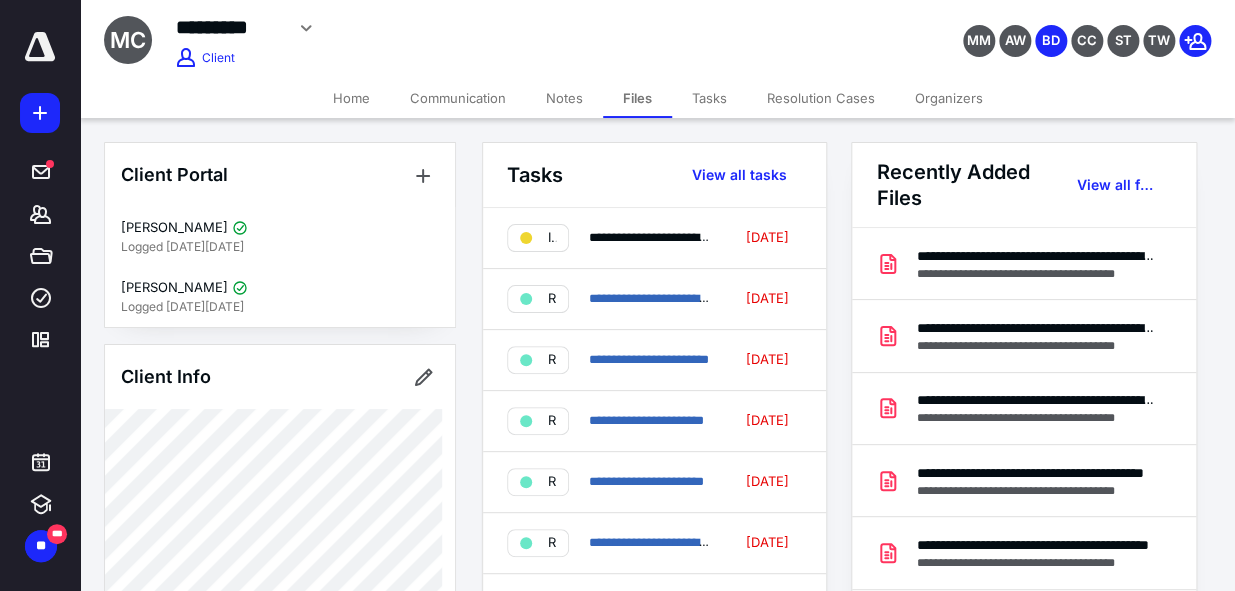 click on "Files" at bounding box center (637, 98) 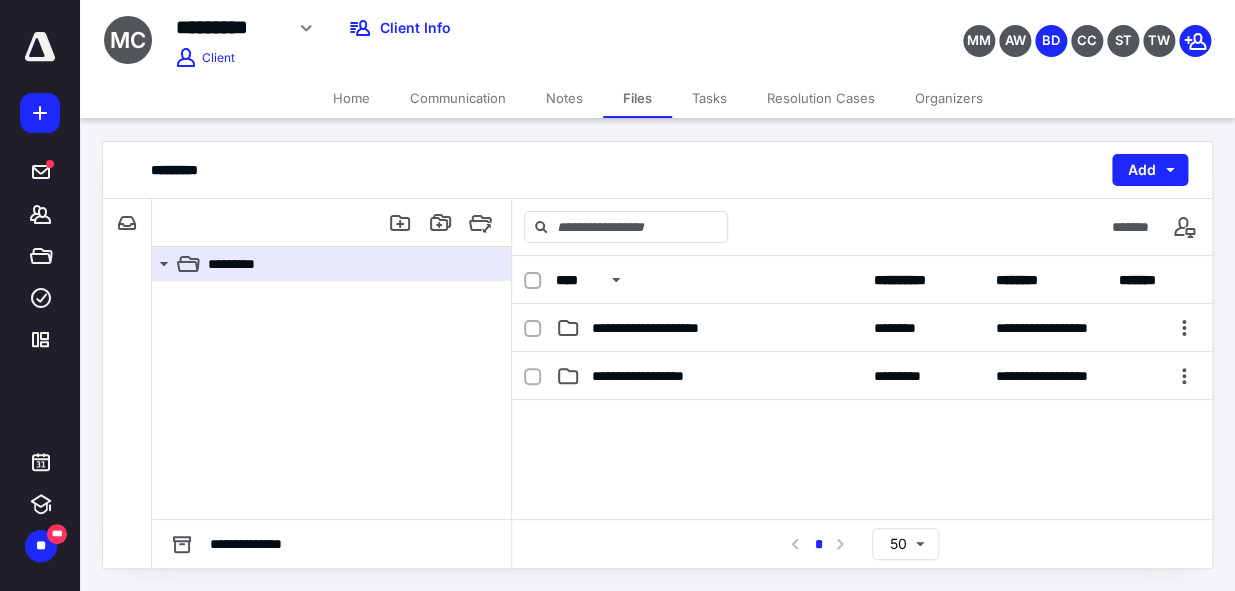 click on "Files" at bounding box center [637, 98] 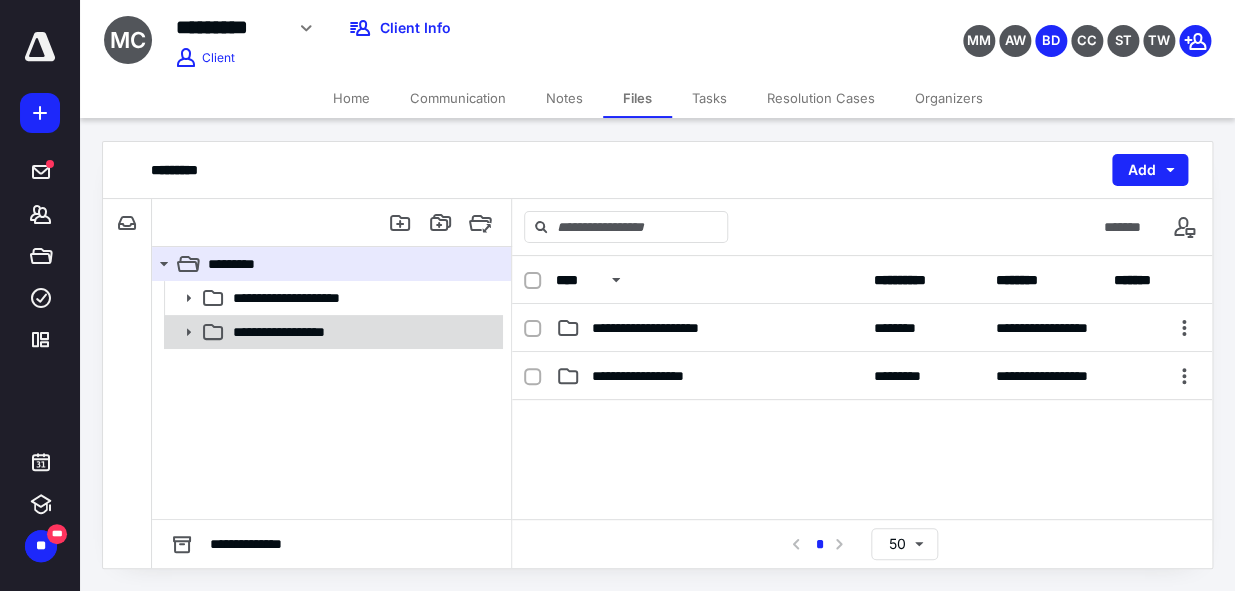 click 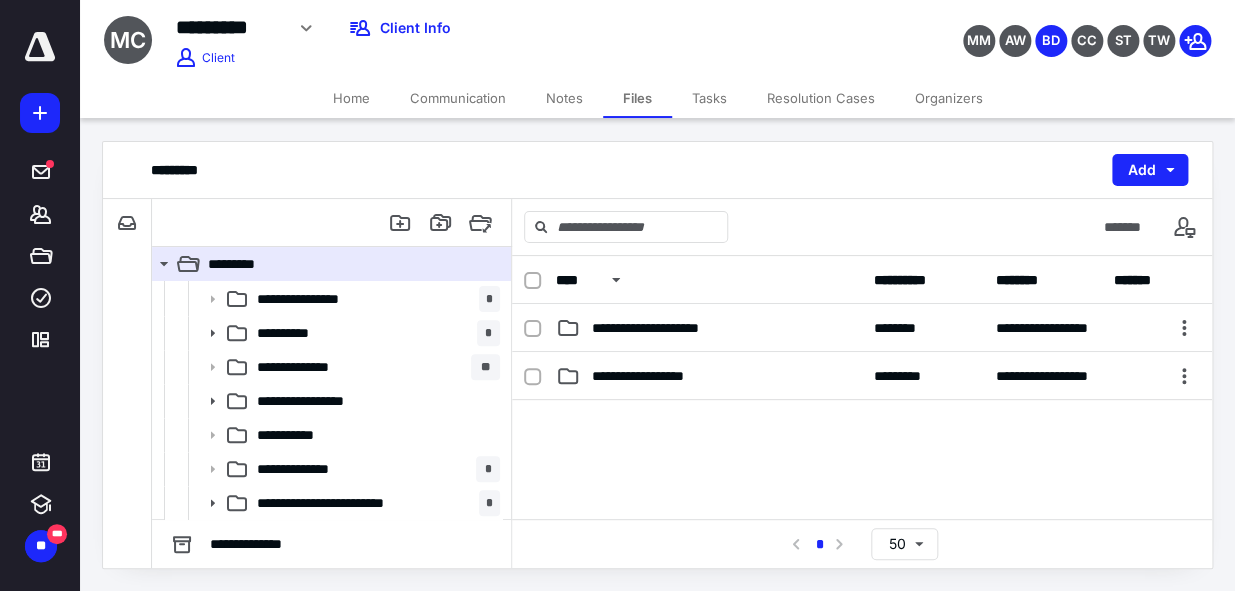 scroll, scrollTop: 340, scrollLeft: 0, axis: vertical 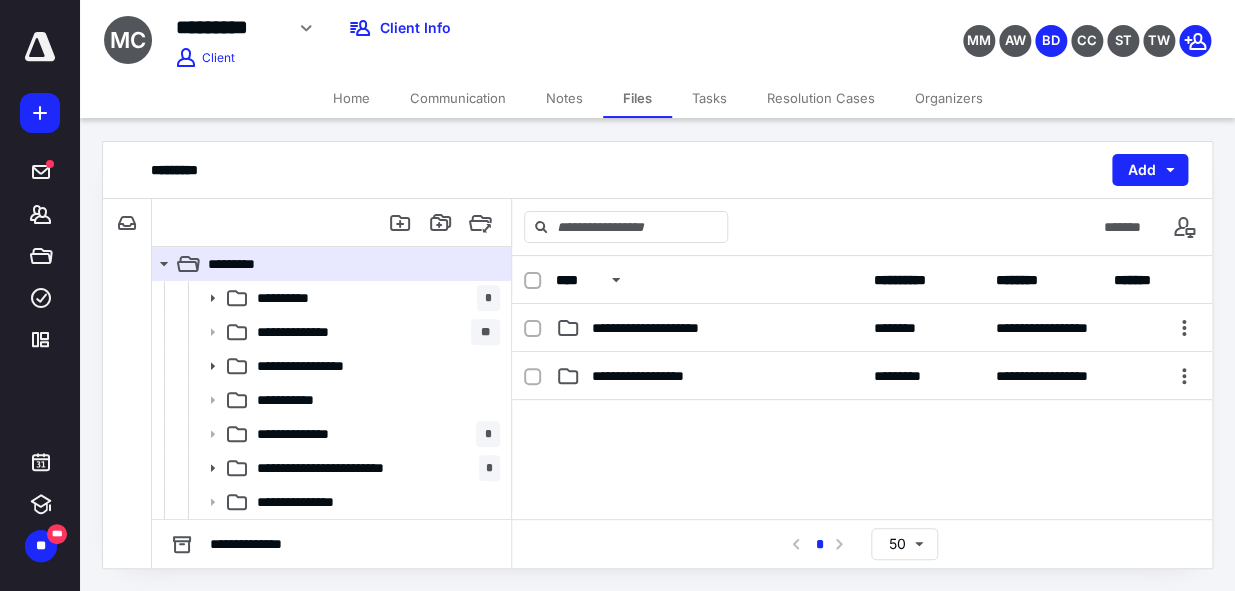 click on "Home" at bounding box center [351, 98] 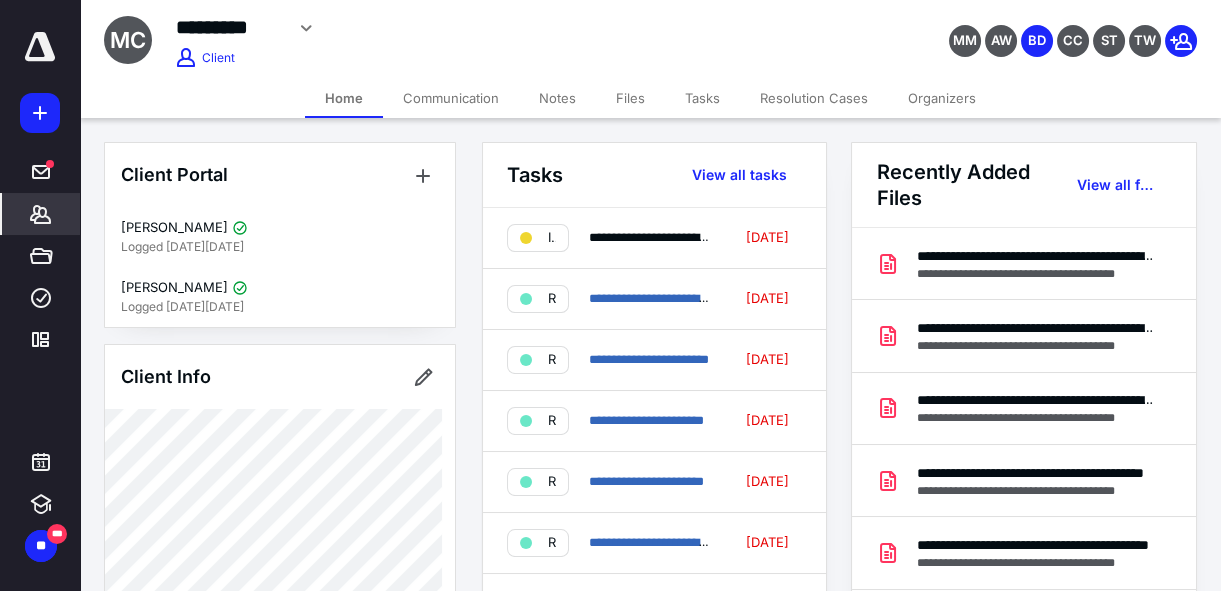 click on "Files" at bounding box center [630, 98] 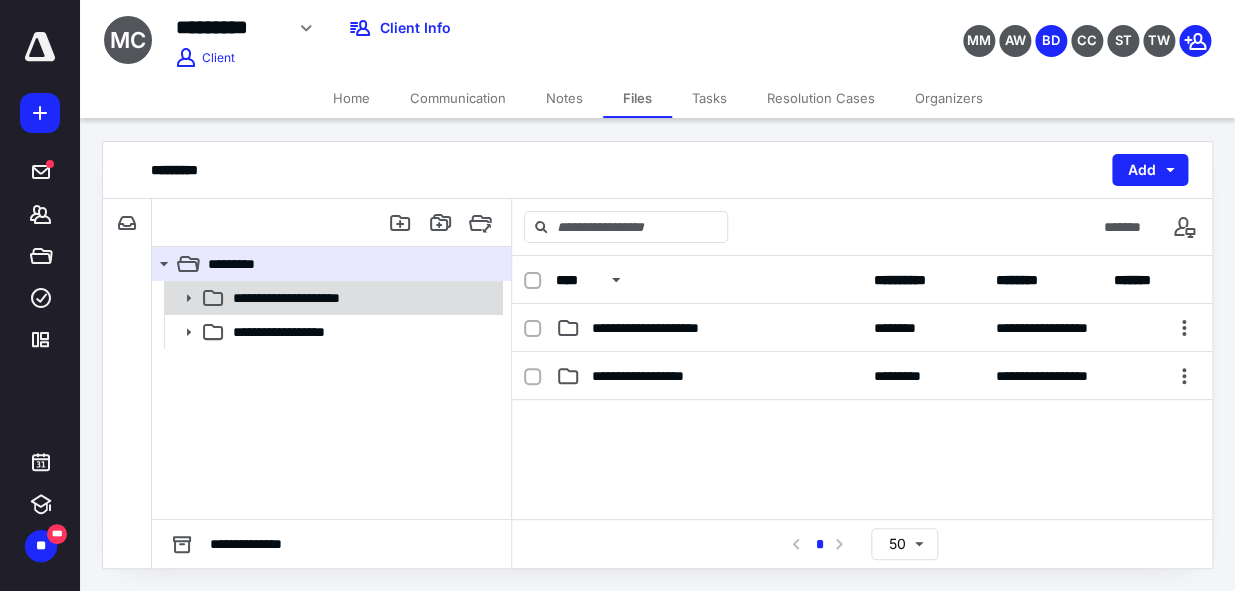 click 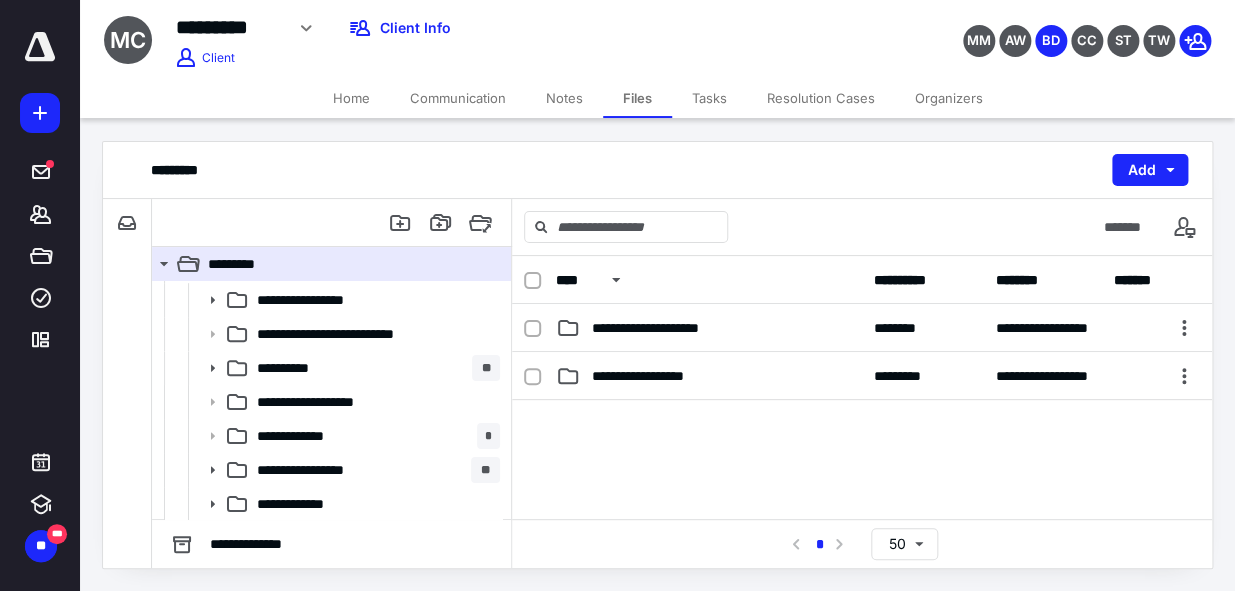 scroll, scrollTop: 36, scrollLeft: 0, axis: vertical 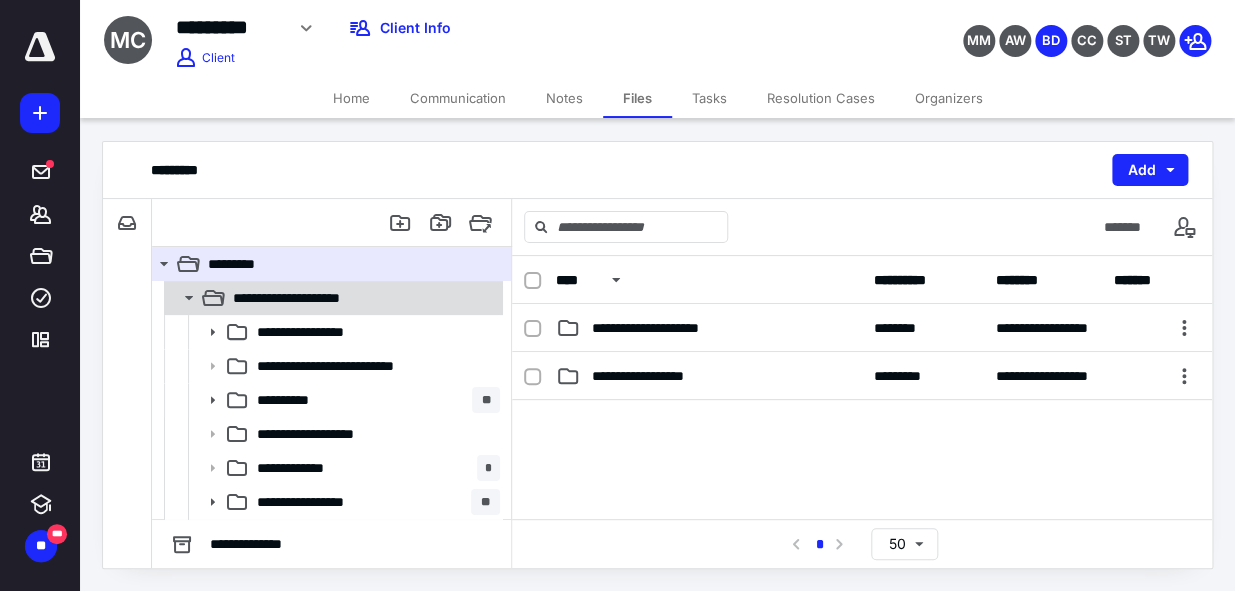 click 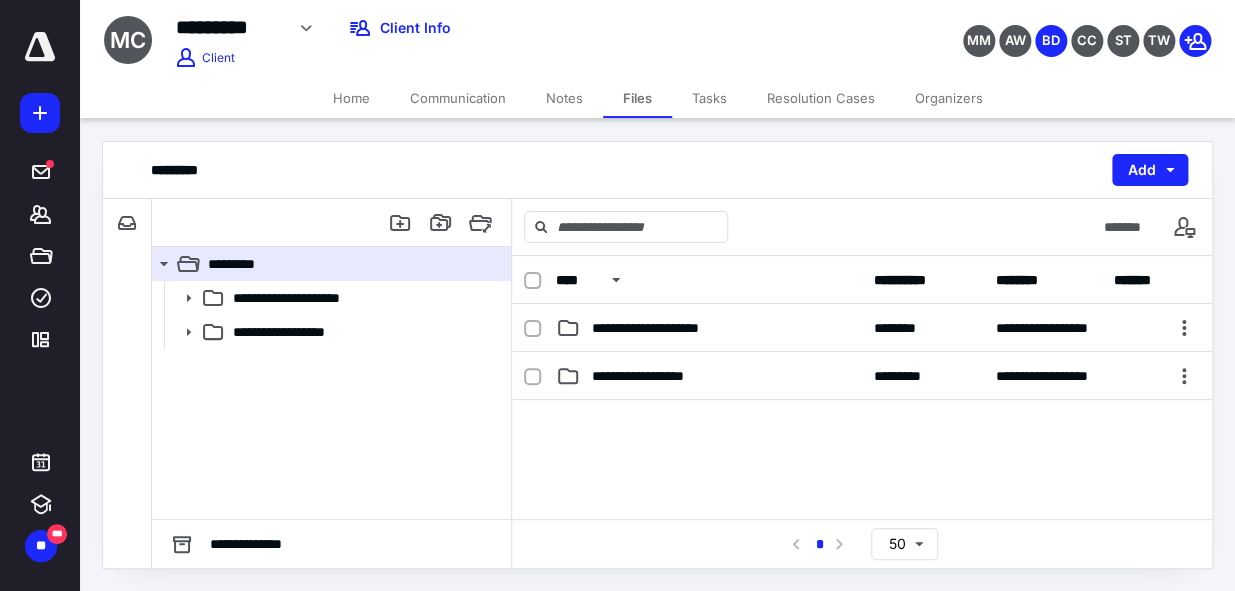 click on "********* Edit Archive Delete Client Info" at bounding box center [506, 28] 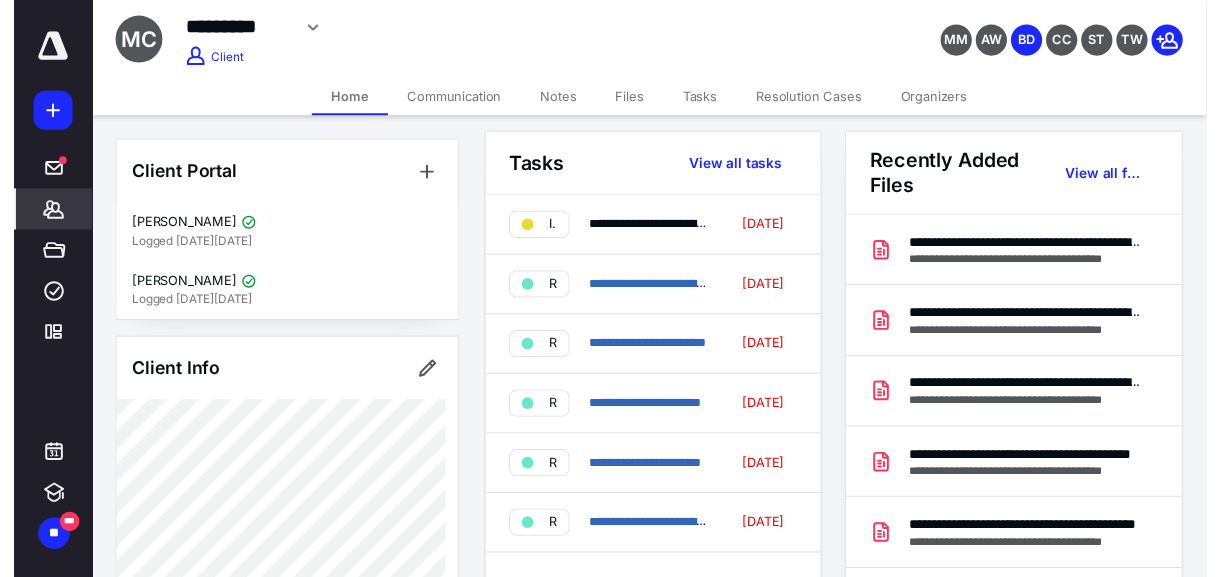 scroll, scrollTop: 0, scrollLeft: 0, axis: both 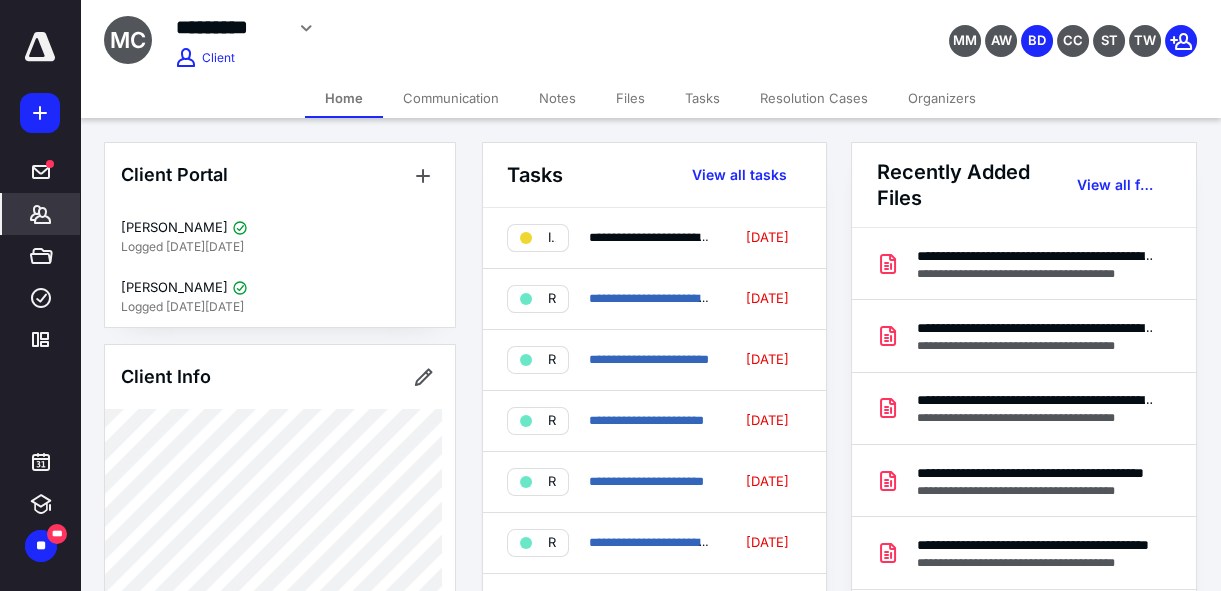 click on "Files" at bounding box center [630, 98] 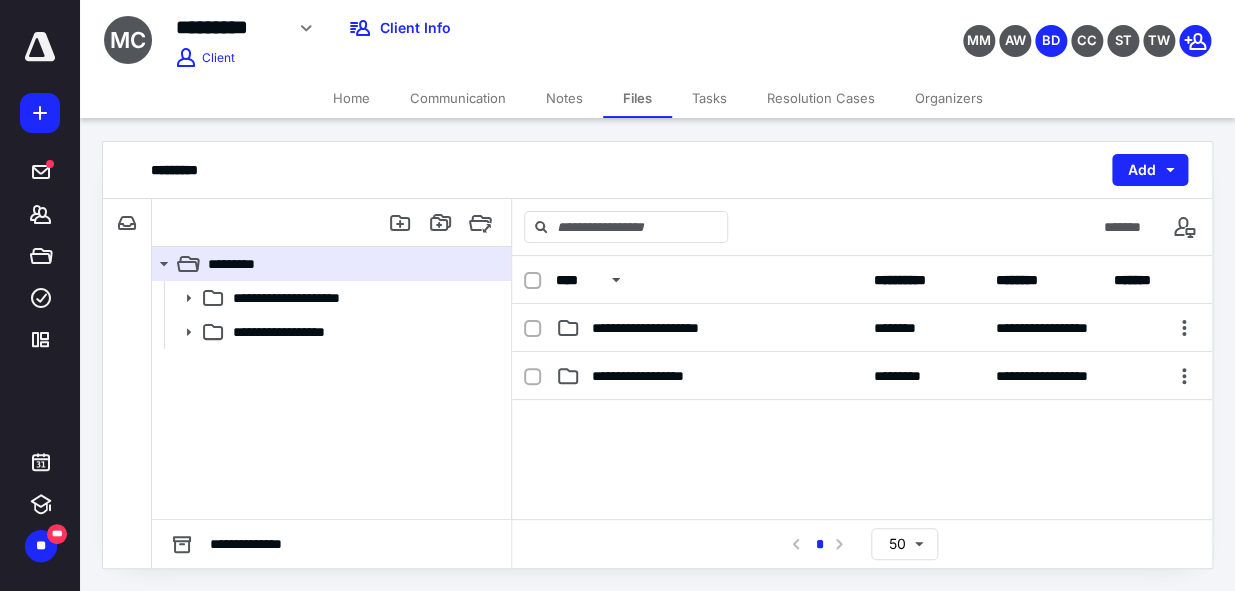 click on "Tasks" at bounding box center (709, 98) 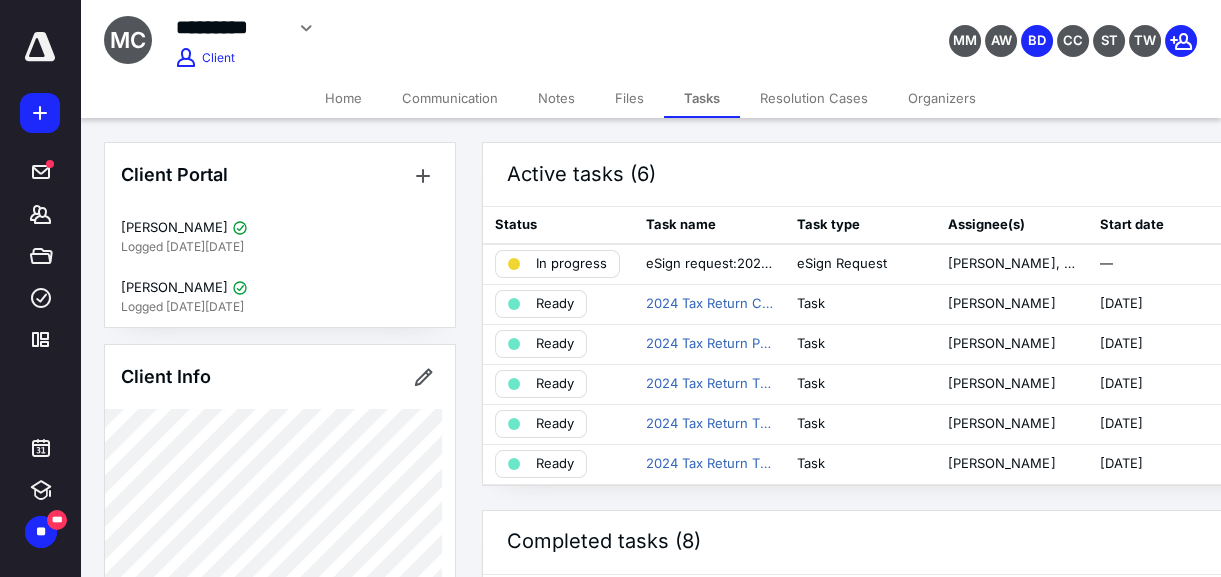 click on "Tasks" at bounding box center [702, 98] 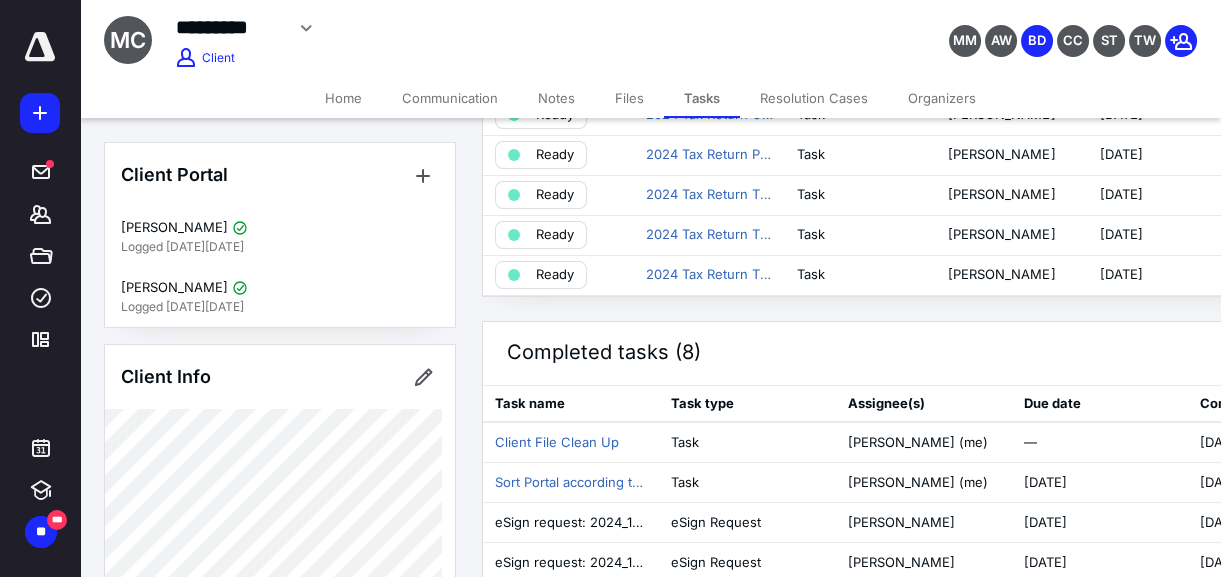 scroll, scrollTop: 202, scrollLeft: 0, axis: vertical 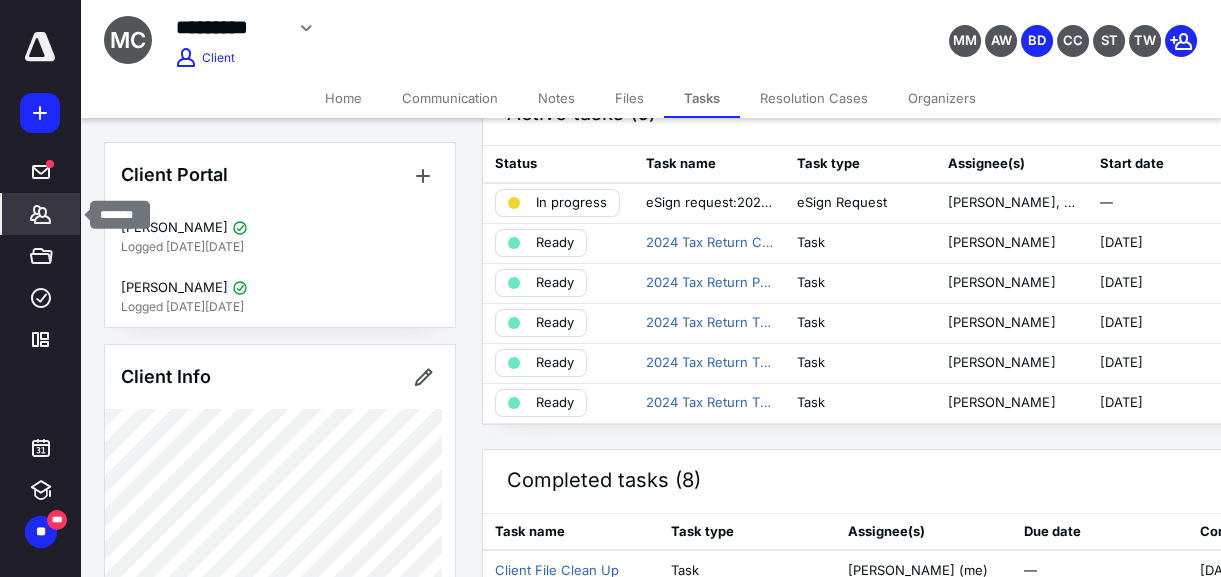 click 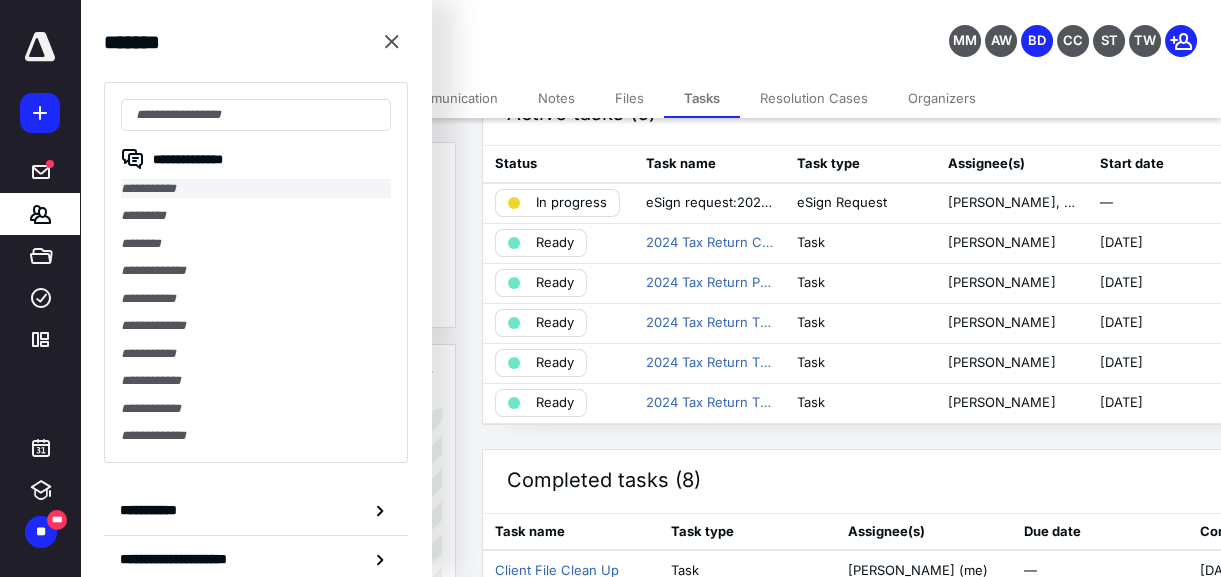 click on "**********" at bounding box center [256, 188] 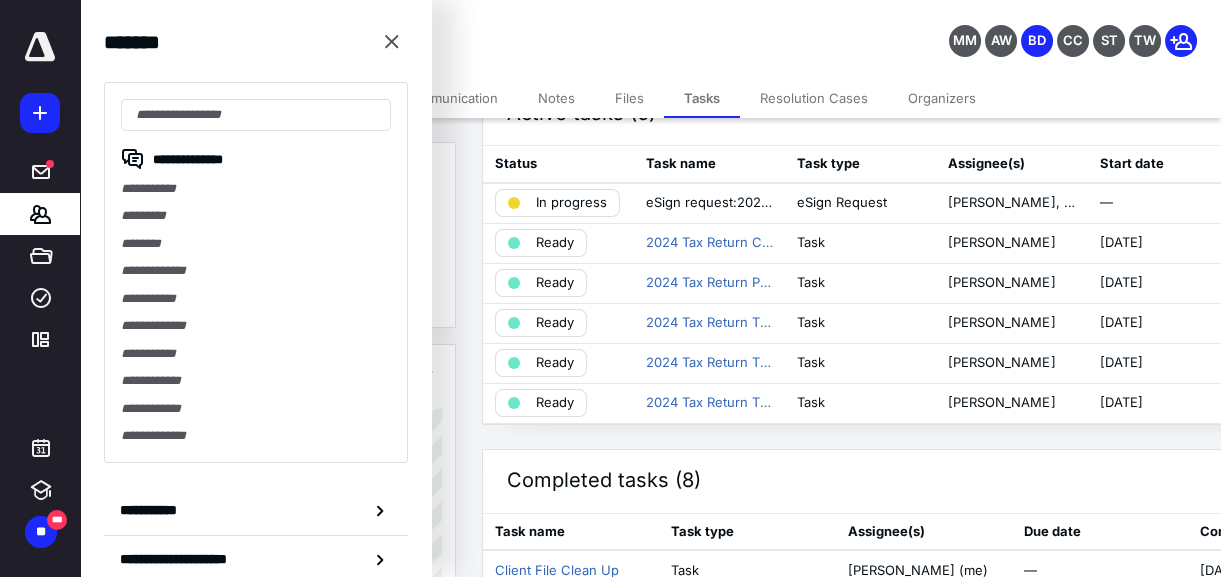 click on "**********" at bounding box center [256, 288] 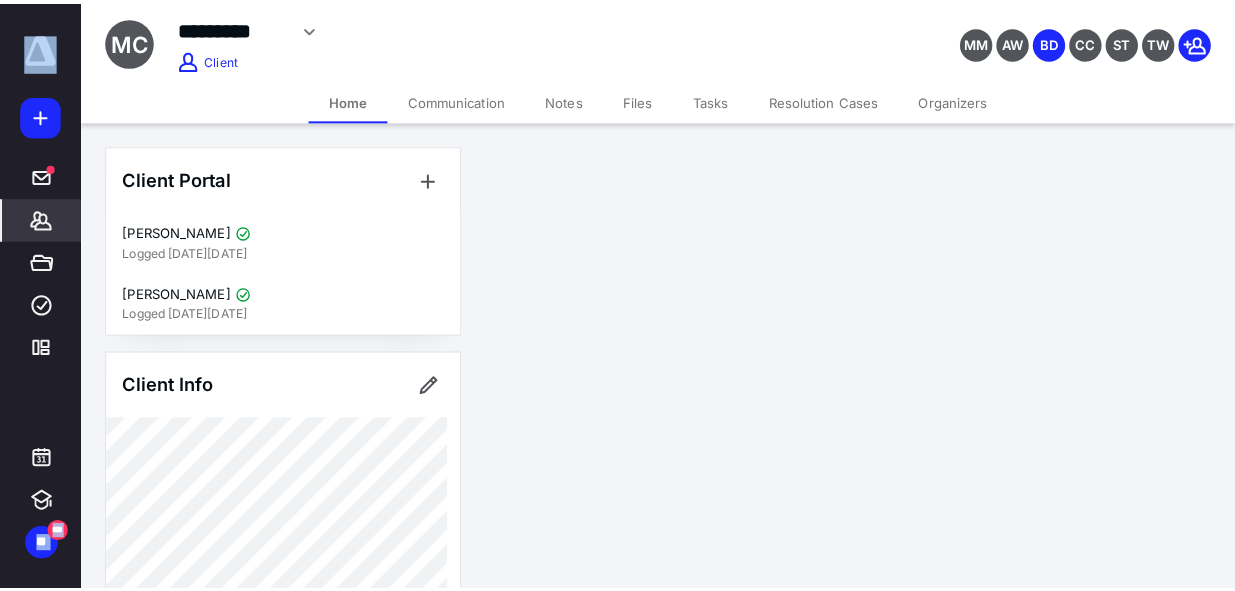 scroll, scrollTop: 0, scrollLeft: 0, axis: both 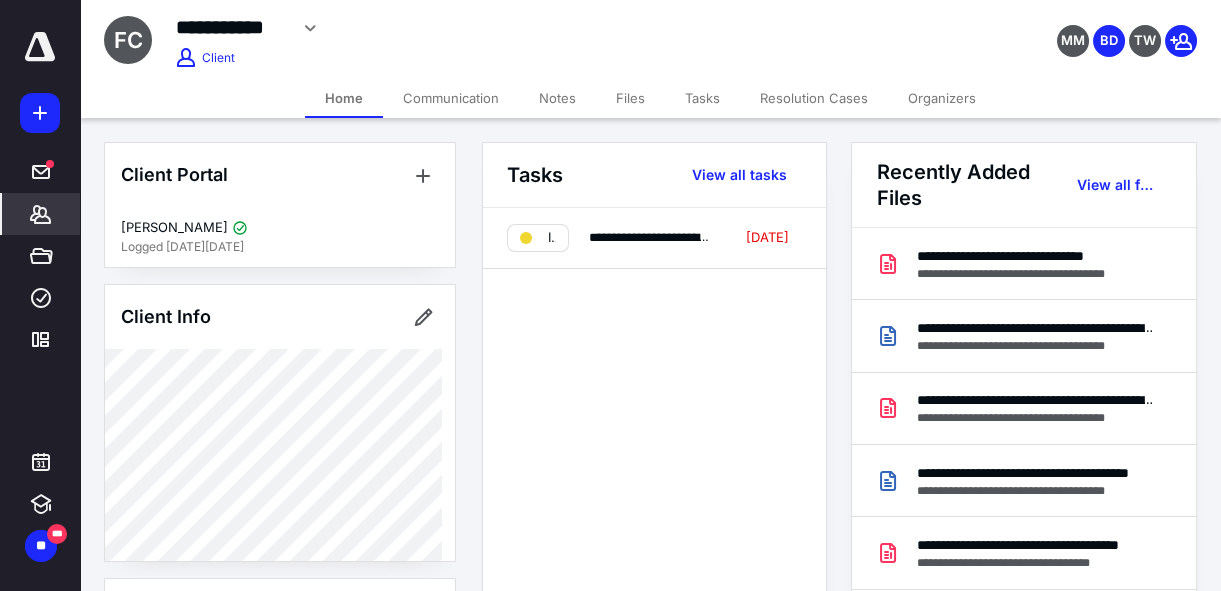 click on "**********" at bounding box center [501, 28] 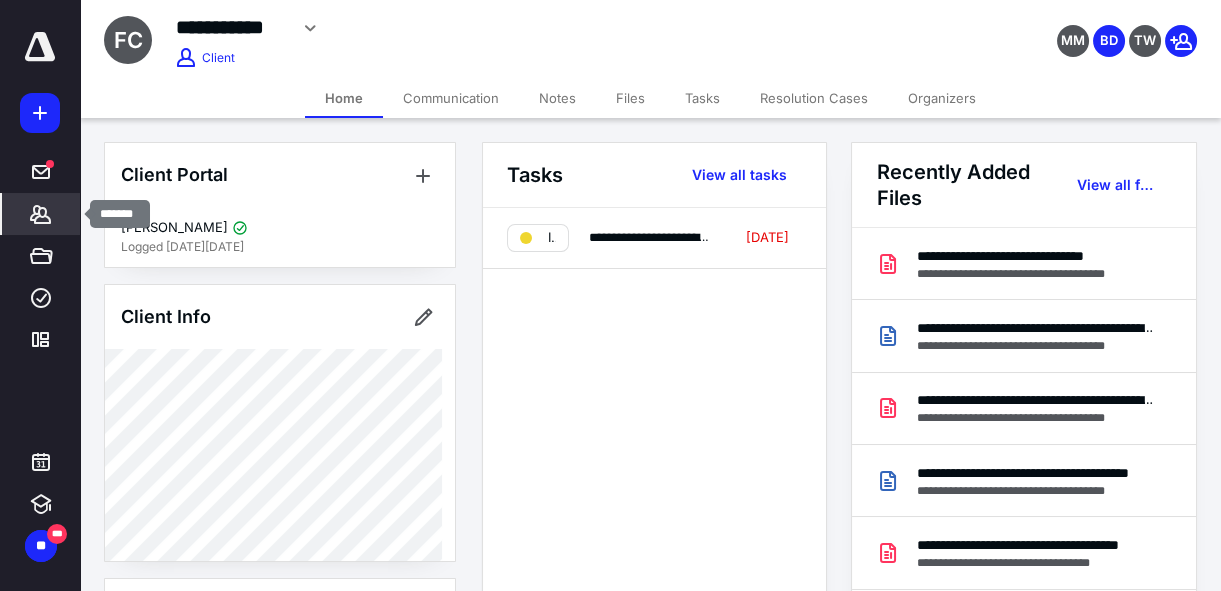 click 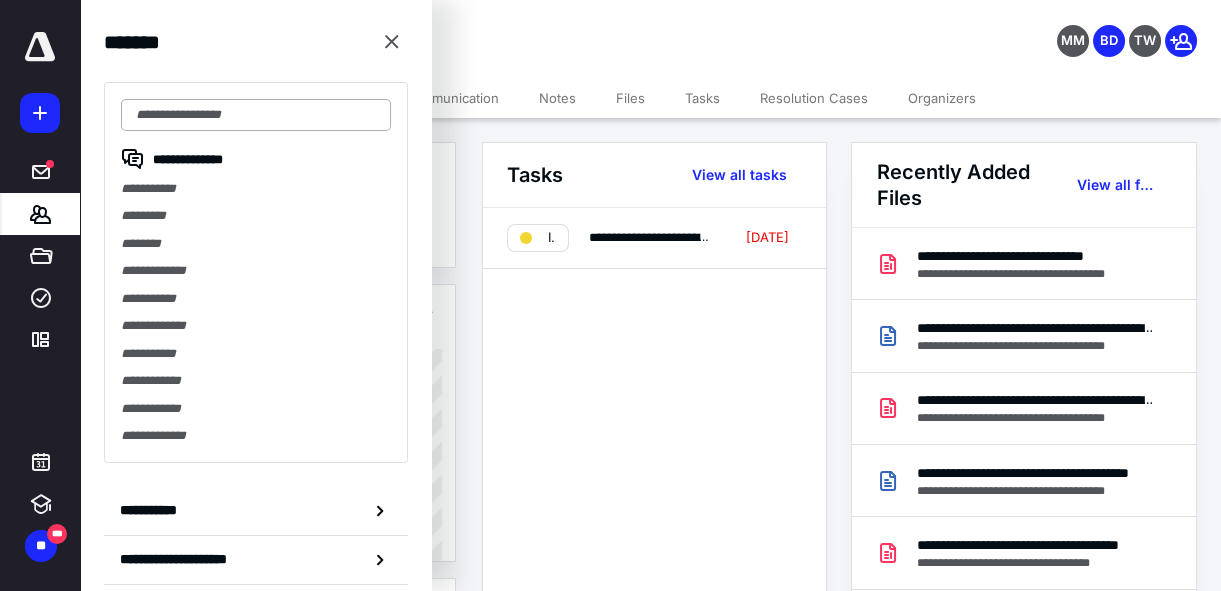 click at bounding box center (256, 115) 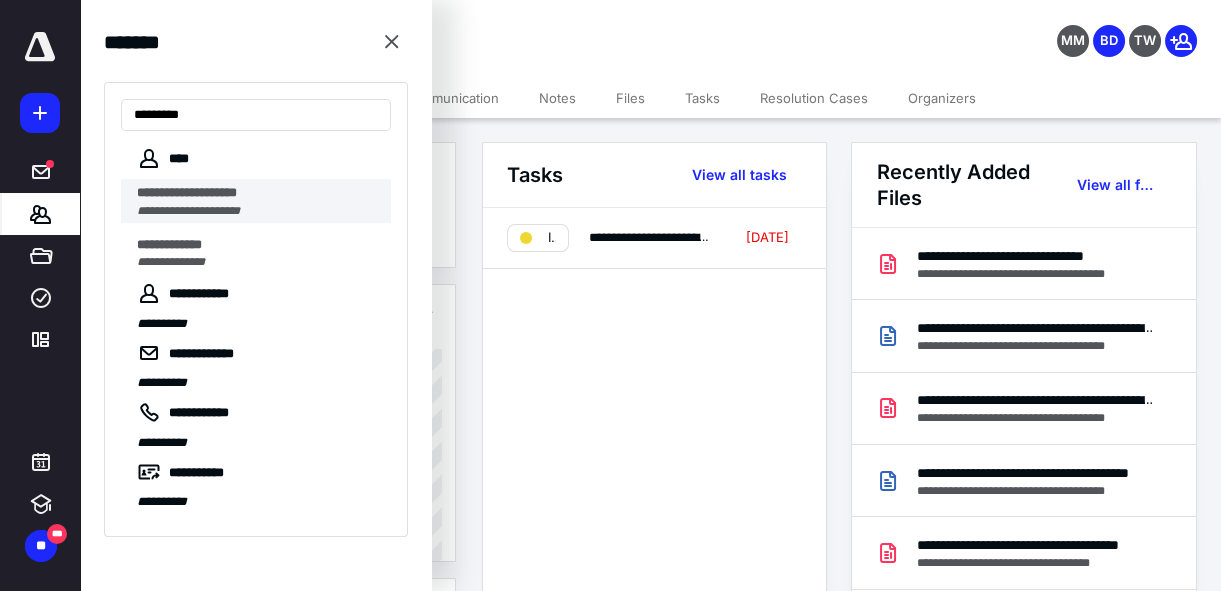 type on "********" 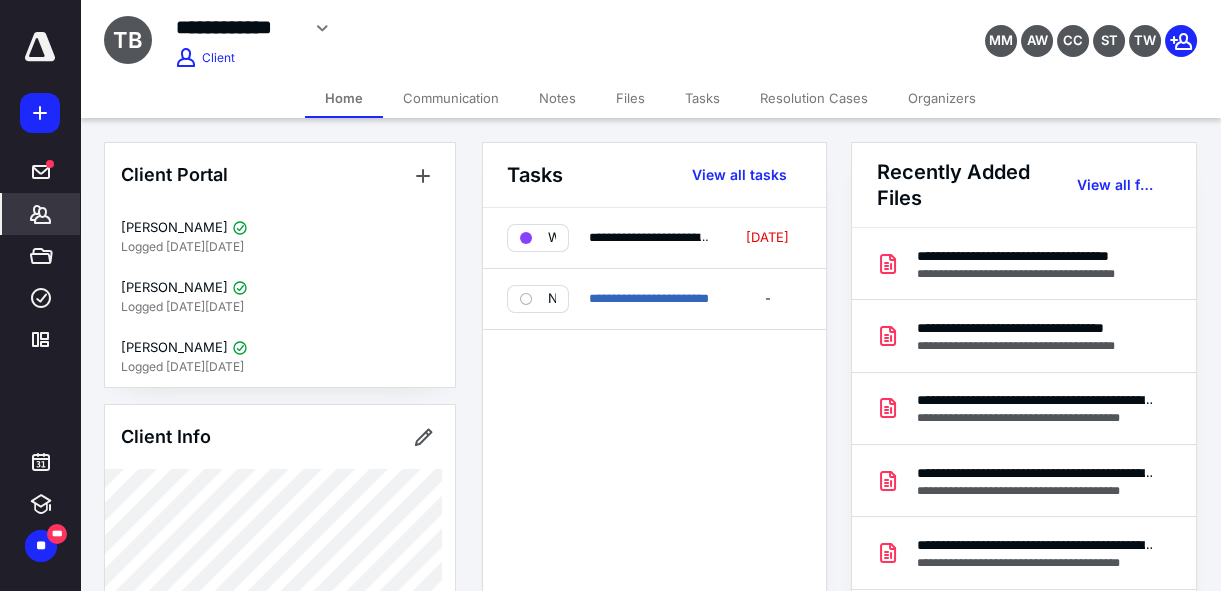click on "Files" at bounding box center (630, 98) 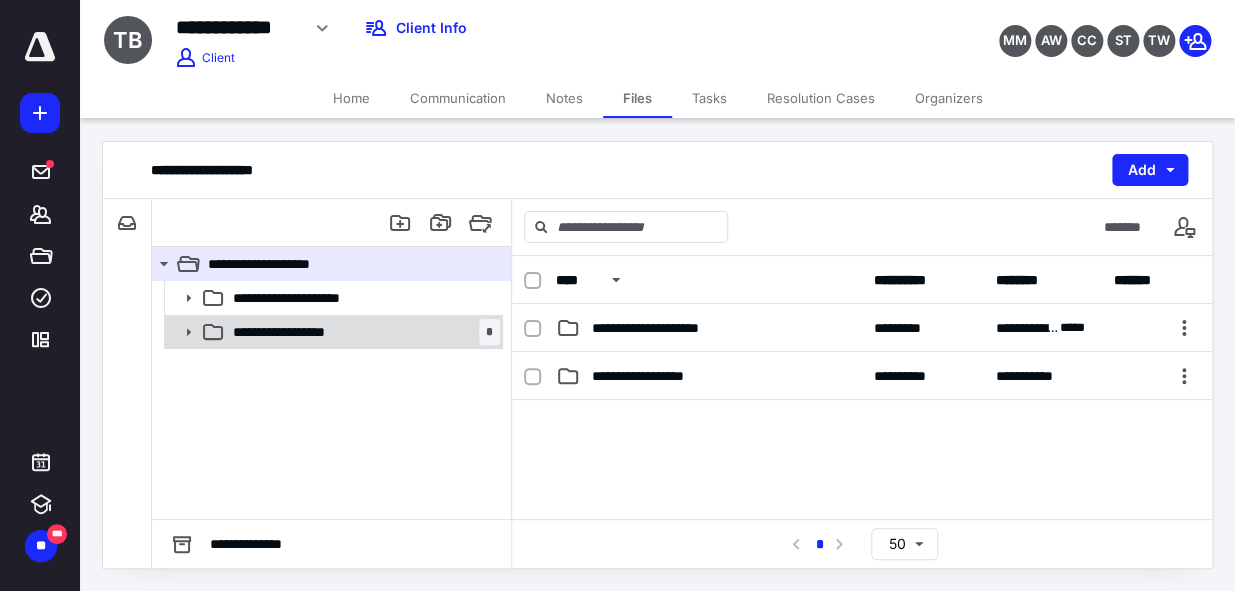 click 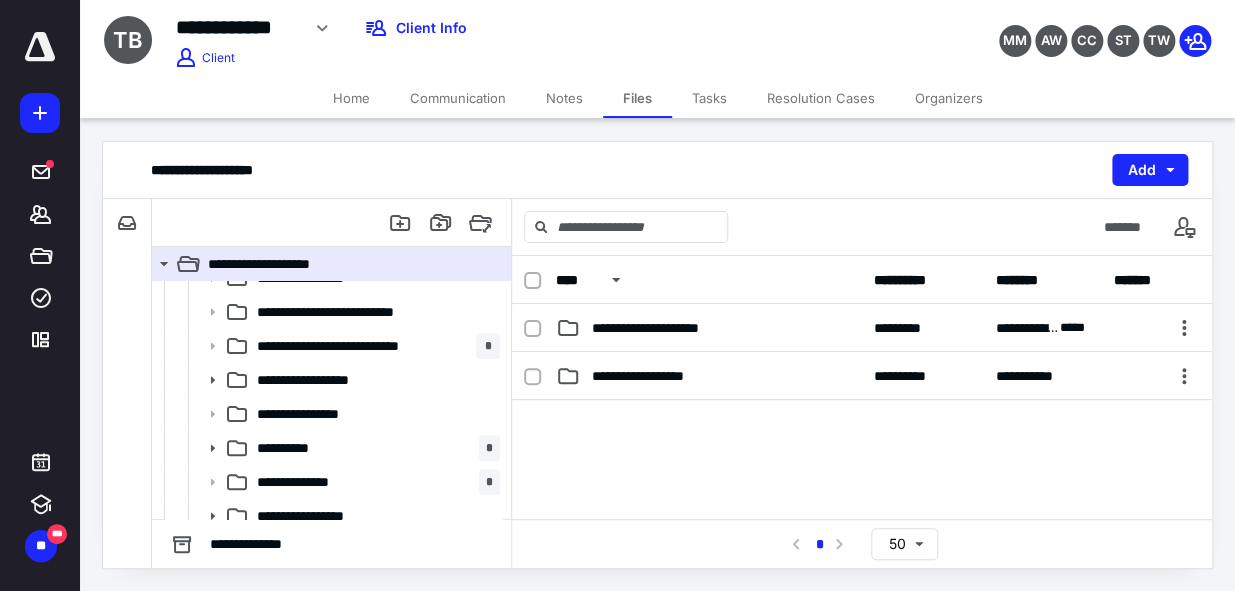 scroll, scrollTop: 195, scrollLeft: 0, axis: vertical 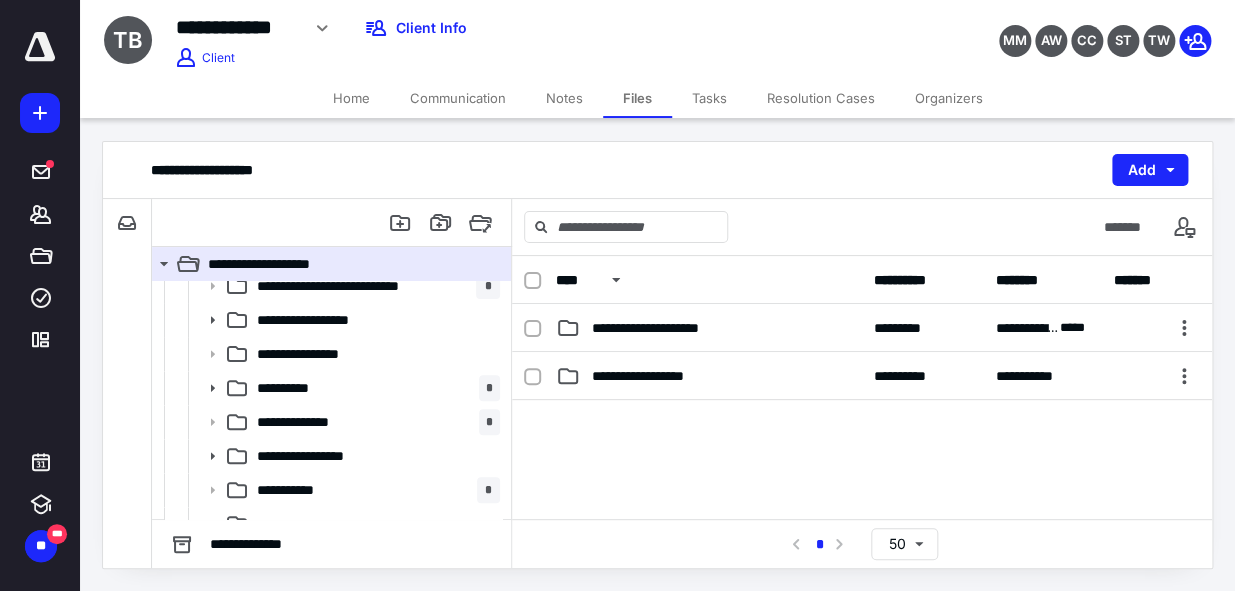 click at bounding box center [862, 550] 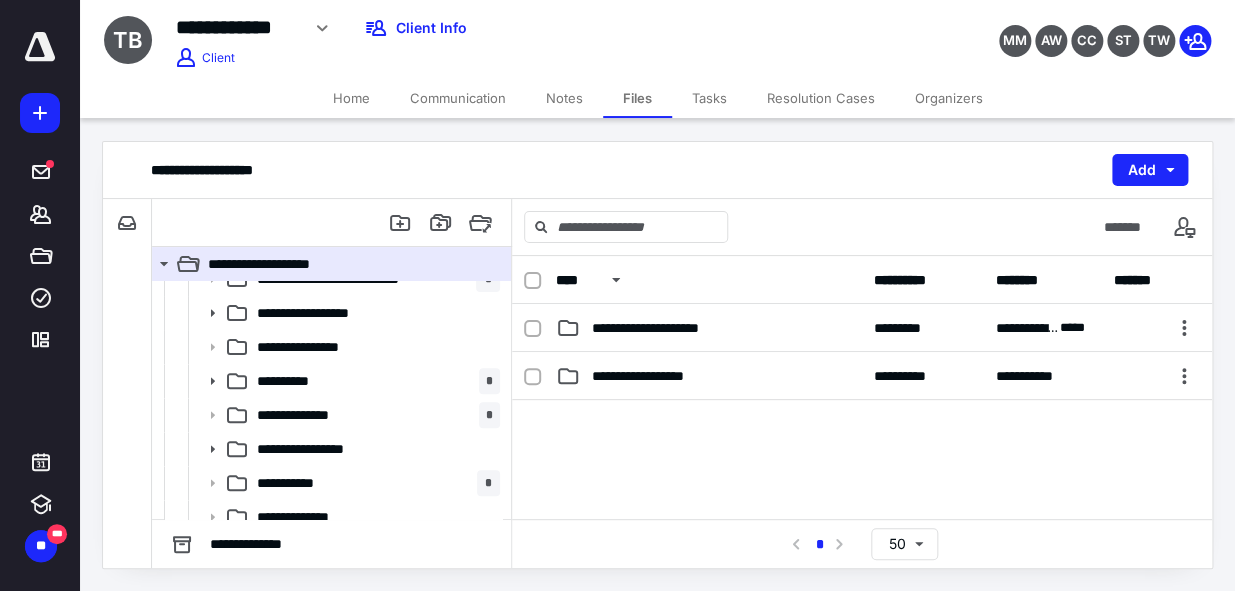 click at bounding box center (862, 550) 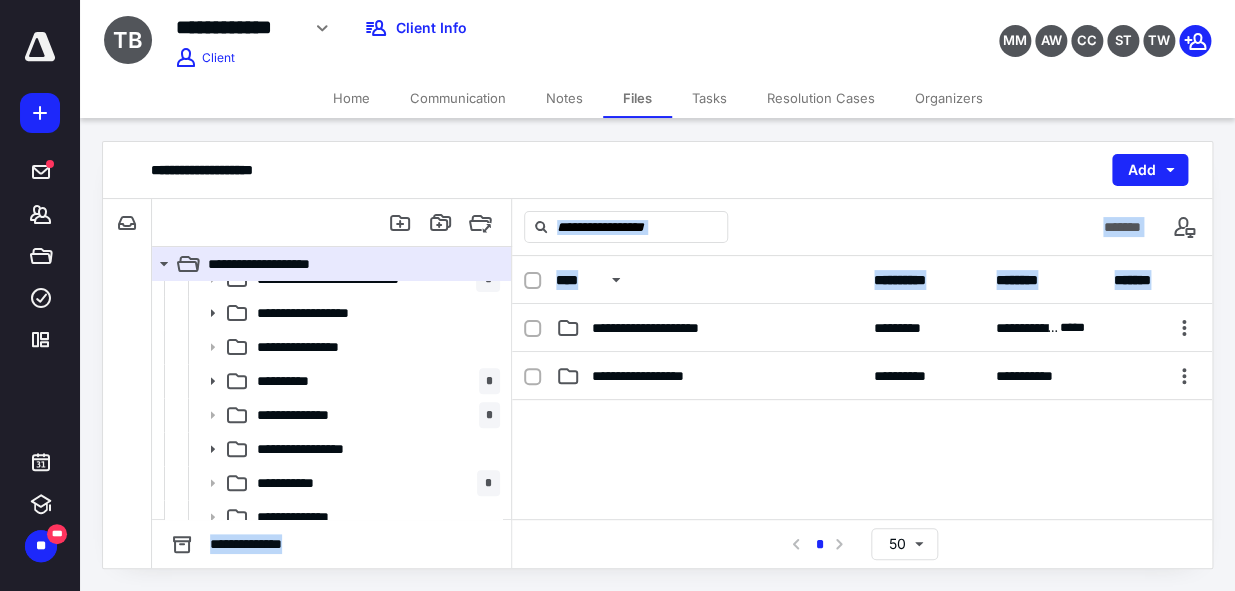 drag, startPoint x: 510, startPoint y: 429, endPoint x: 504, endPoint y: 449, distance: 20.880613 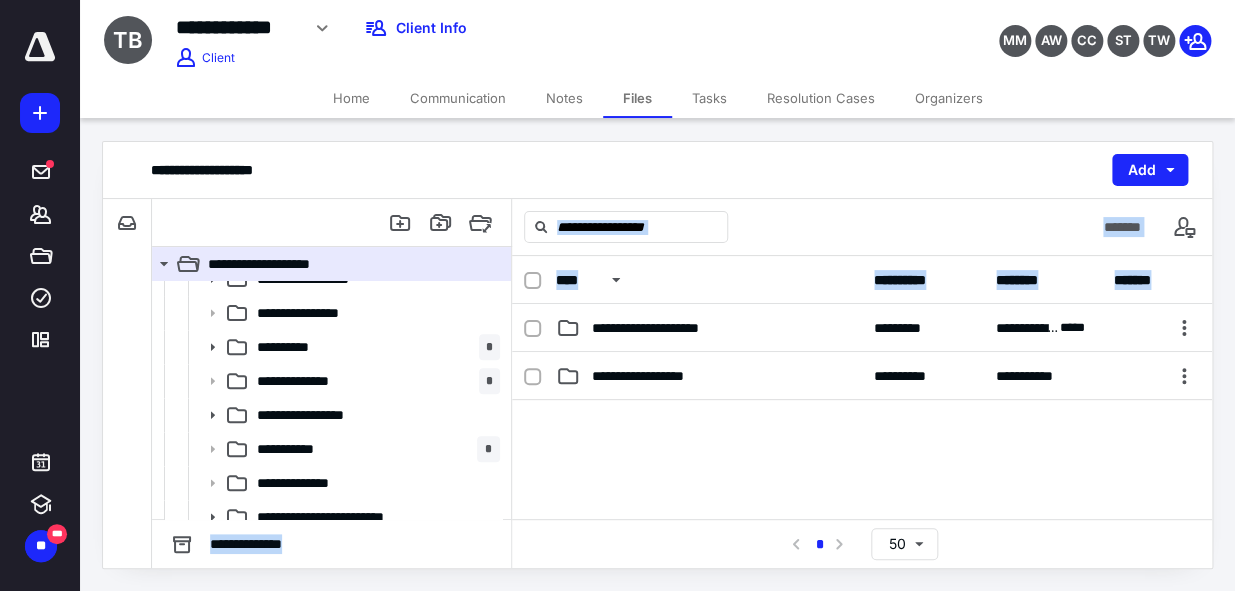scroll, scrollTop: 340, scrollLeft: 0, axis: vertical 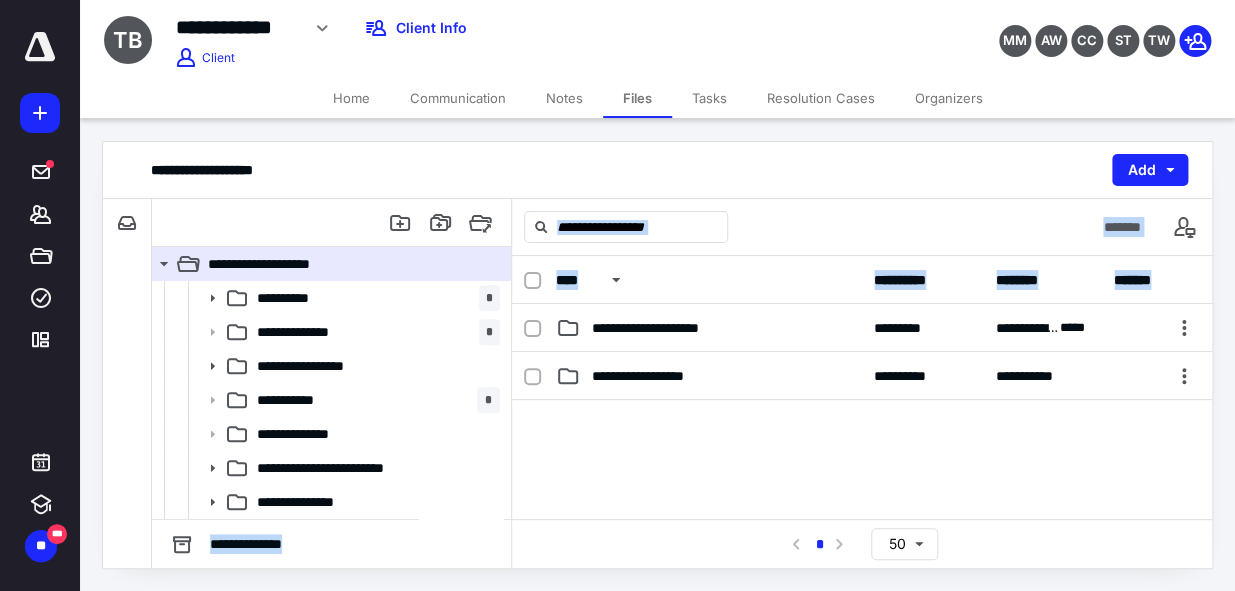 click on "Home" at bounding box center [351, 98] 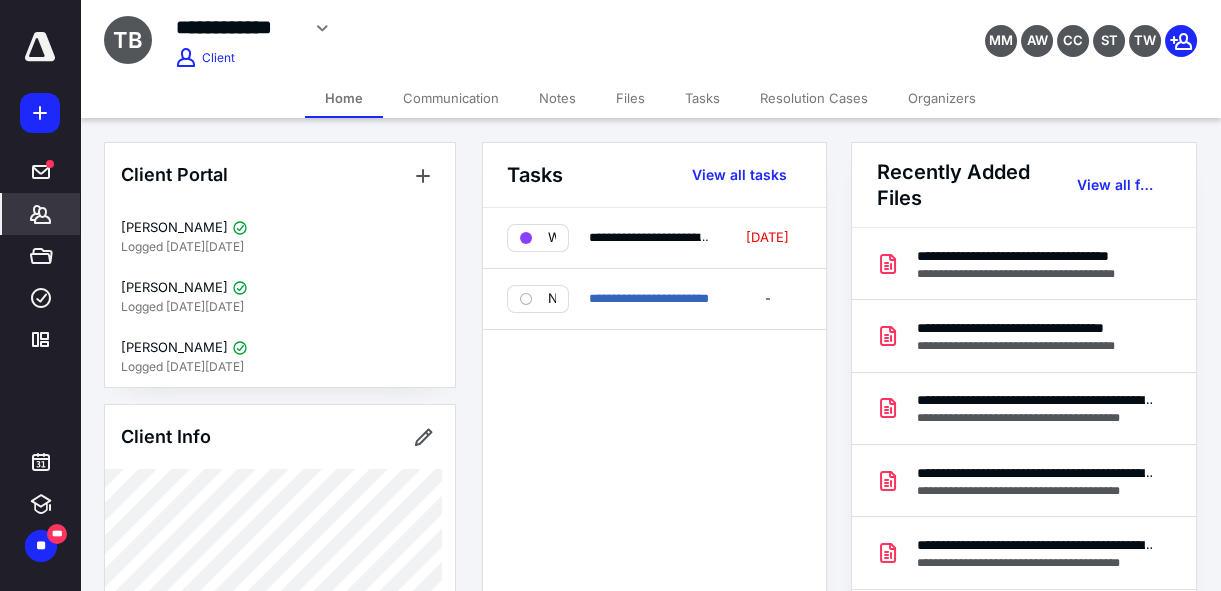 click on "Files" at bounding box center [630, 98] 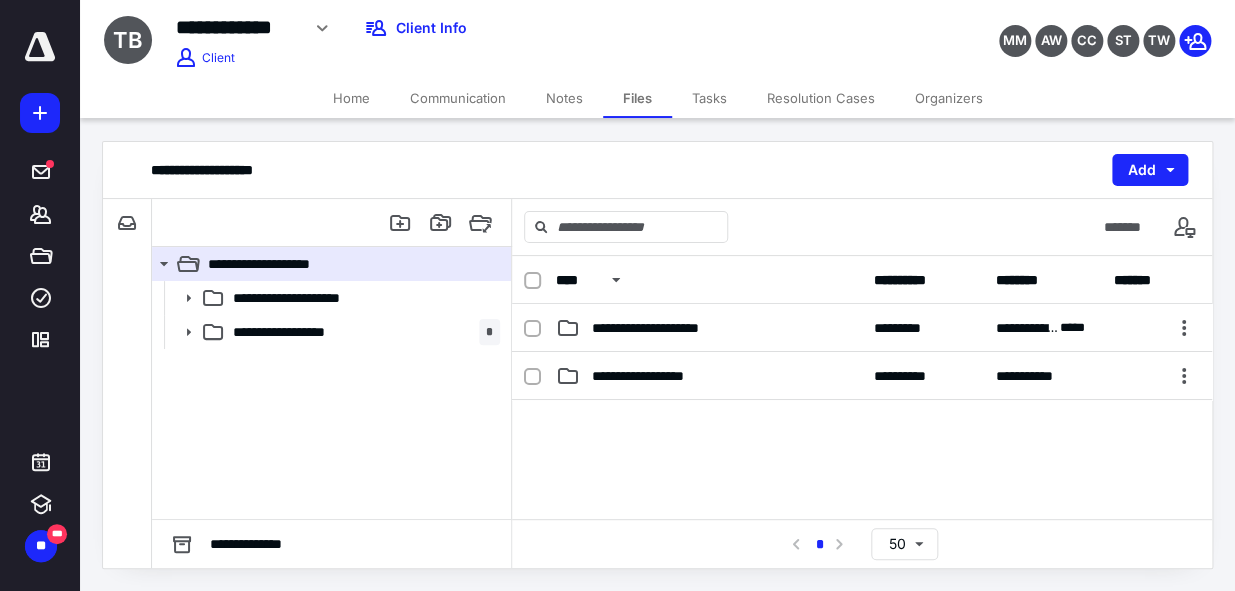click on "Files" at bounding box center (637, 98) 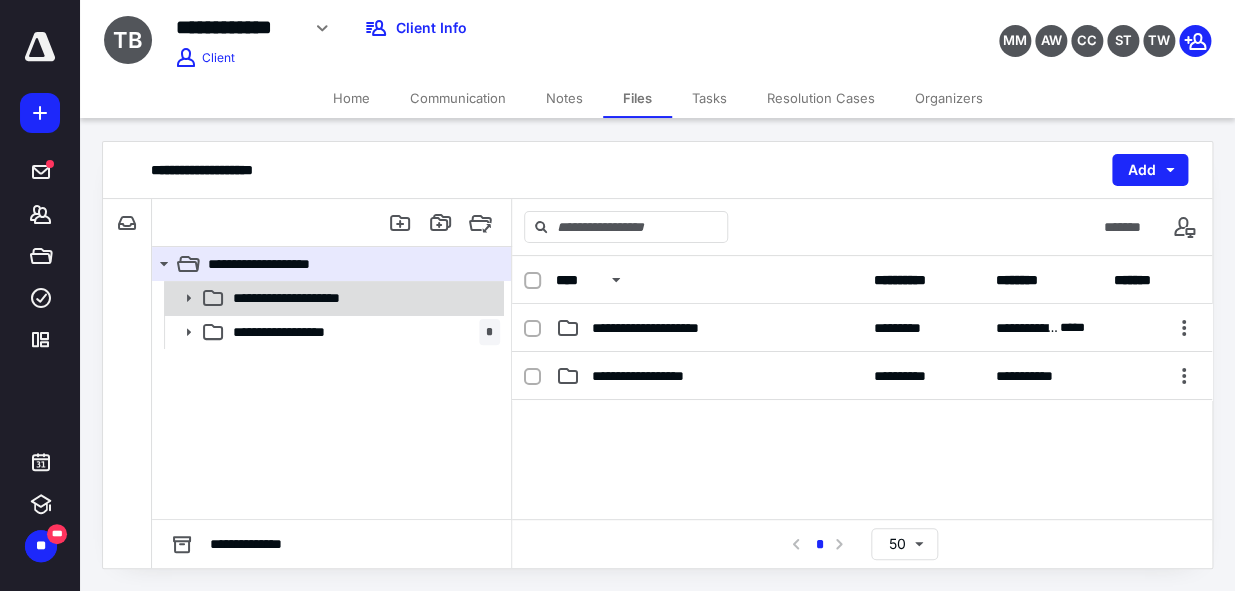 click 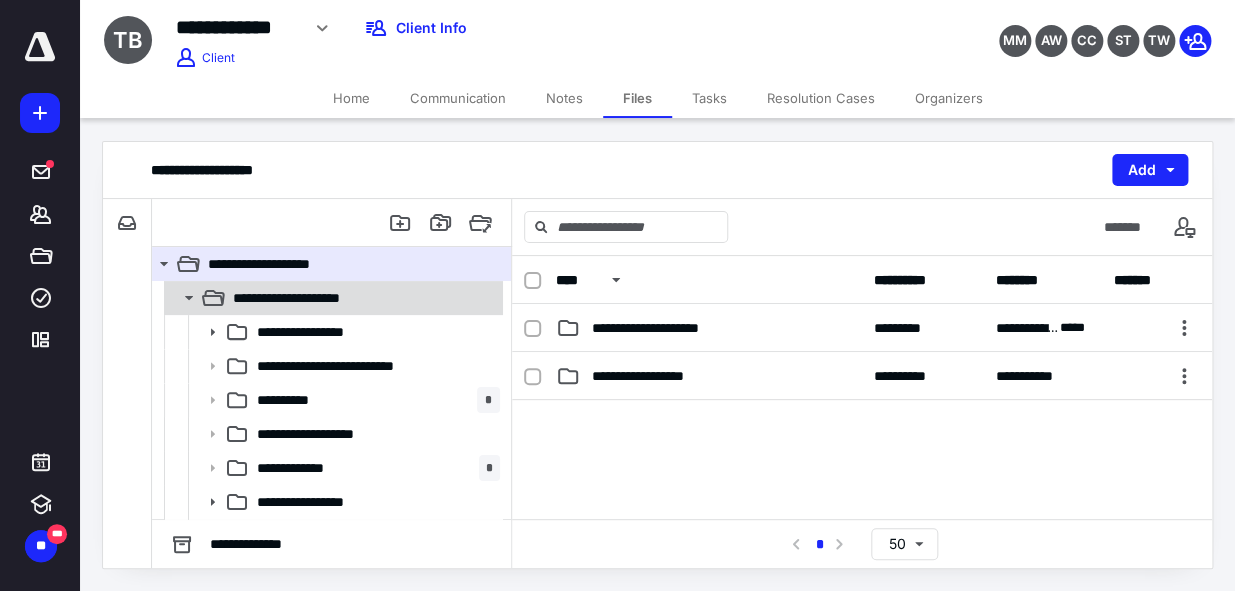 click at bounding box center (182, 298) 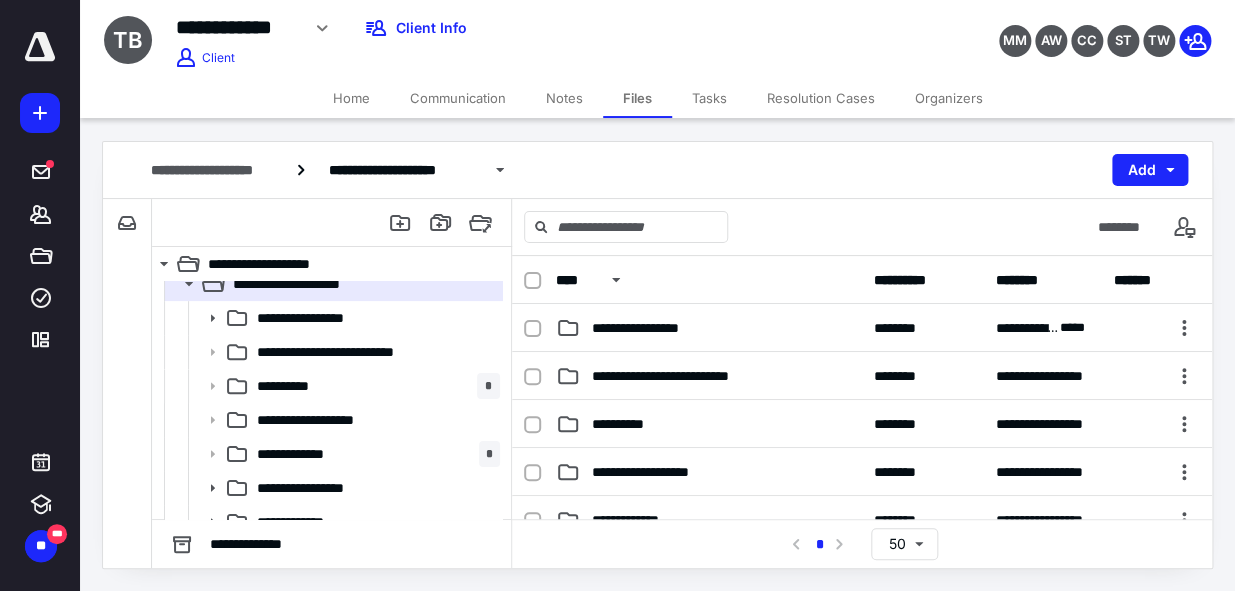 scroll, scrollTop: 0, scrollLeft: 0, axis: both 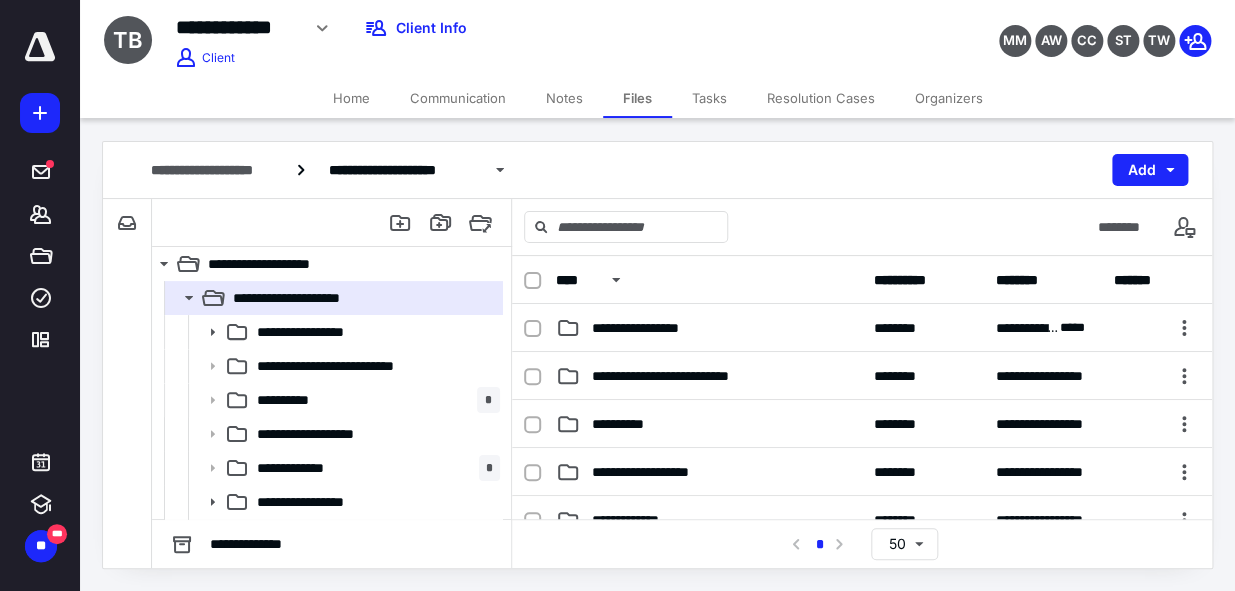 click on "**********" at bounding box center [331, 485] 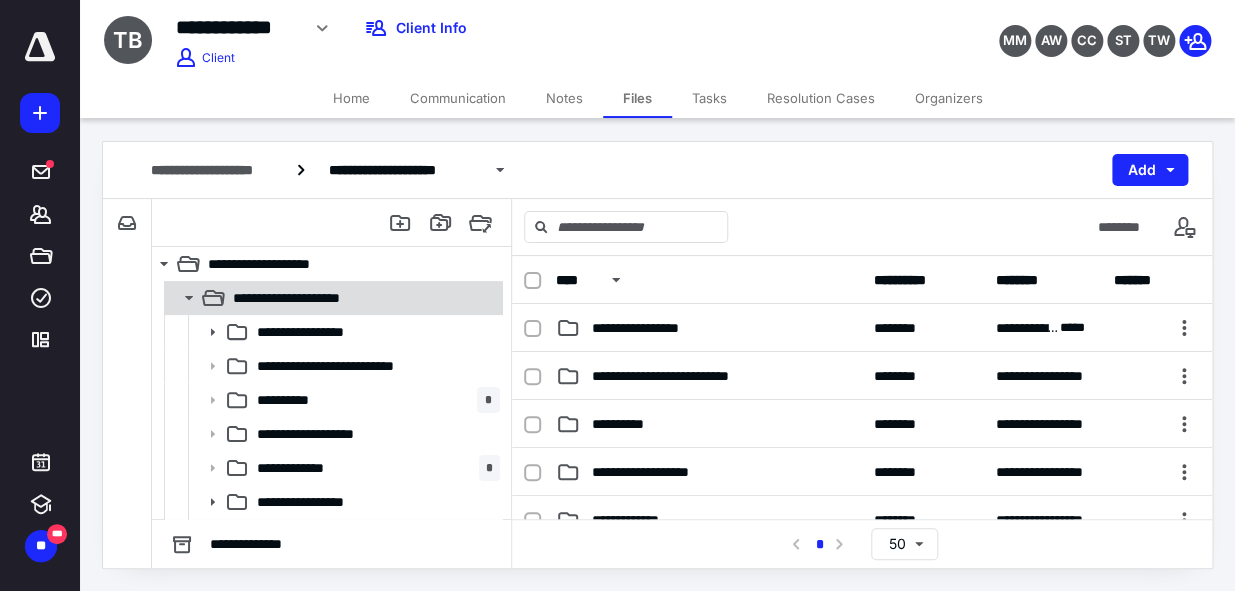 click on "**********" at bounding box center [332, 298] 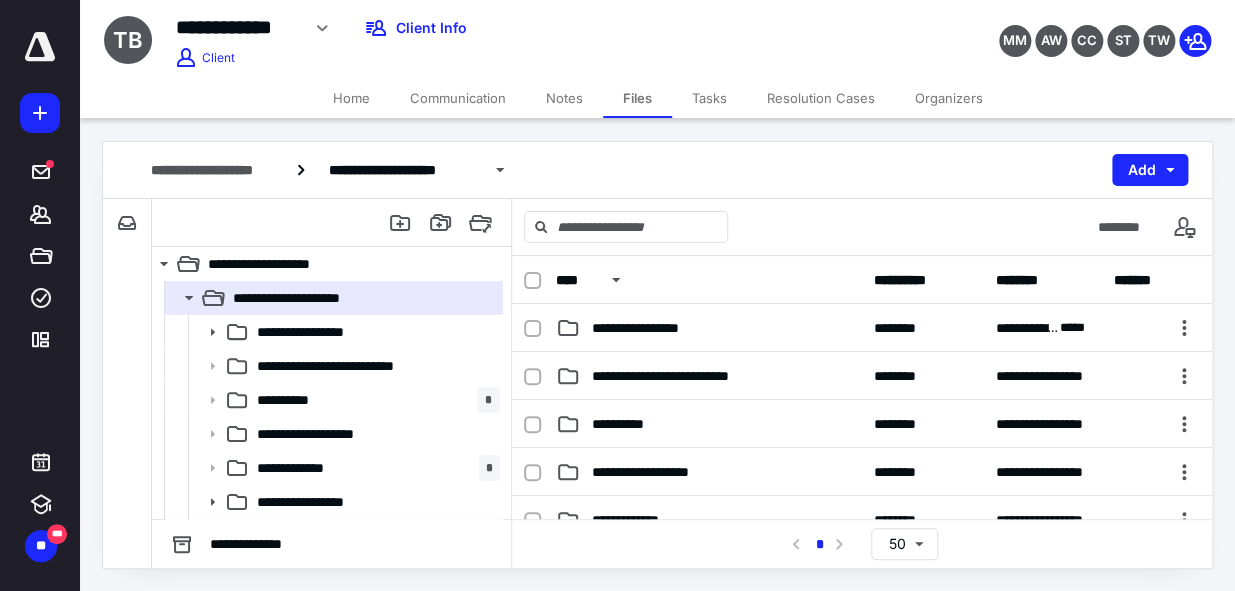 click on "Home" at bounding box center (351, 98) 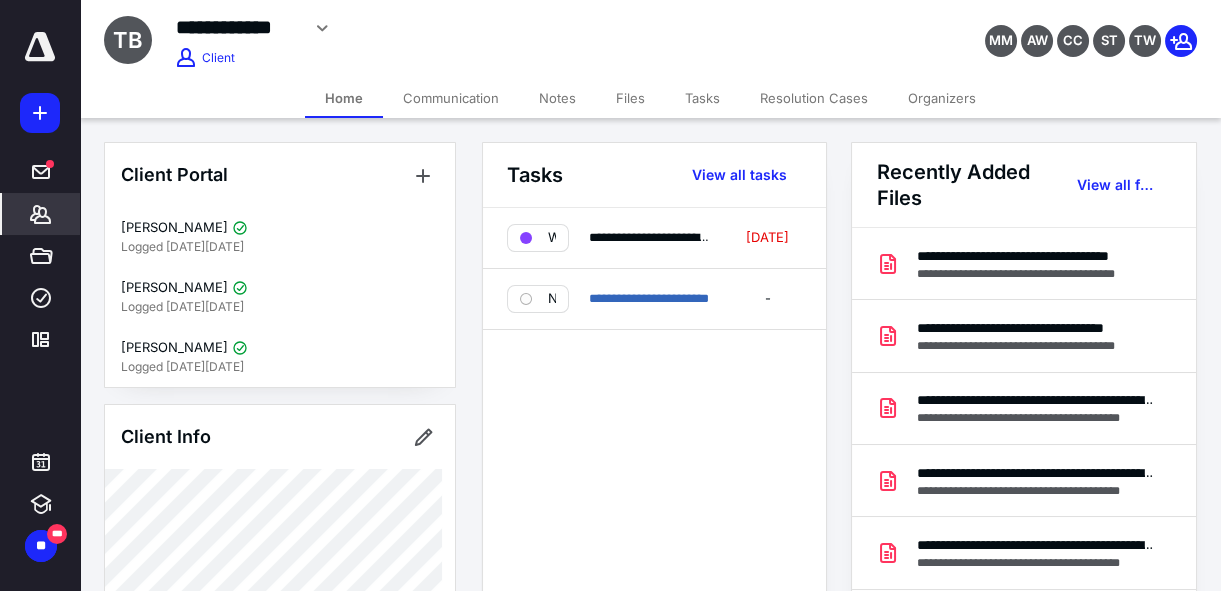 click on "Files" at bounding box center [630, 98] 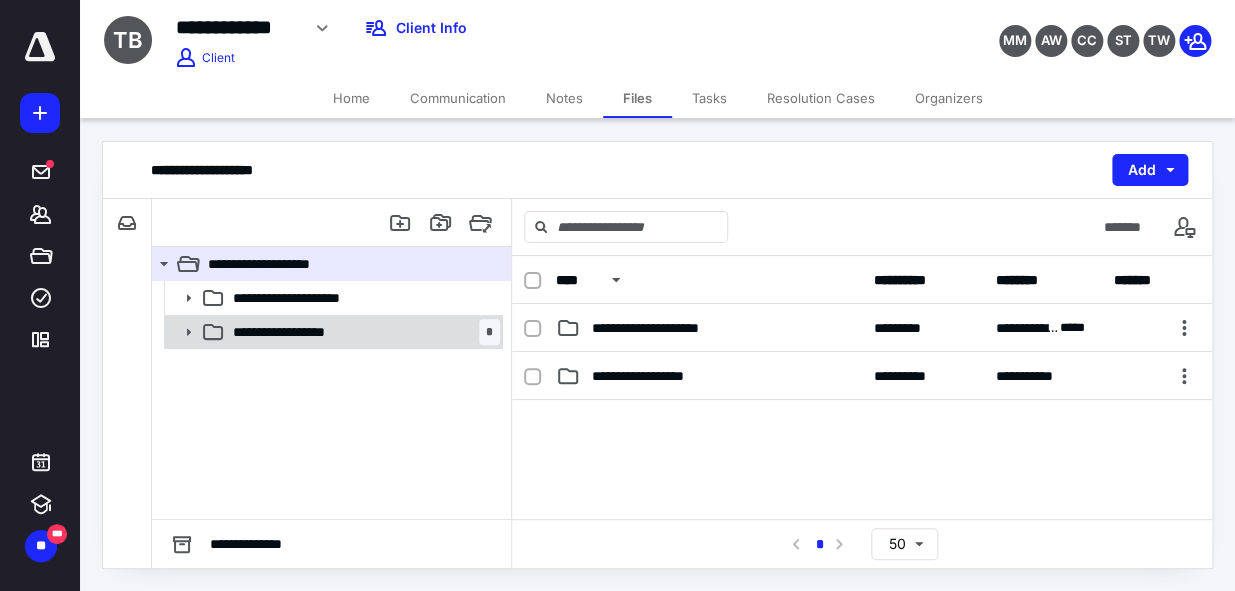 click 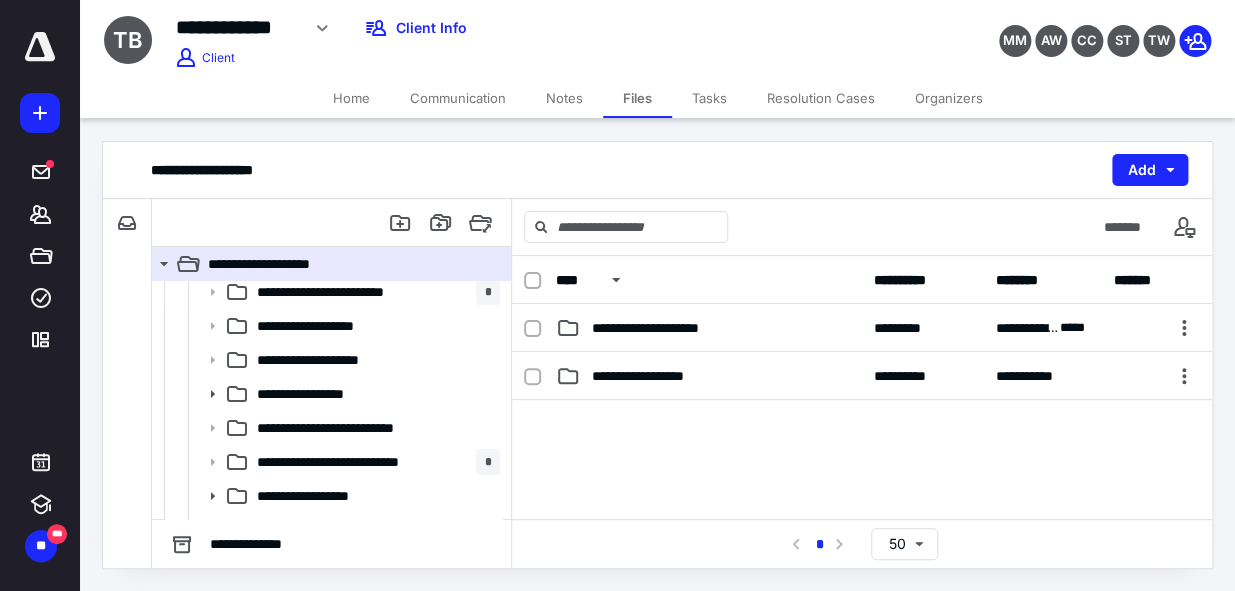 scroll, scrollTop: 61, scrollLeft: 0, axis: vertical 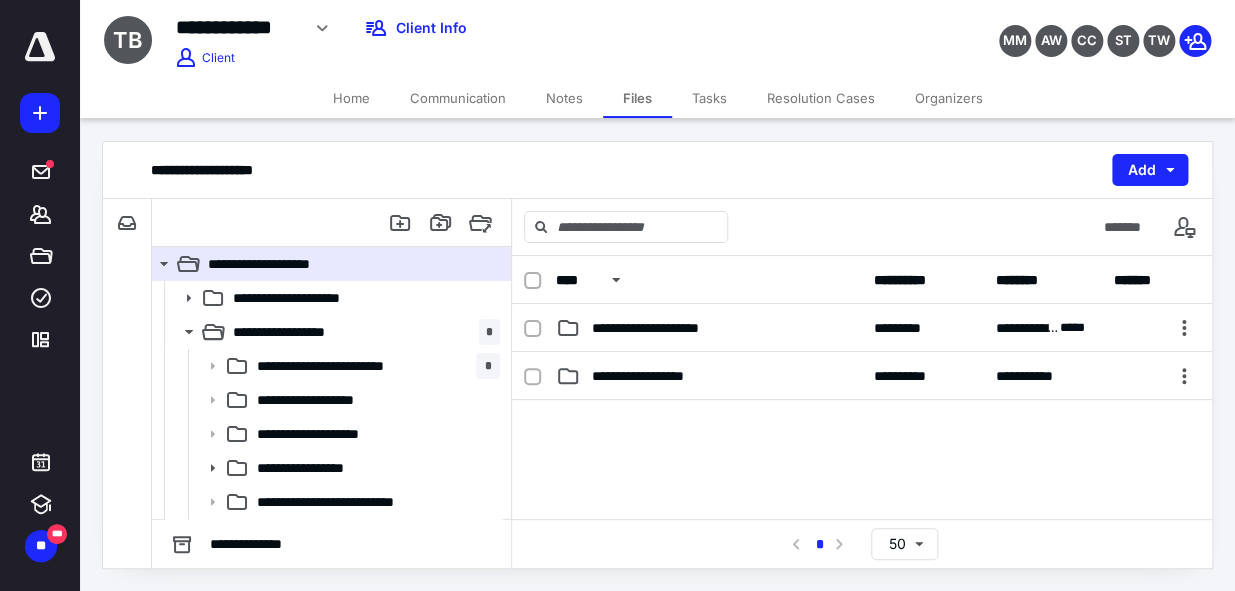 click on "Home" at bounding box center (351, 98) 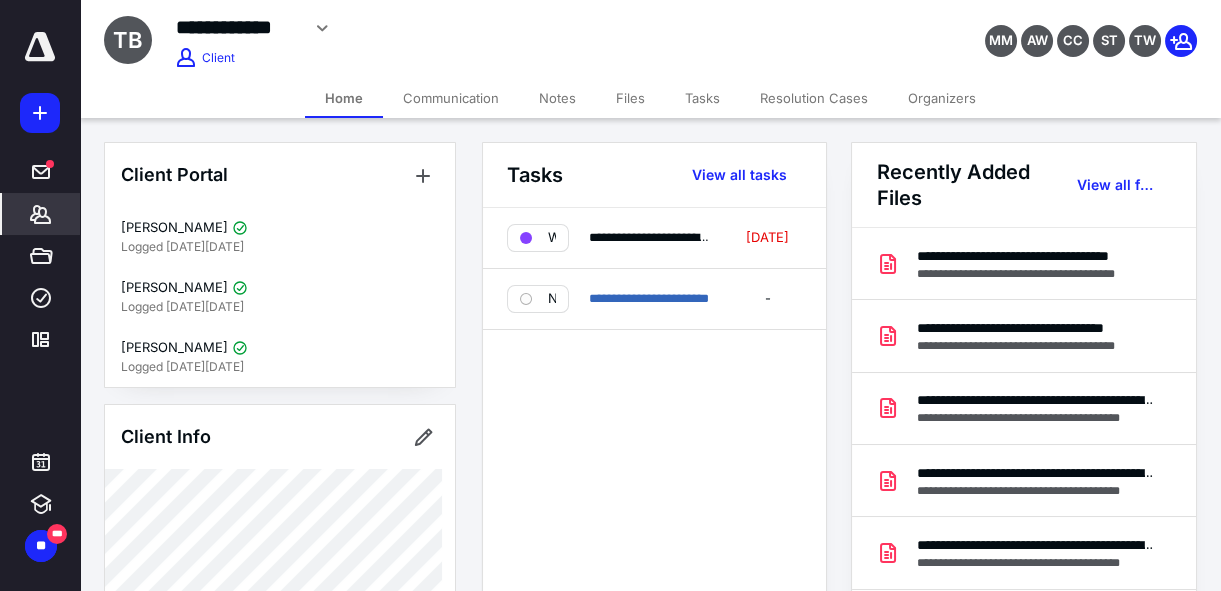 click on "Files" at bounding box center (630, 98) 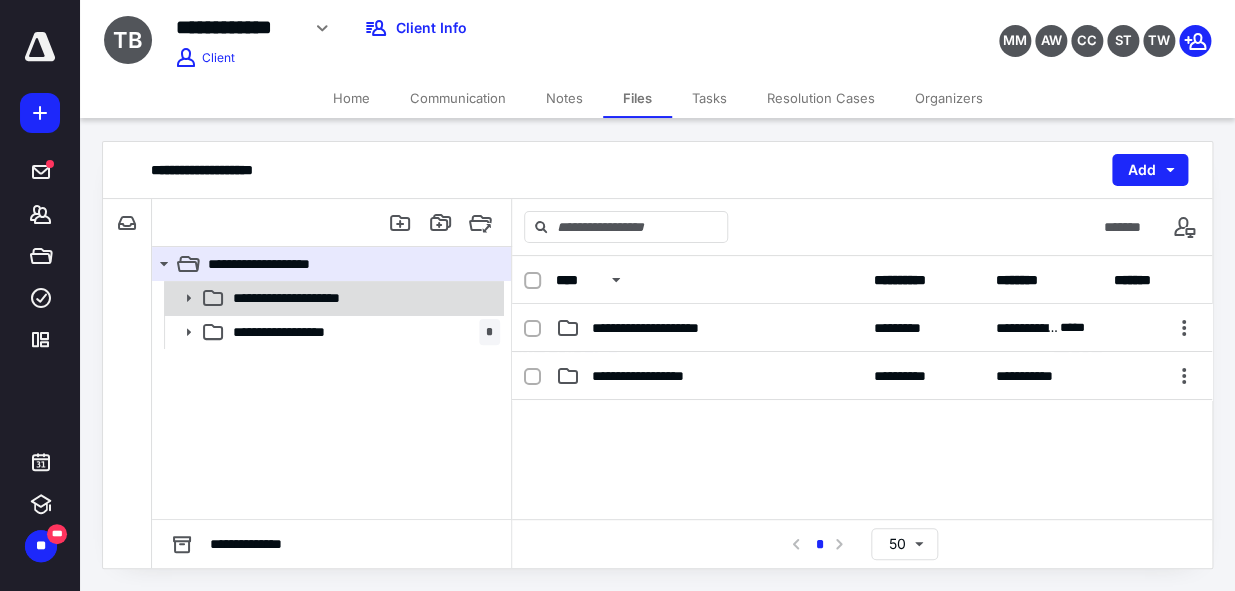 click 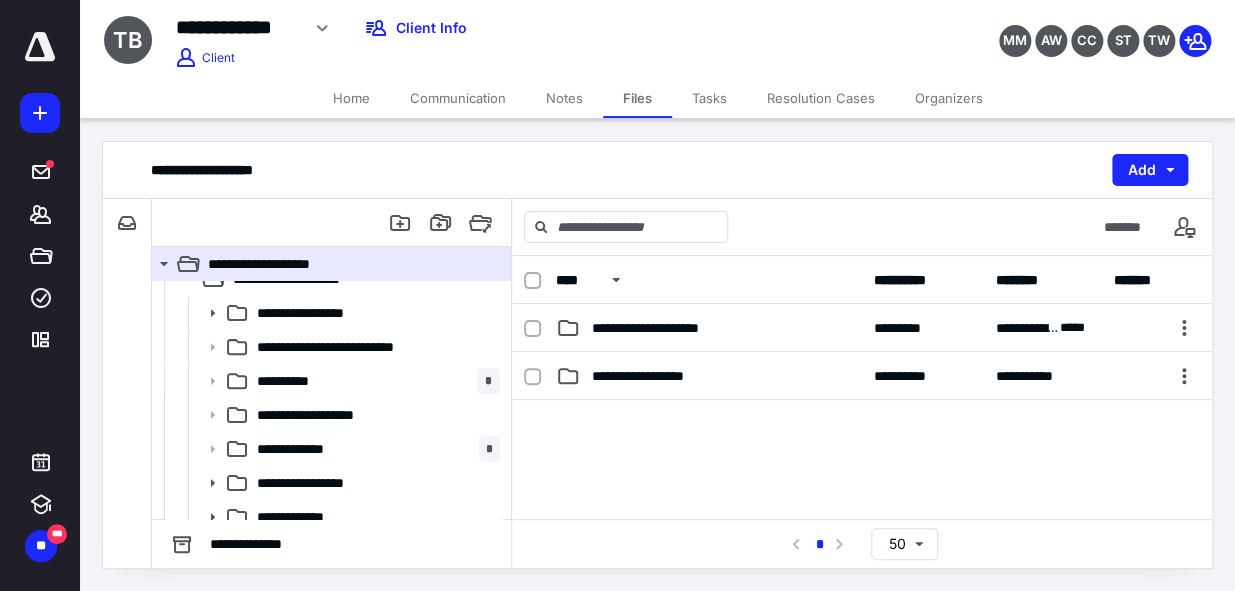 scroll, scrollTop: 28, scrollLeft: 0, axis: vertical 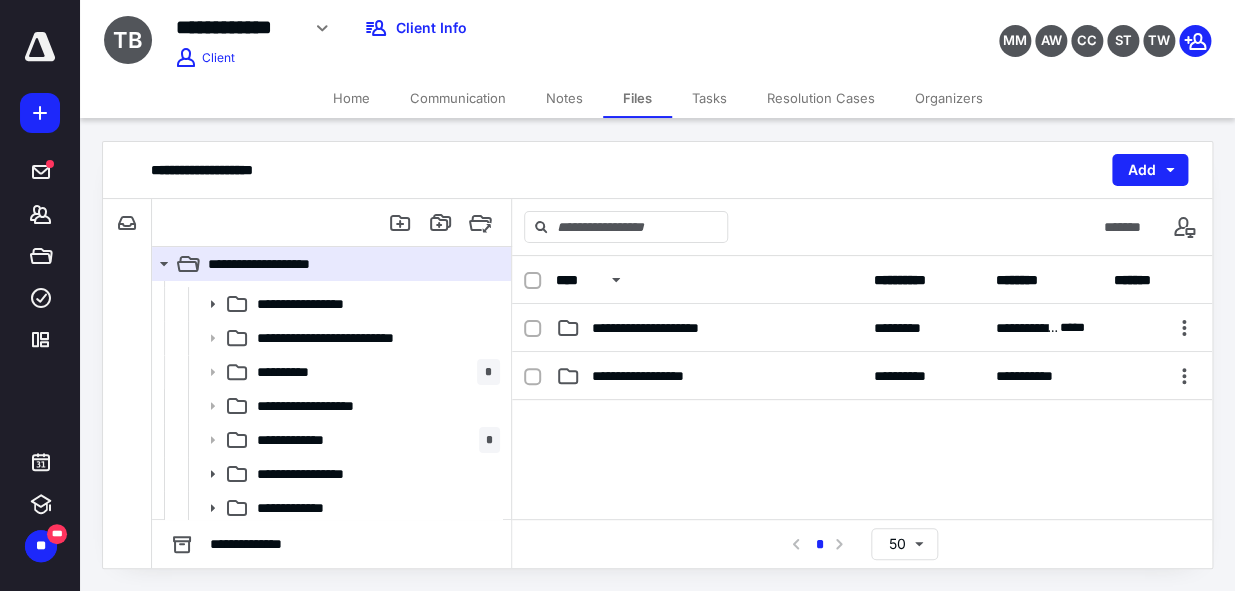 click on "Home" at bounding box center (351, 98) 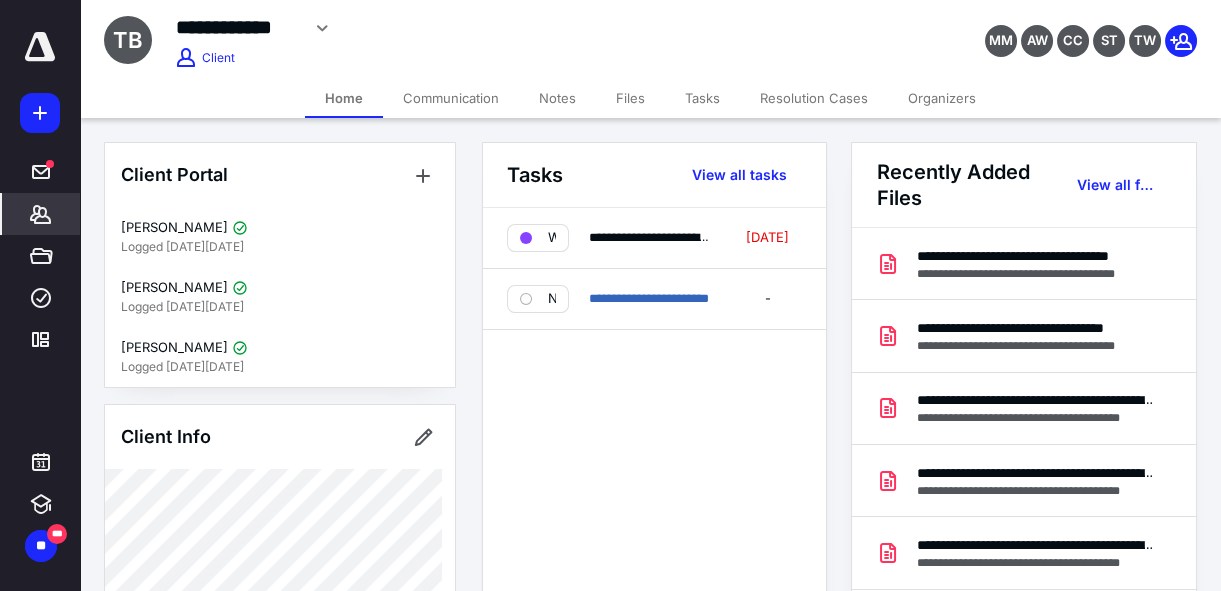 click on "Files" at bounding box center (630, 98) 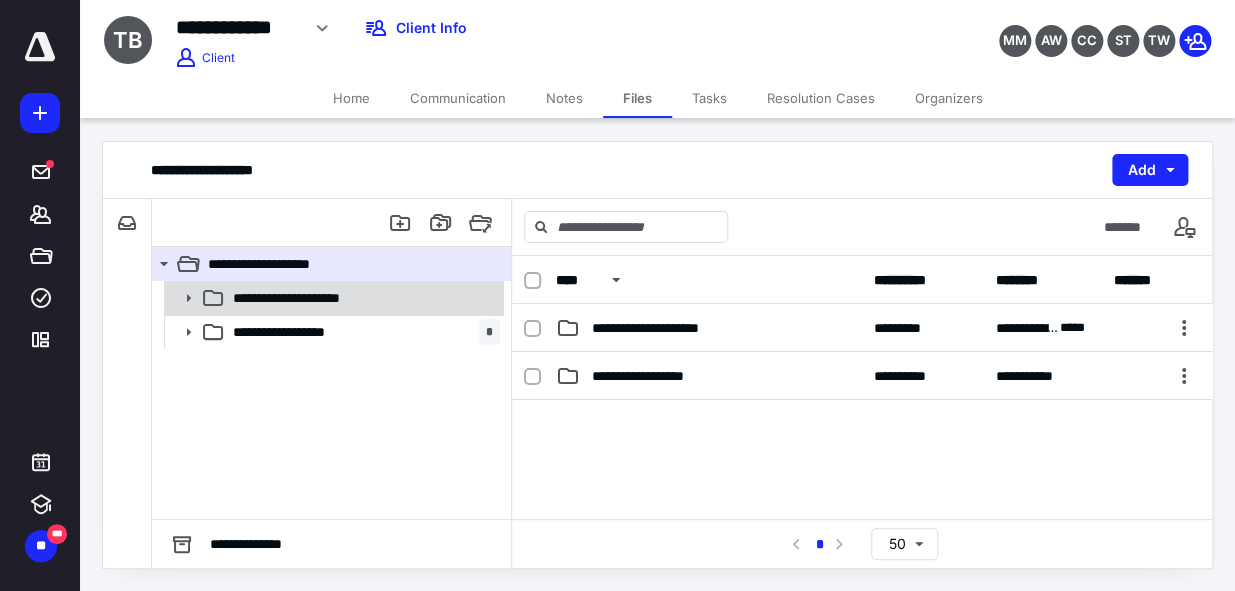 click 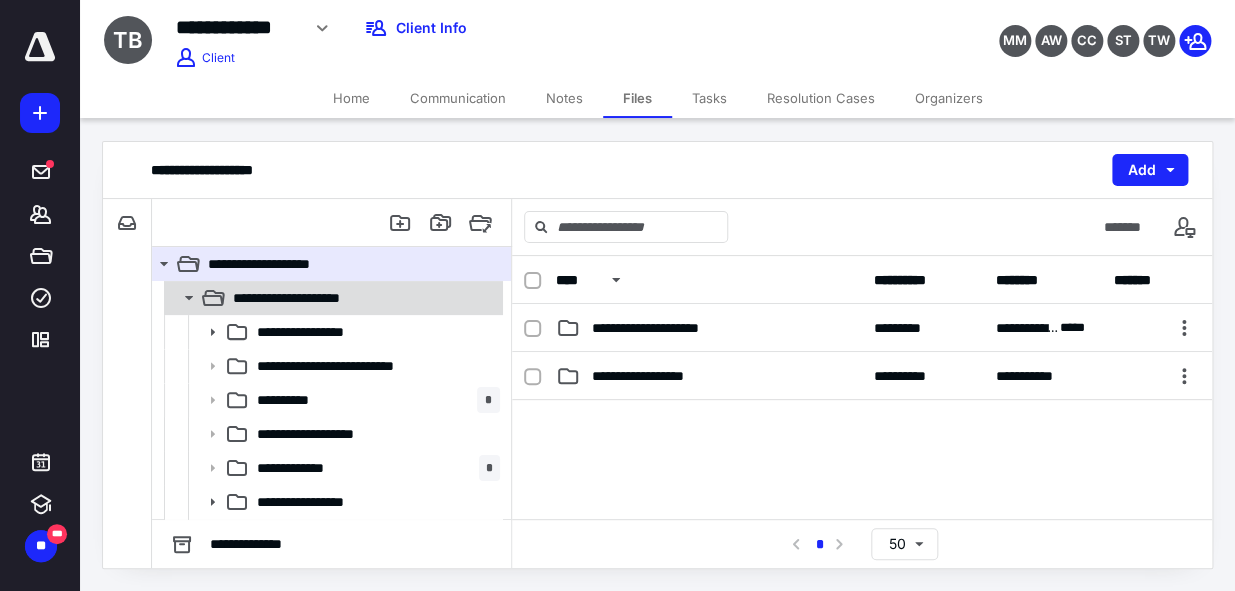 click 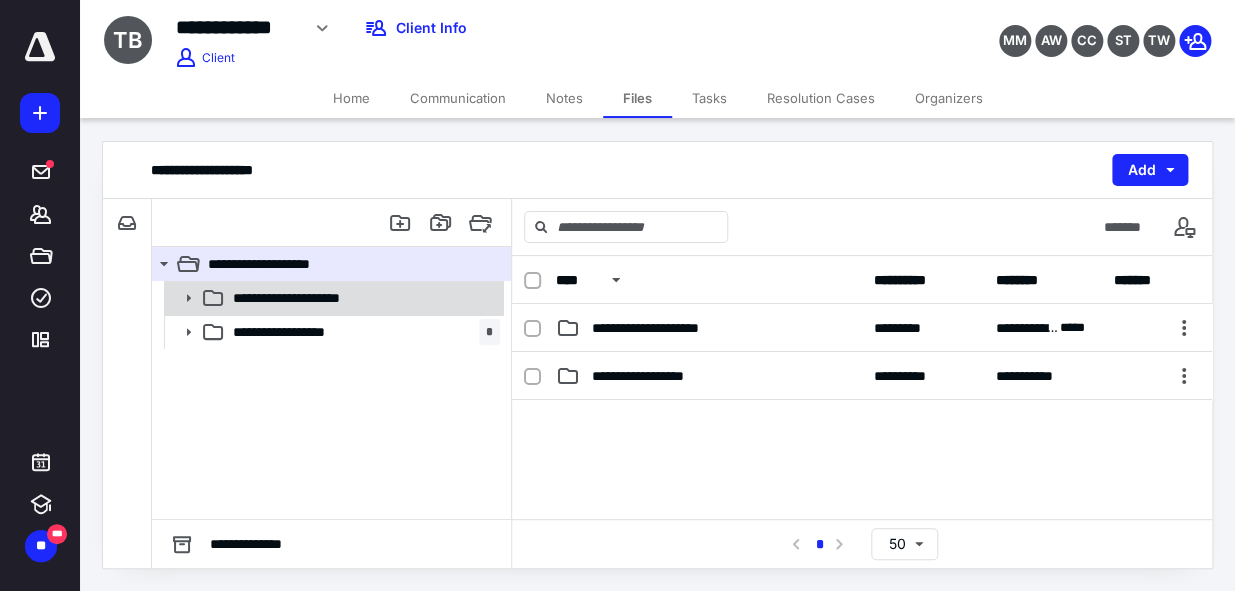 click 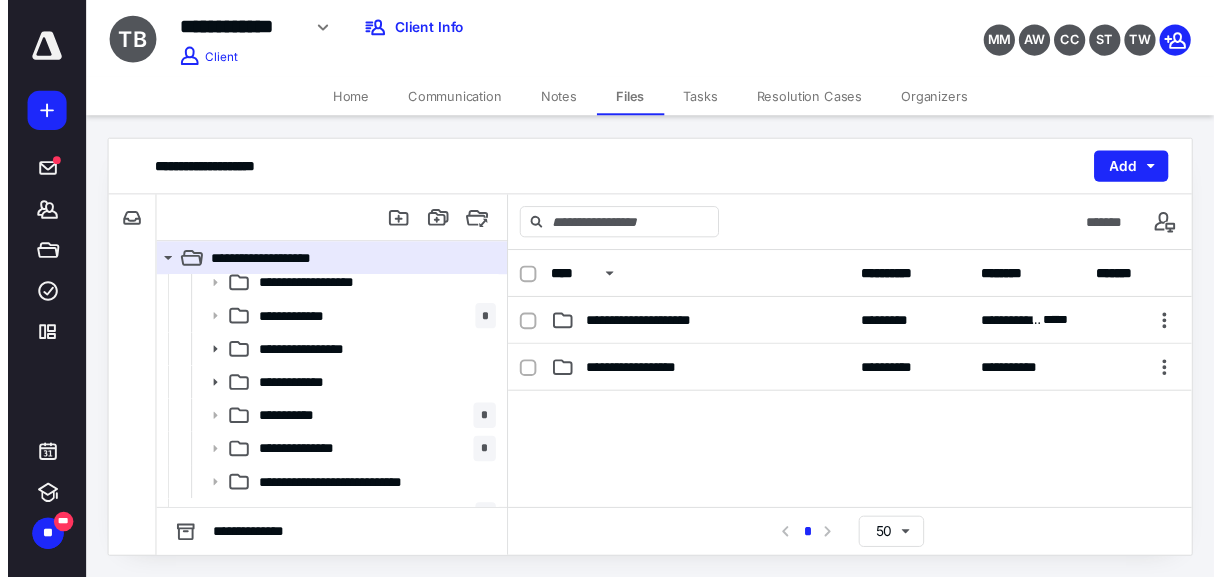 scroll, scrollTop: 170, scrollLeft: 0, axis: vertical 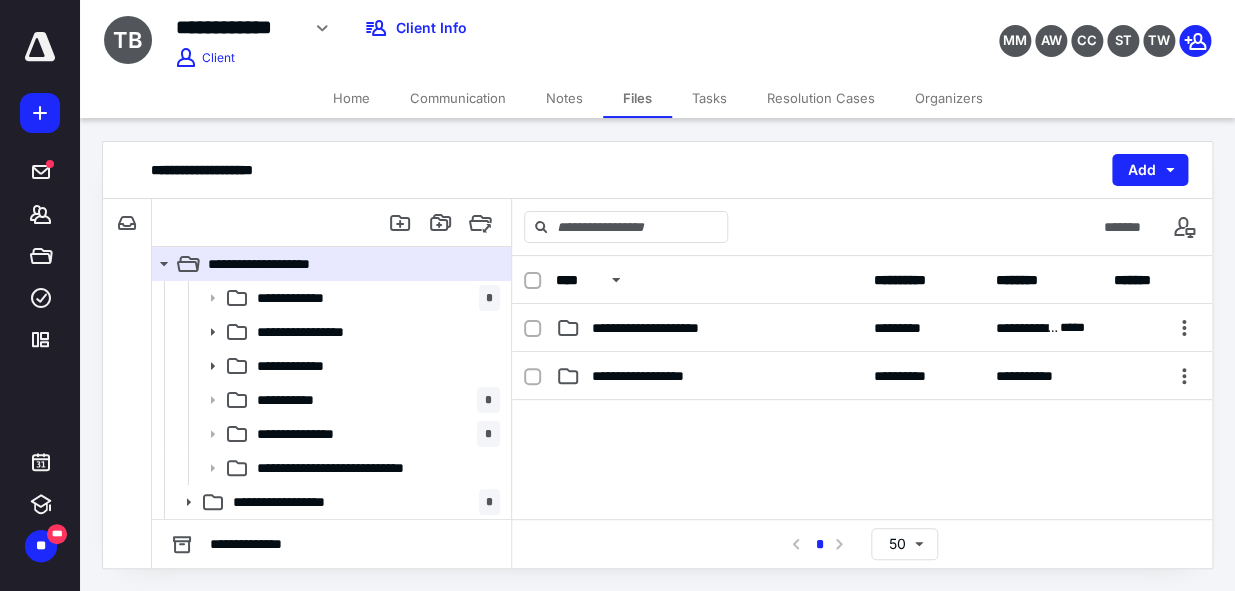 click on "Home" at bounding box center [351, 98] 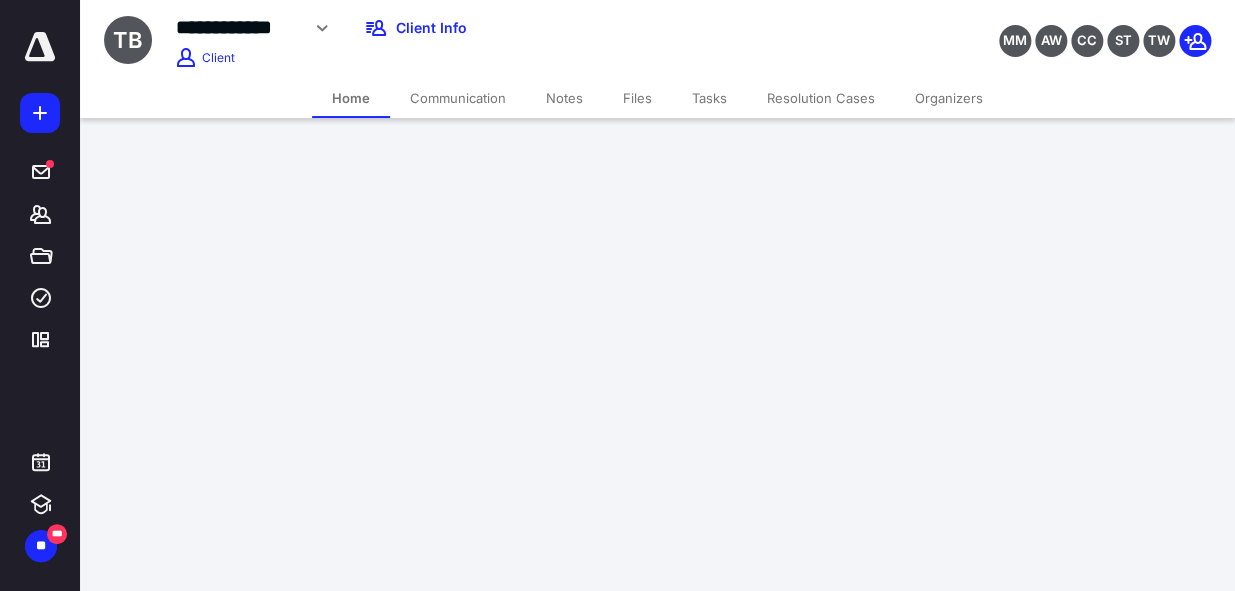 click on "Home" at bounding box center (351, 98) 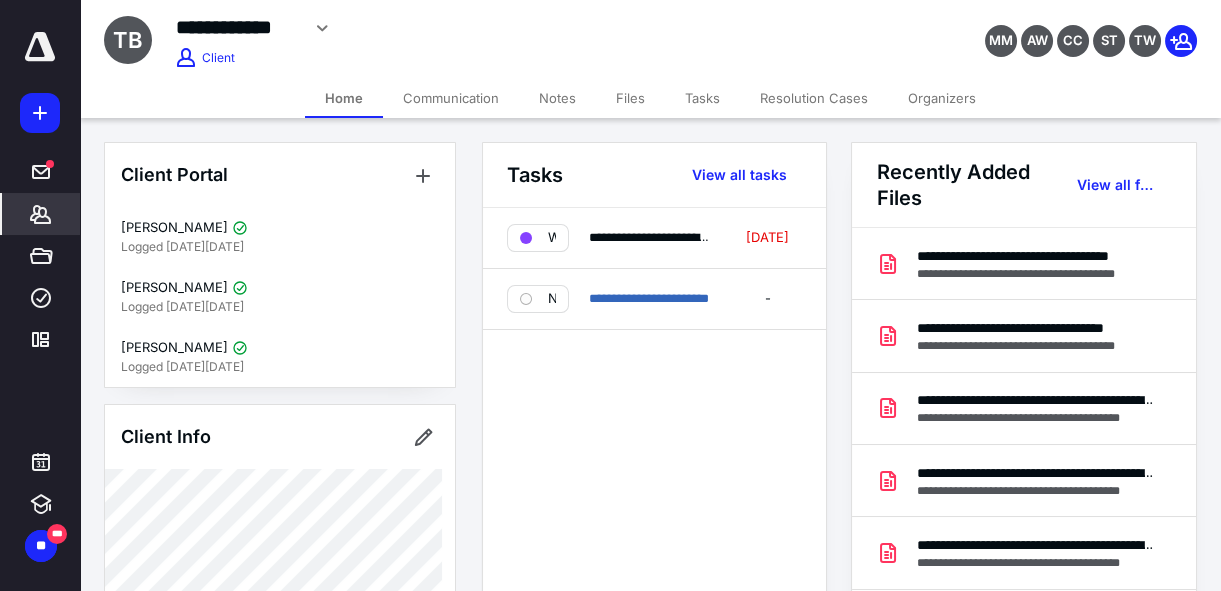 click on "Home" at bounding box center [344, 98] 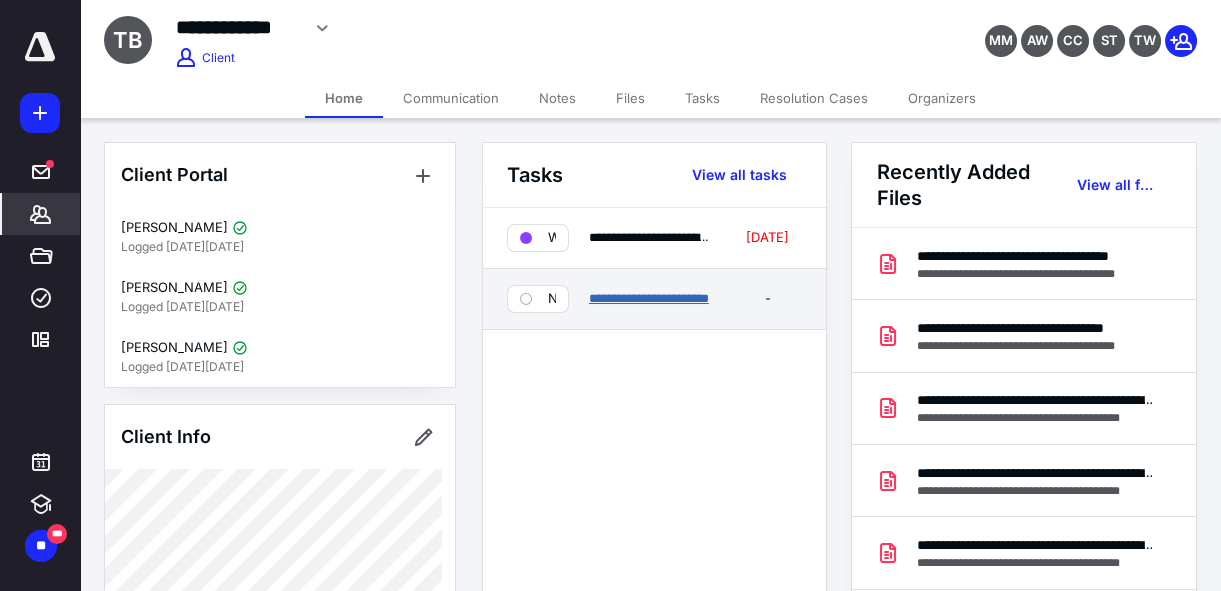 click on "**********" at bounding box center [649, 298] 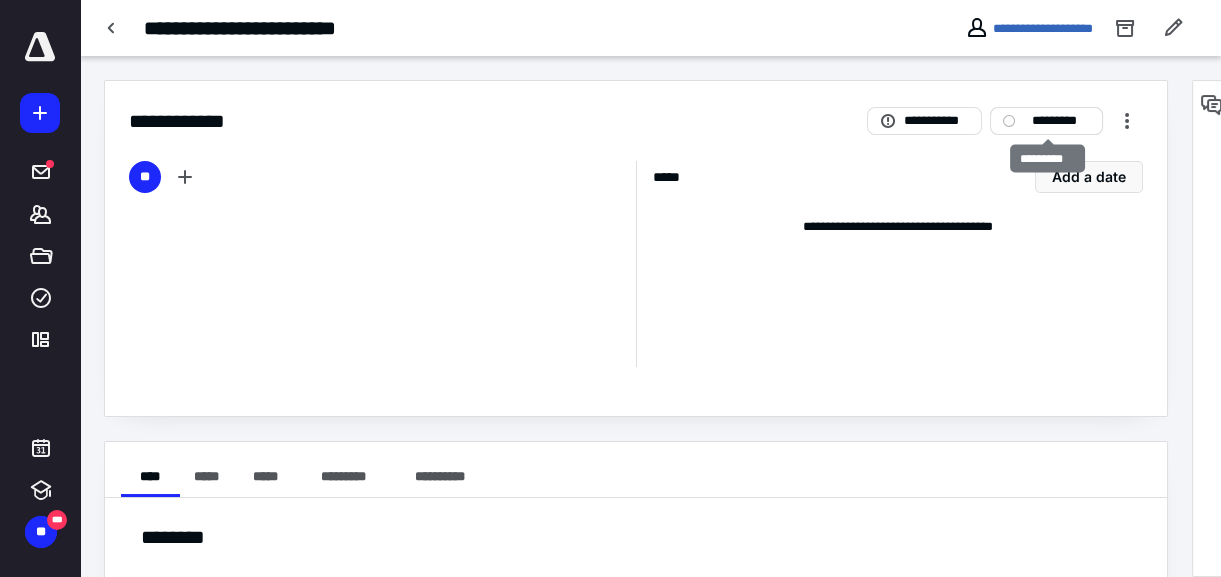 click on "*********" at bounding box center [1046, 121] 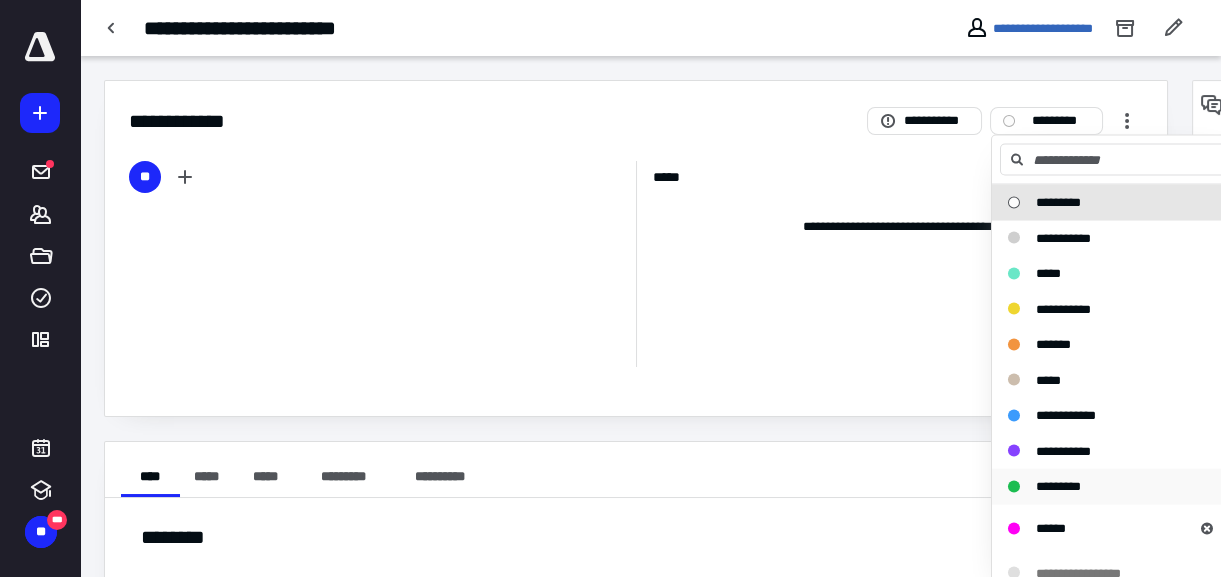 click on "*********" at bounding box center [1115, 487] 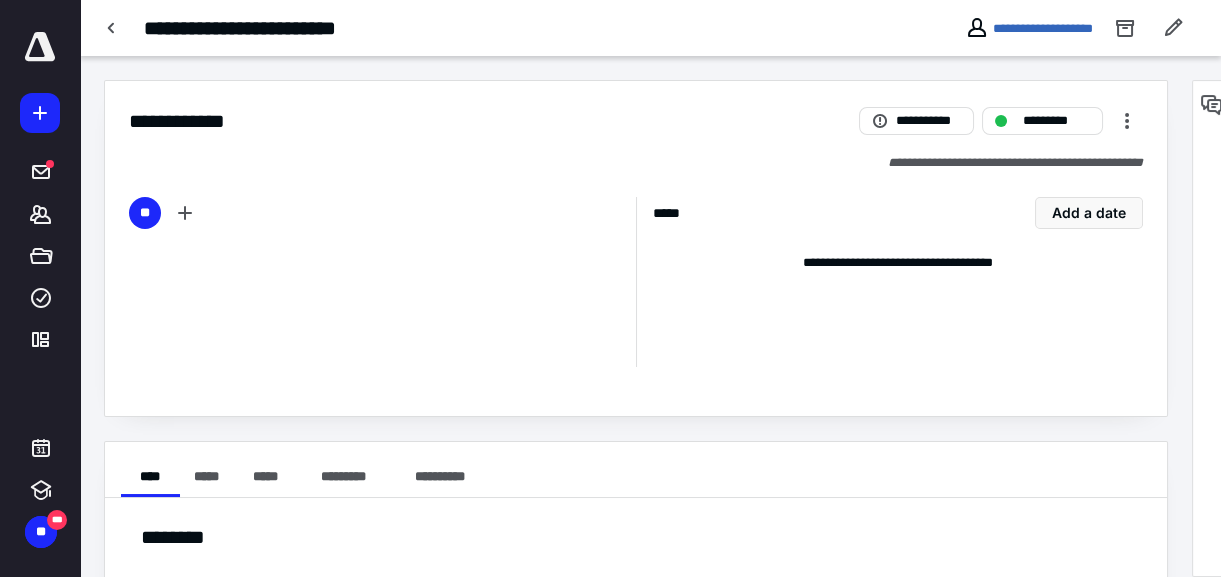click on "**********" at bounding box center [636, 470] 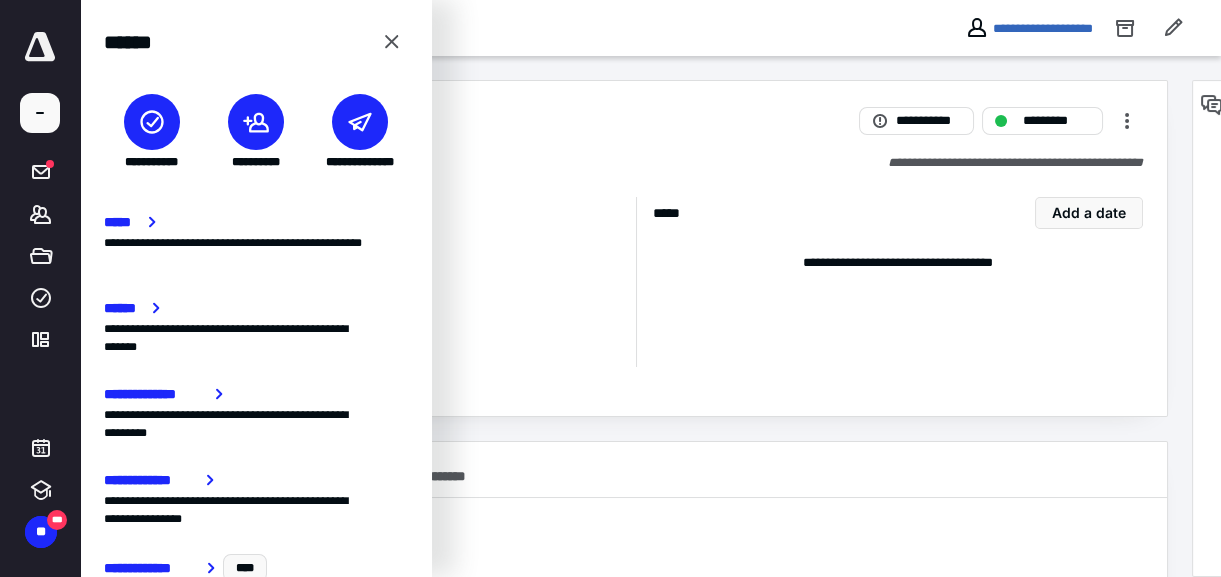 click 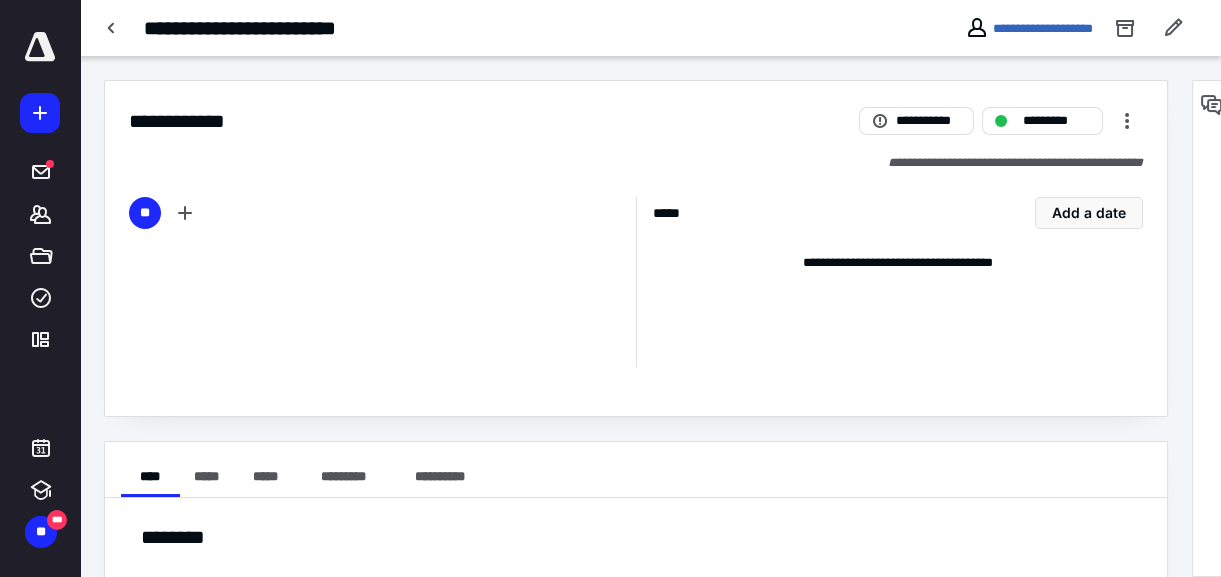 click 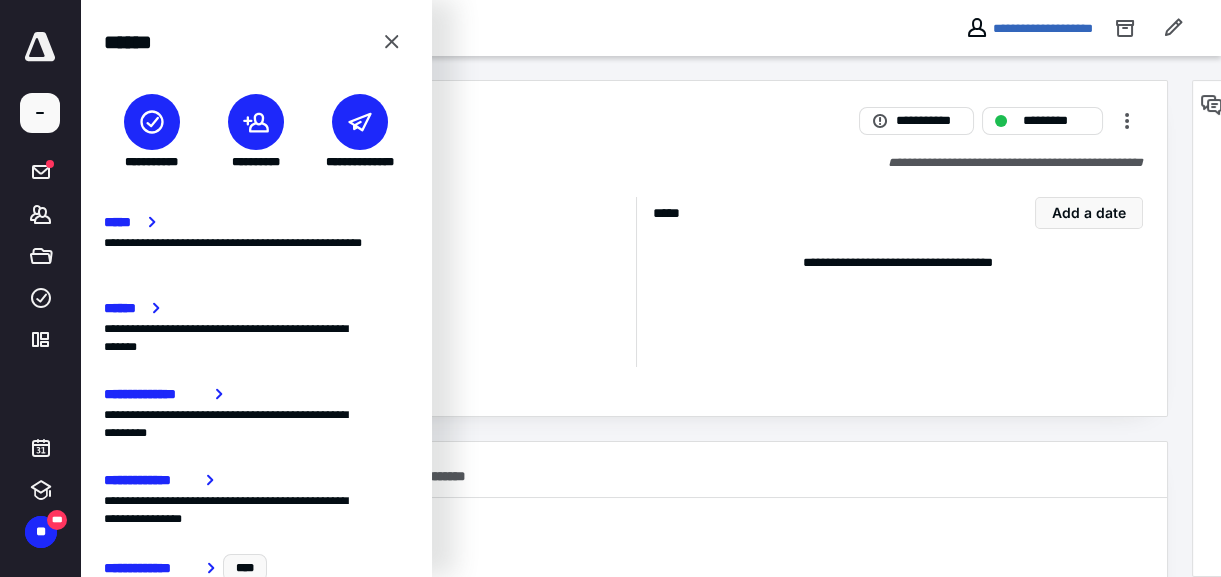 click 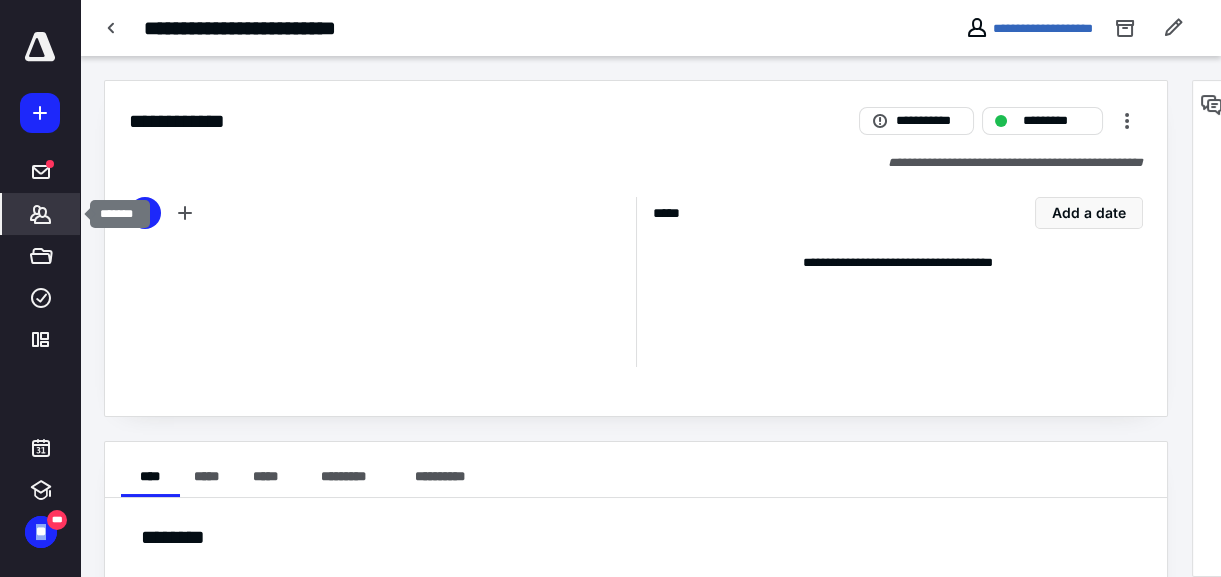 drag, startPoint x: 38, startPoint y: 109, endPoint x: 41, endPoint y: 212, distance: 103.04368 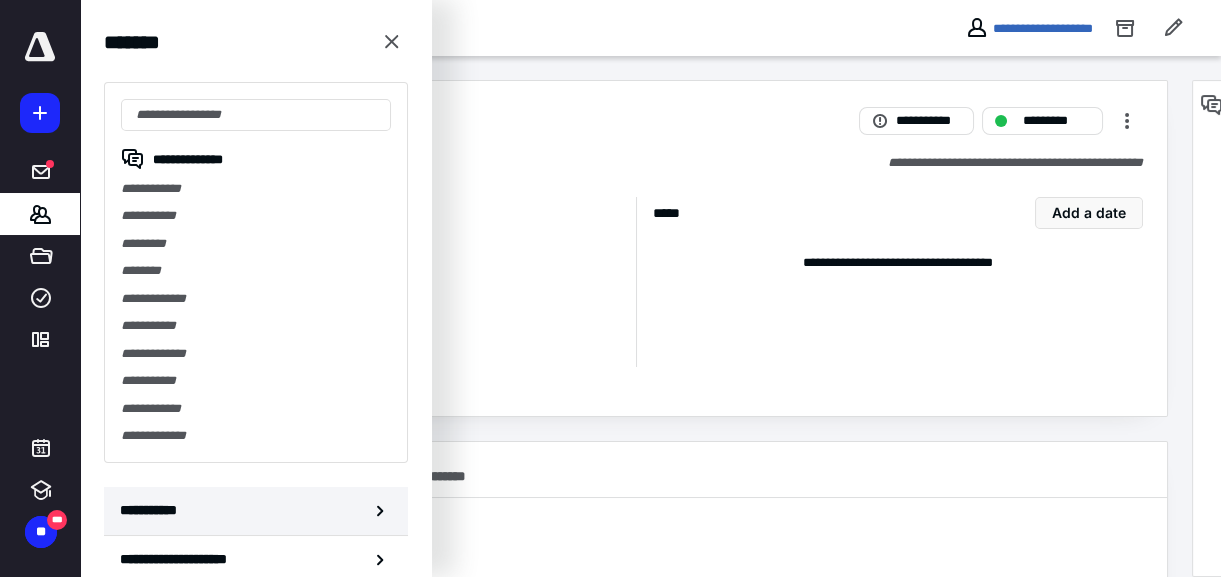 click on "**********" at bounding box center (256, 511) 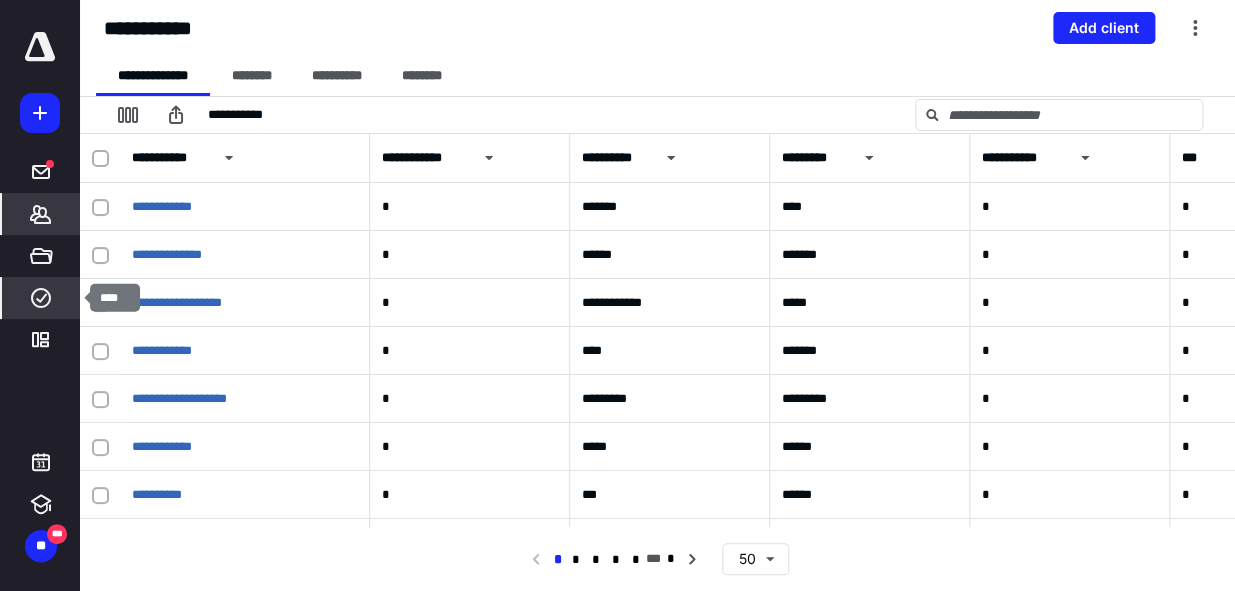 click 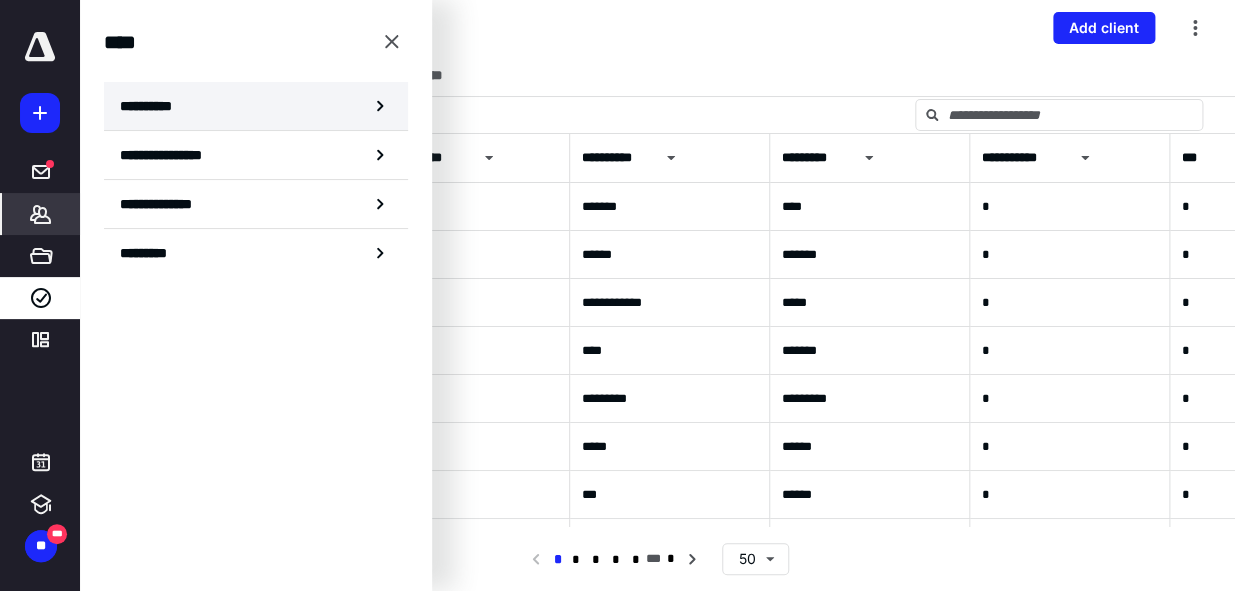 click on "**********" at bounding box center [256, 106] 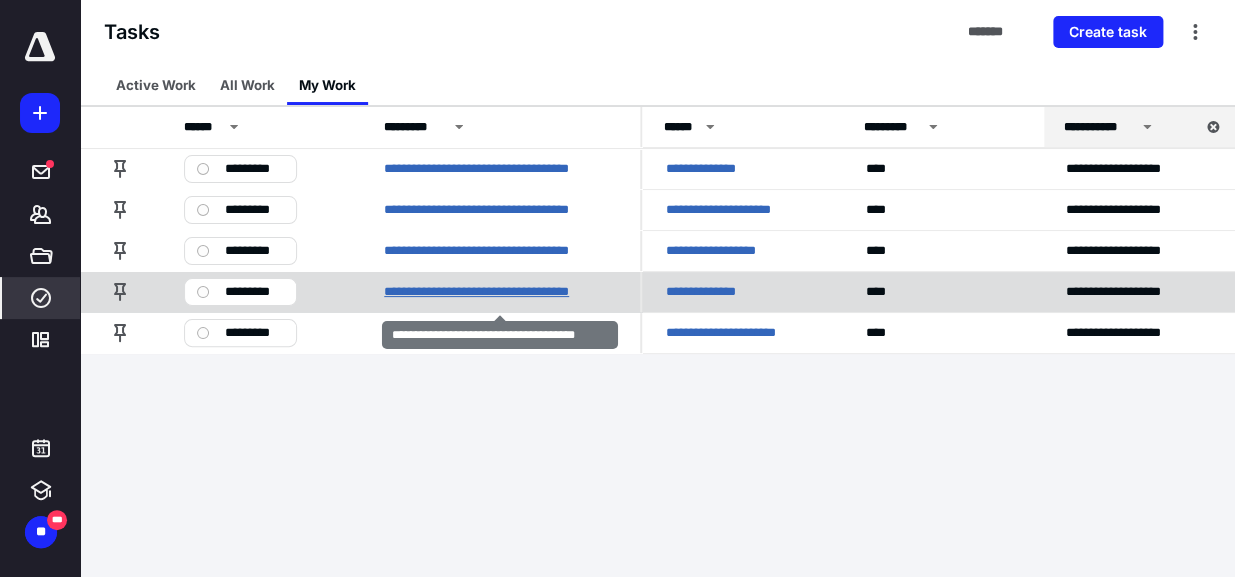 click on "**********" at bounding box center (500, 291) 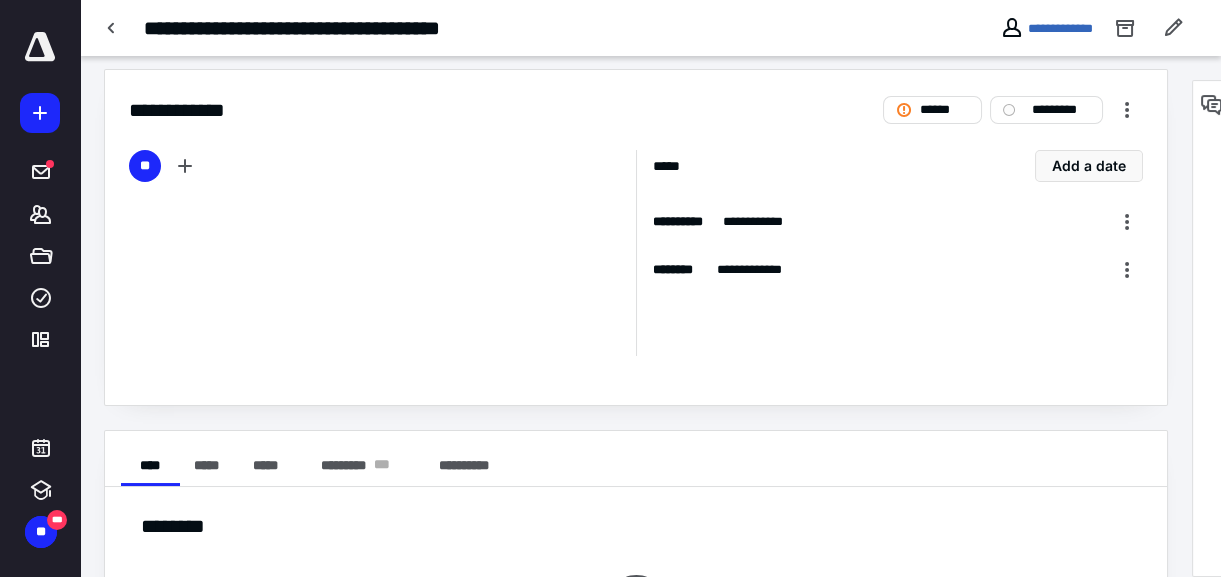 scroll, scrollTop: 0, scrollLeft: 0, axis: both 